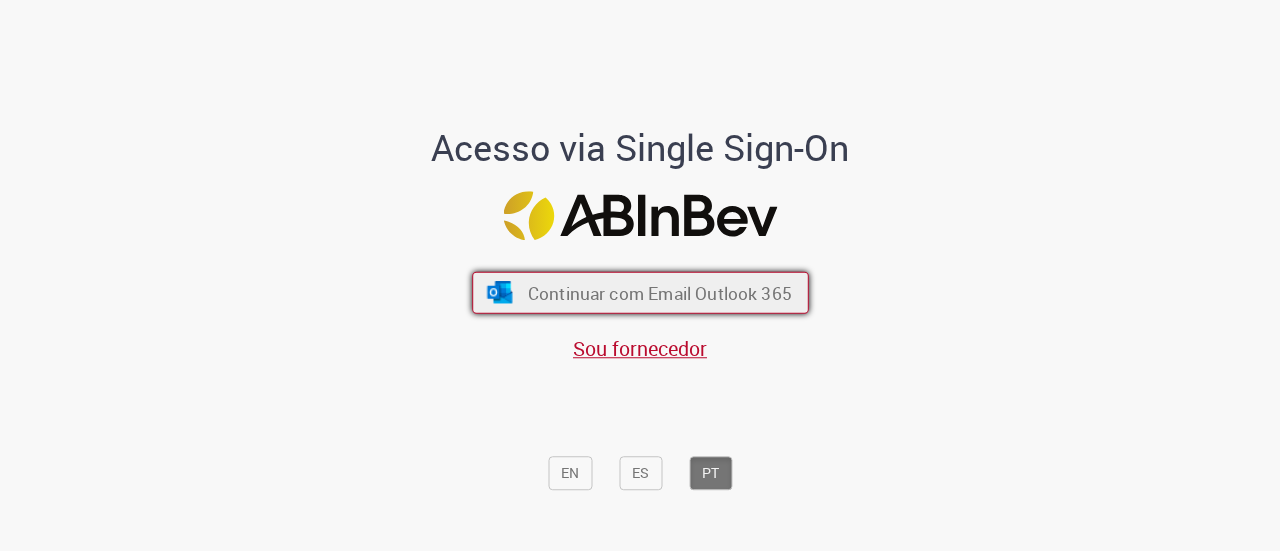 scroll, scrollTop: 0, scrollLeft: 0, axis: both 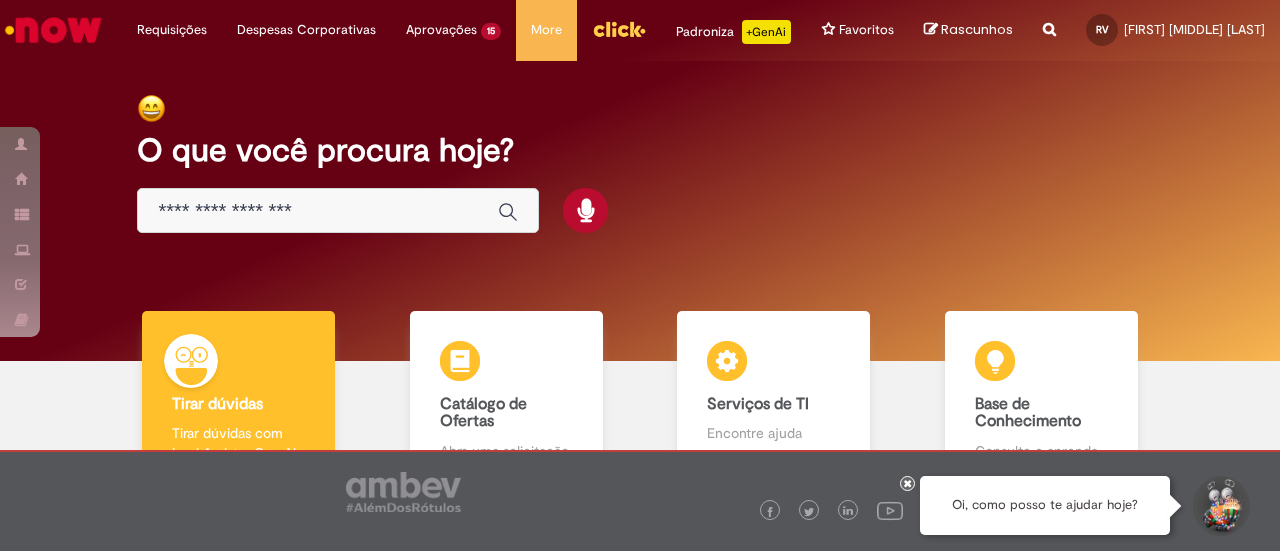click at bounding box center (53, 30) 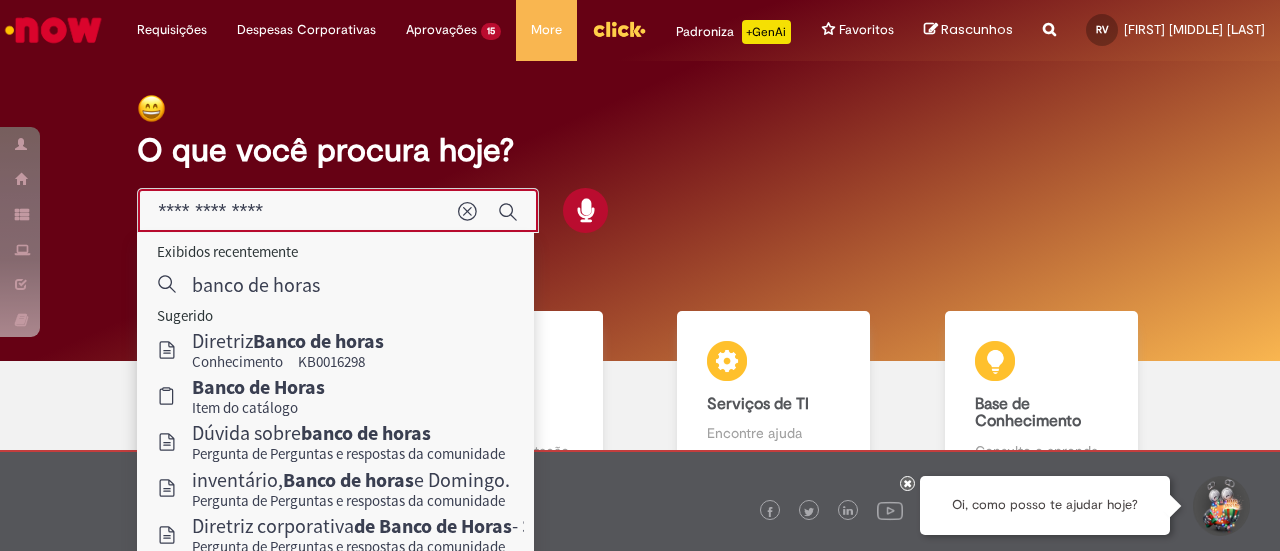 type on "**********" 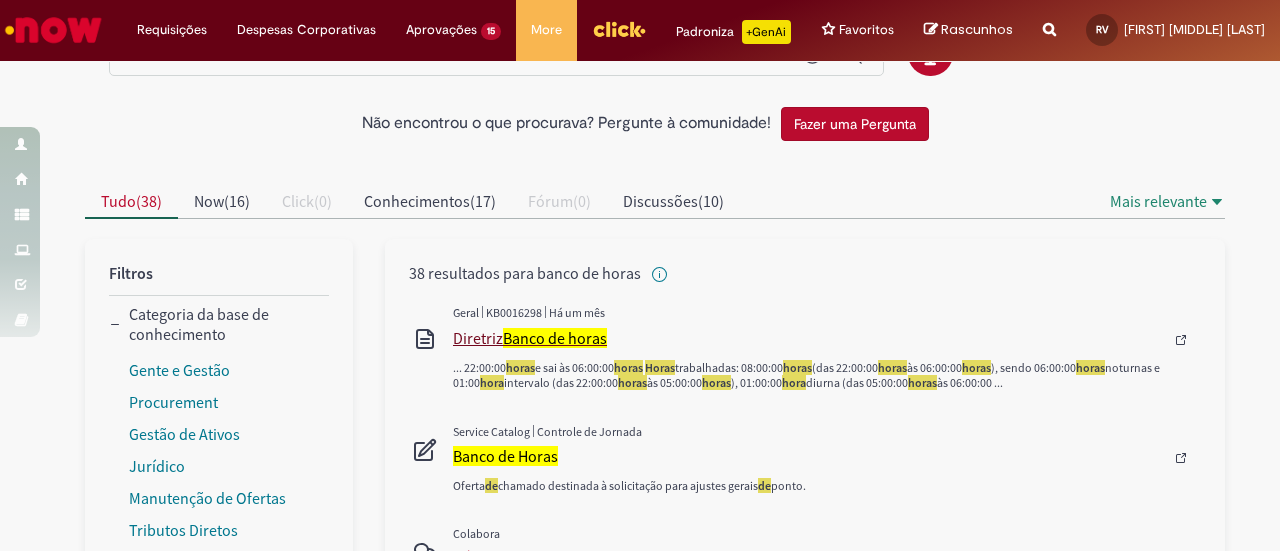 scroll, scrollTop: 200, scrollLeft: 0, axis: vertical 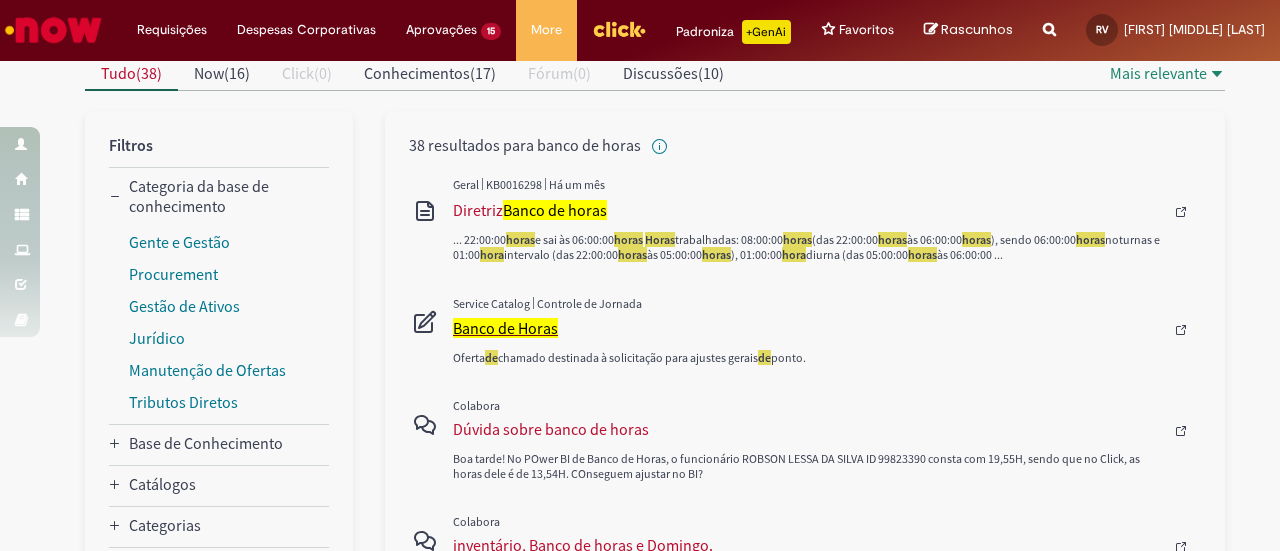 click on "Banco de Horas" at bounding box center (505, 328) 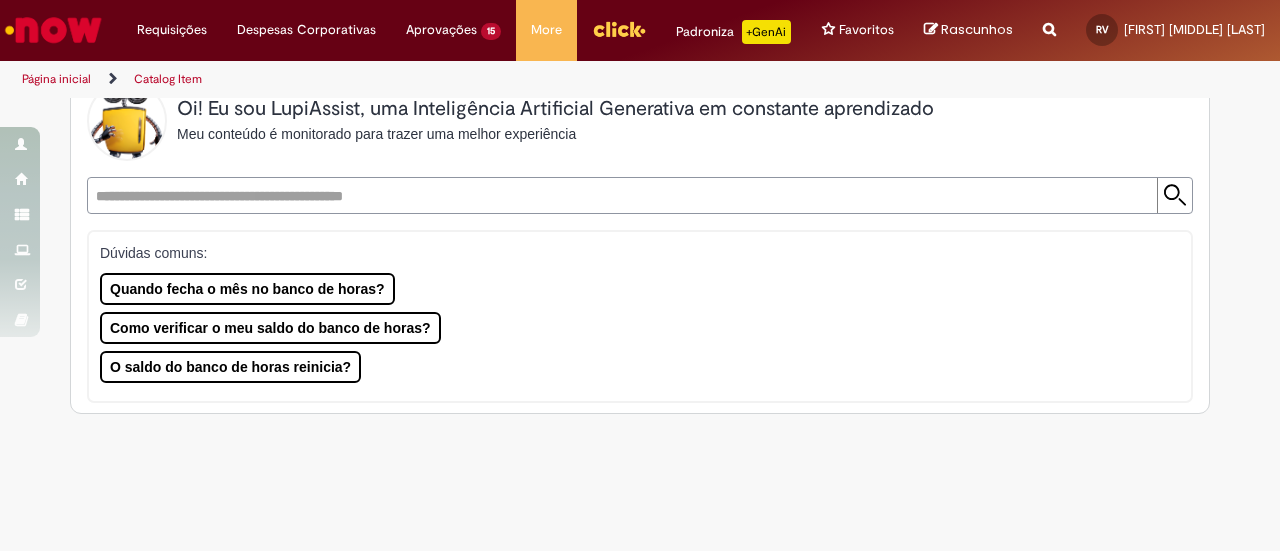 scroll, scrollTop: 0, scrollLeft: 0, axis: both 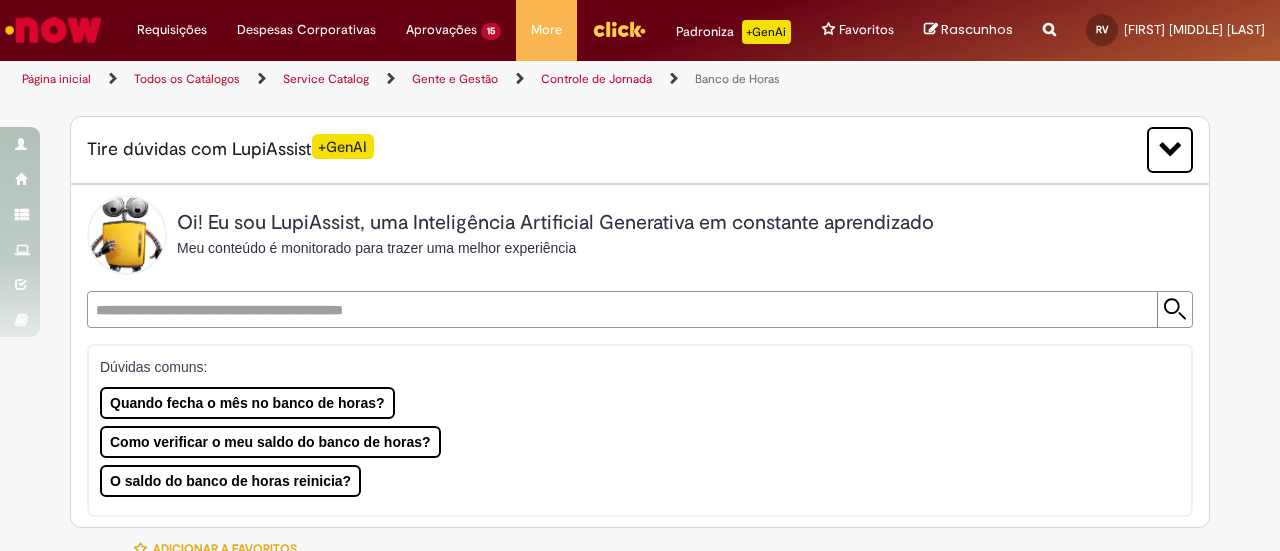 type on "********" 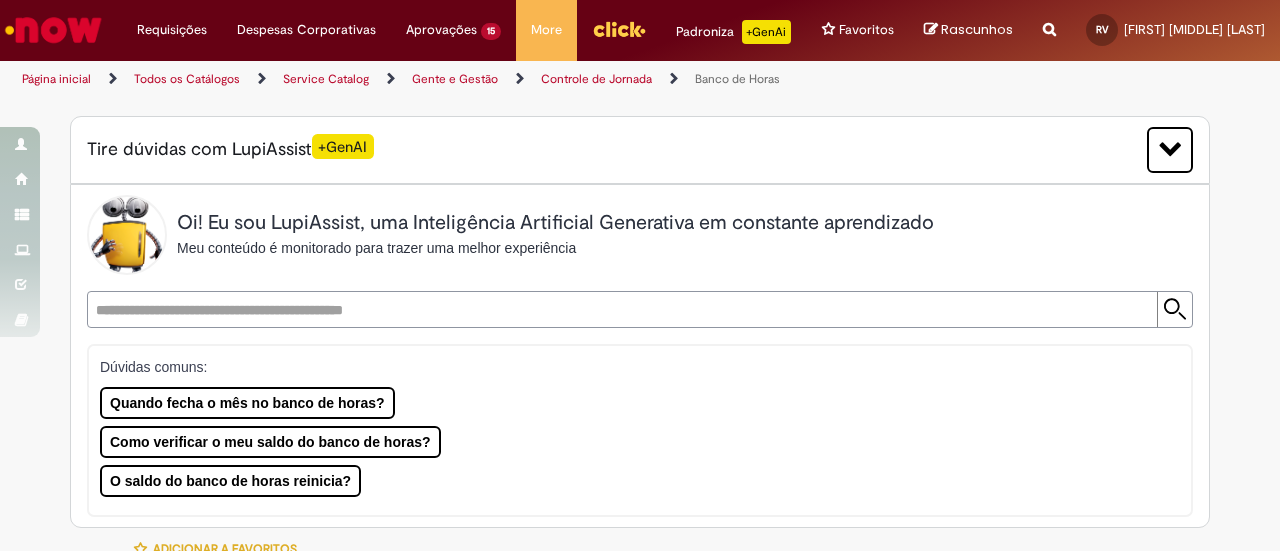 type on "**********" 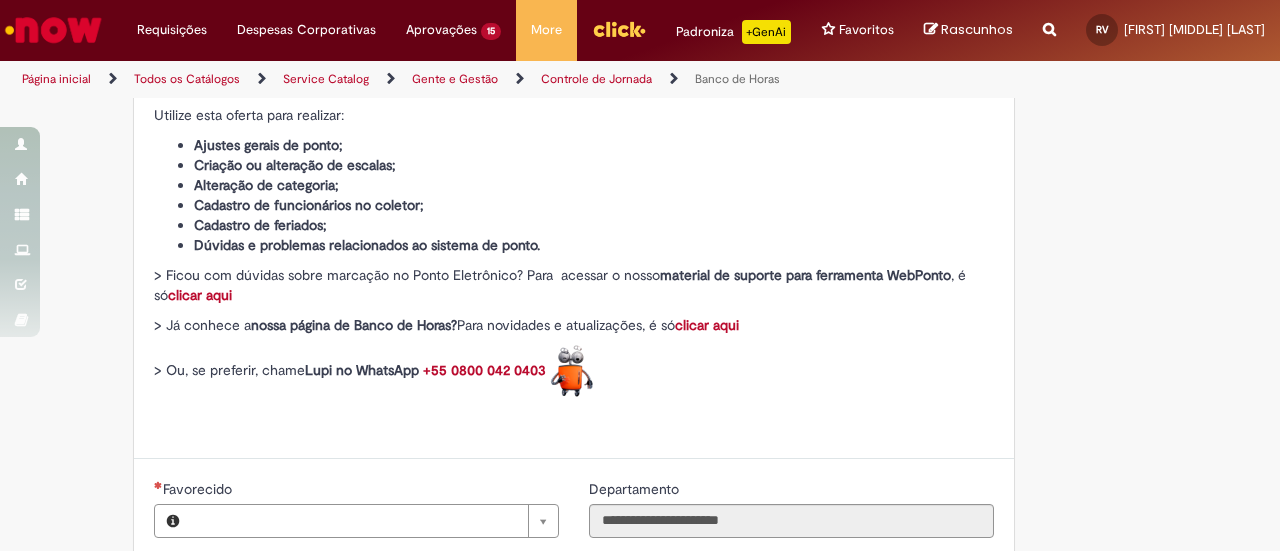 type on "**********" 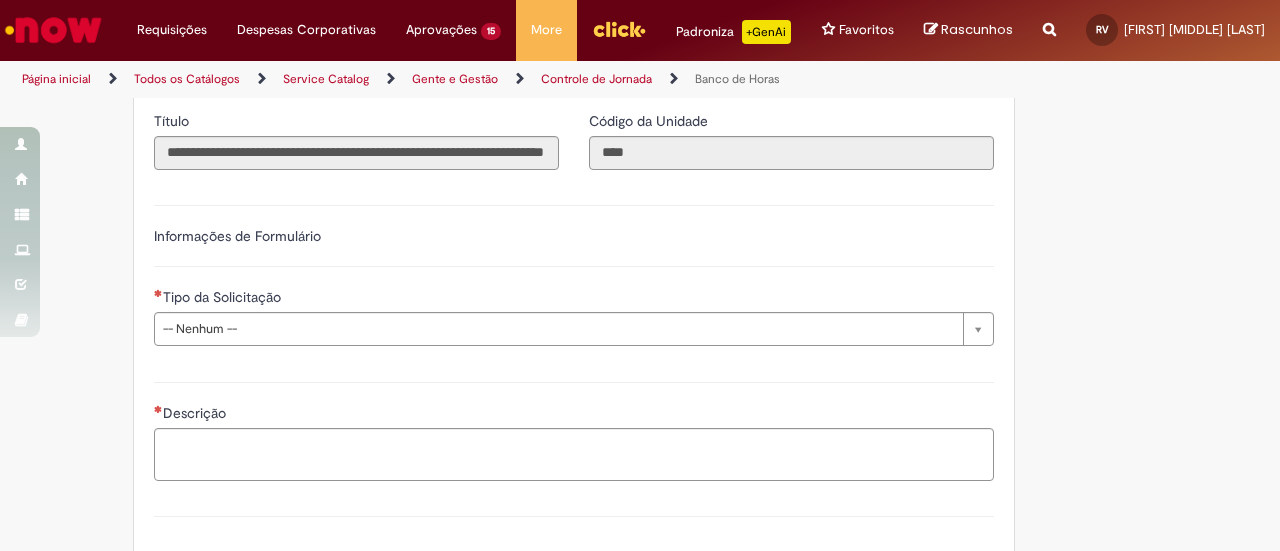 scroll, scrollTop: 1200, scrollLeft: 0, axis: vertical 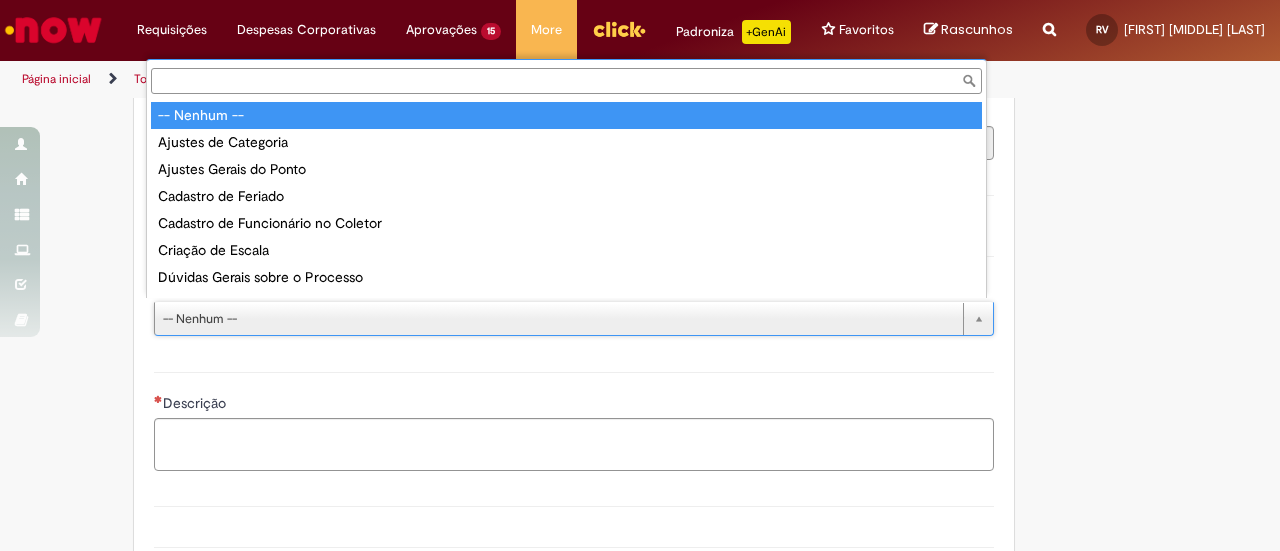 type on "**********" 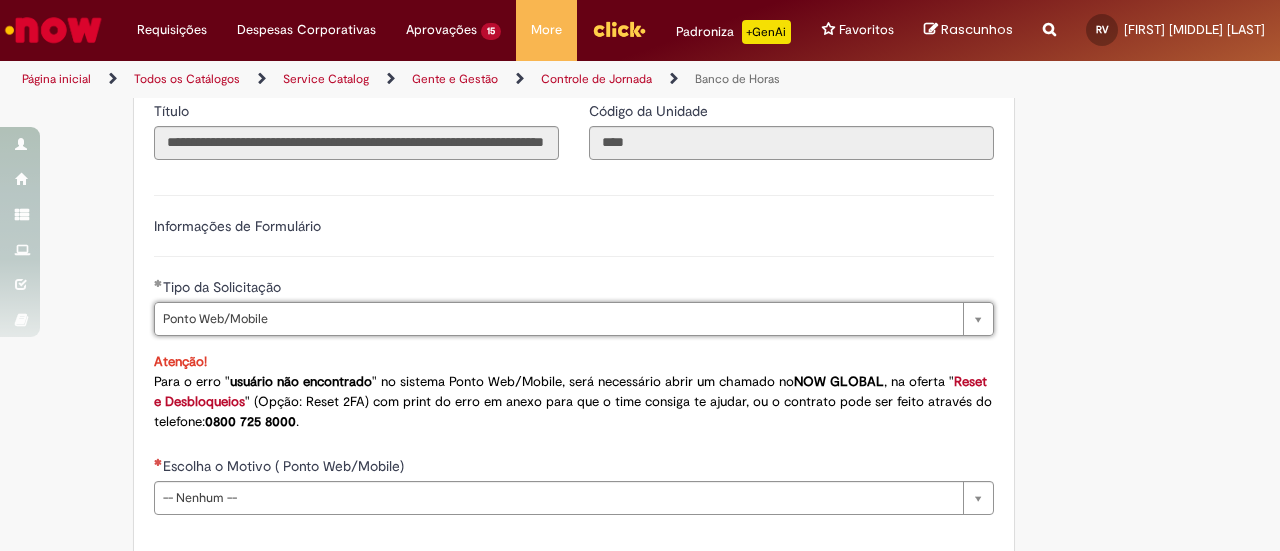 type on "**********" 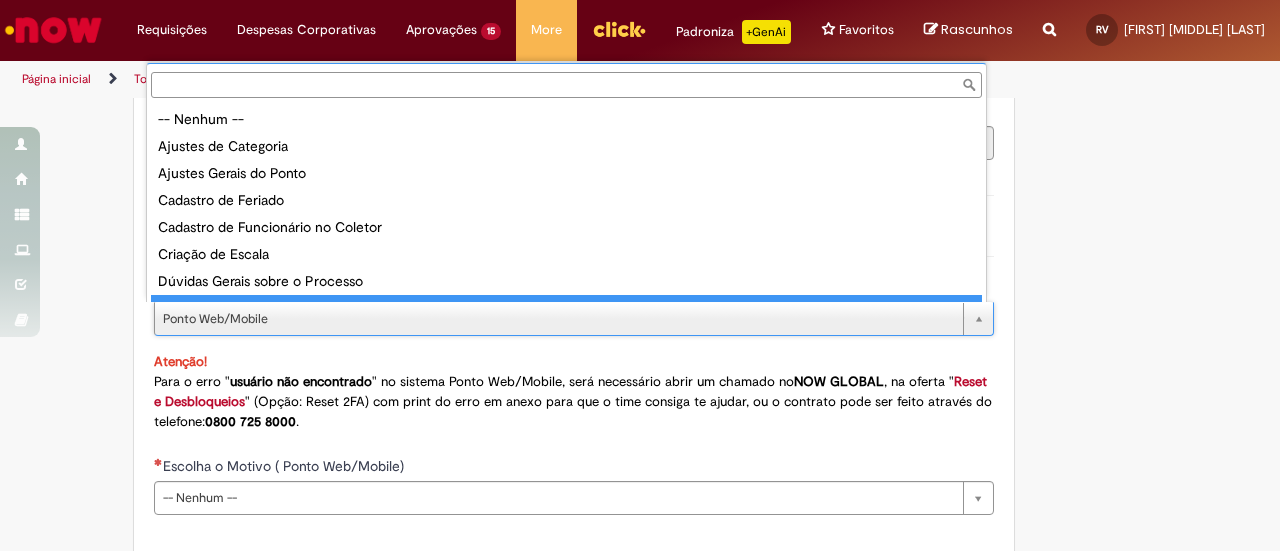 scroll, scrollTop: 16, scrollLeft: 0, axis: vertical 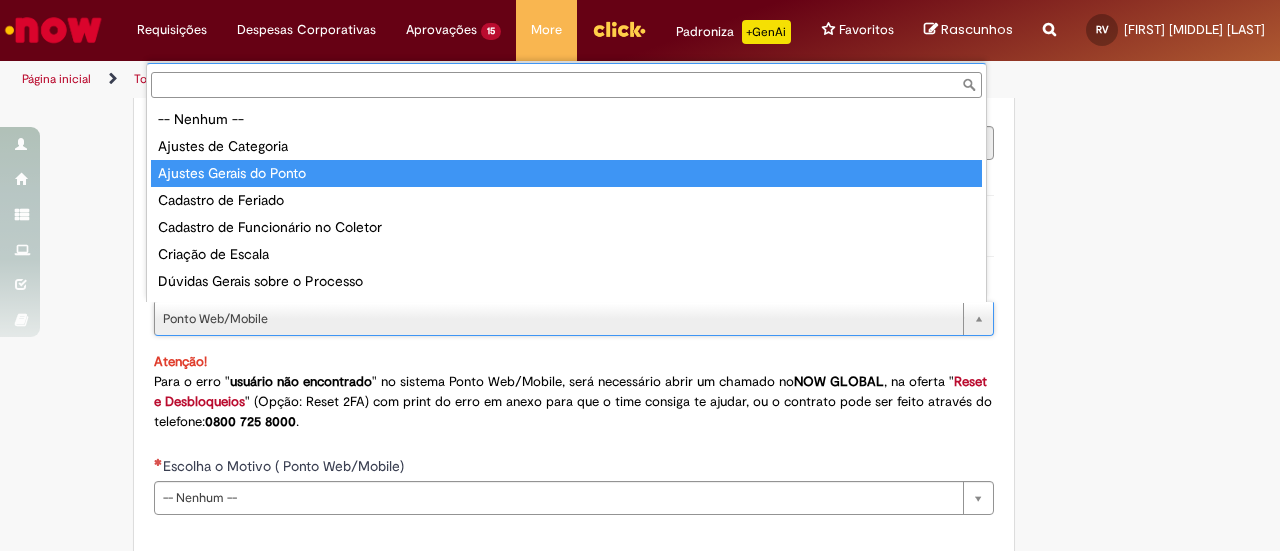 type on "**********" 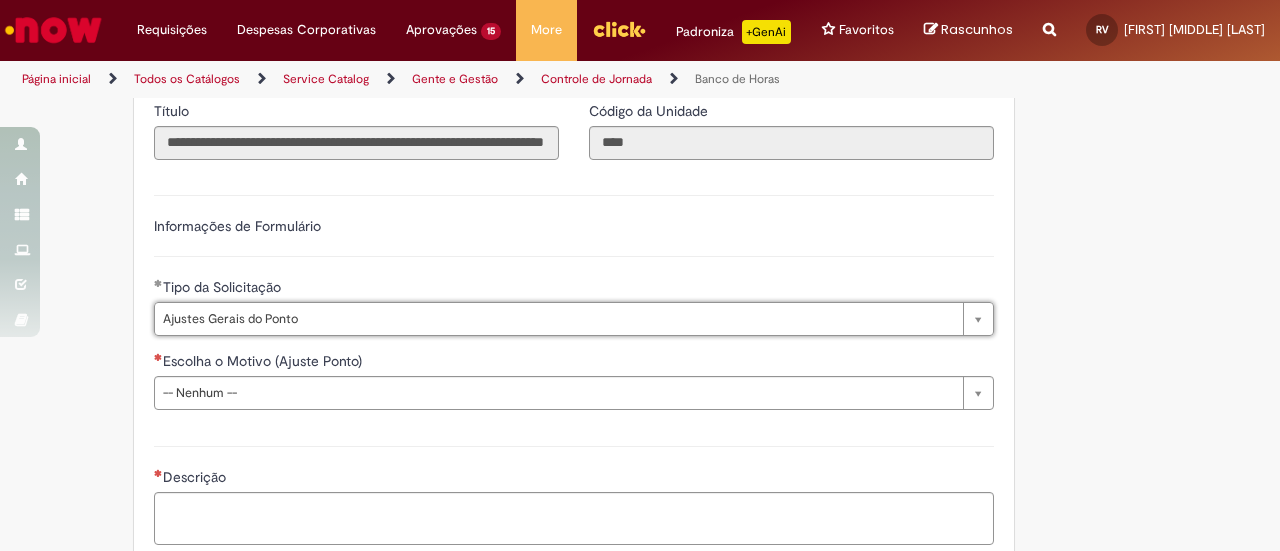 scroll, scrollTop: 0, scrollLeft: 115, axis: horizontal 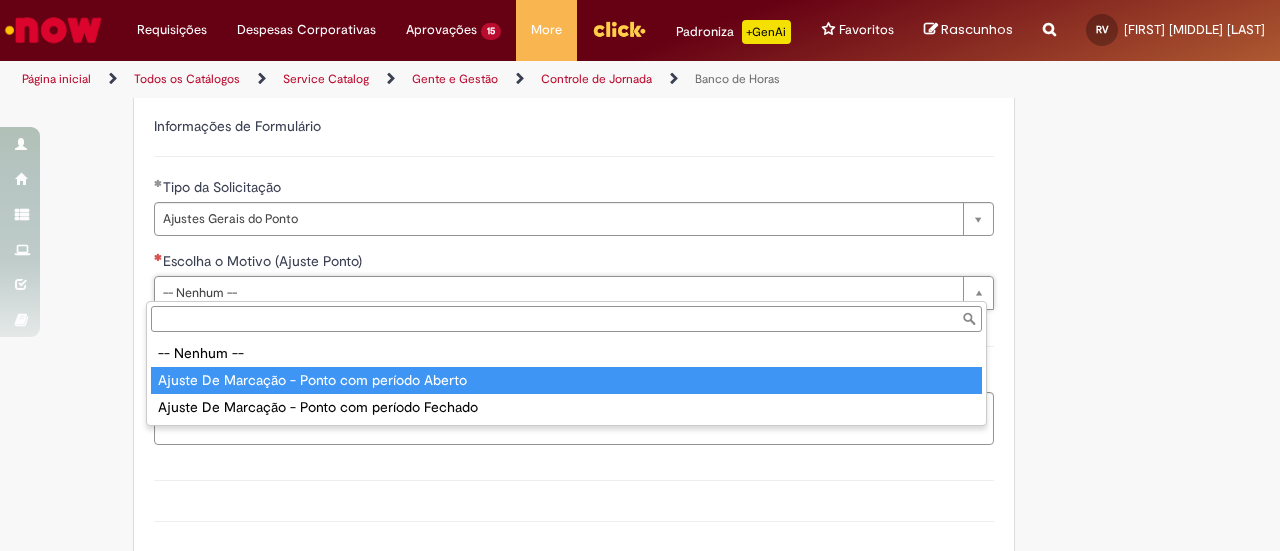 type on "**********" 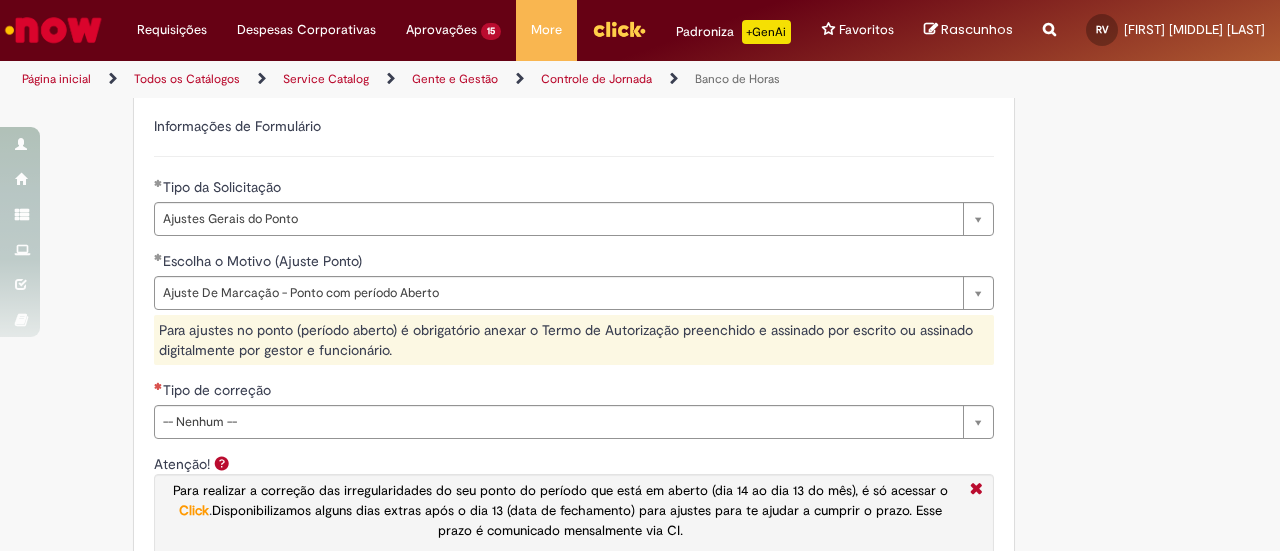 drag, startPoint x: 1098, startPoint y: 283, endPoint x: 1041, endPoint y: 284, distance: 57.00877 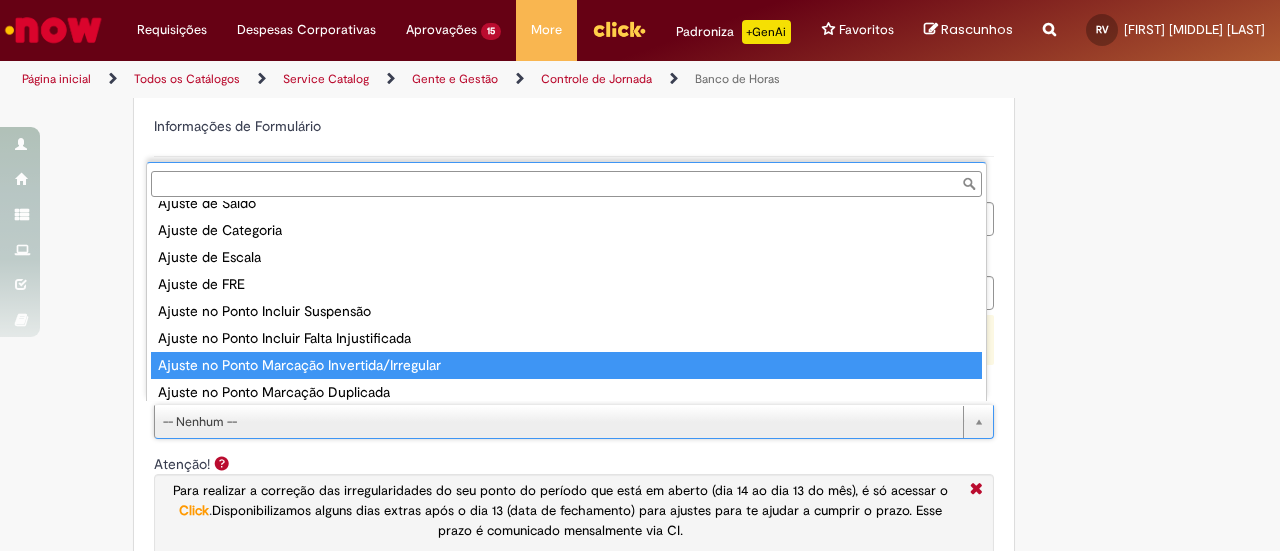 scroll, scrollTop: 0, scrollLeft: 0, axis: both 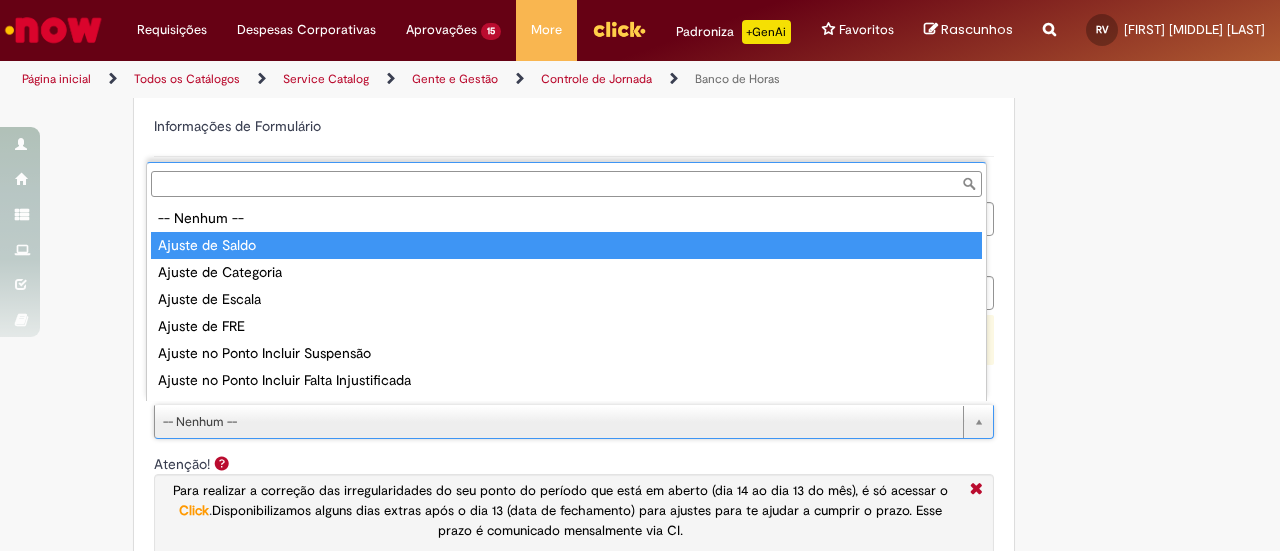 type on "**********" 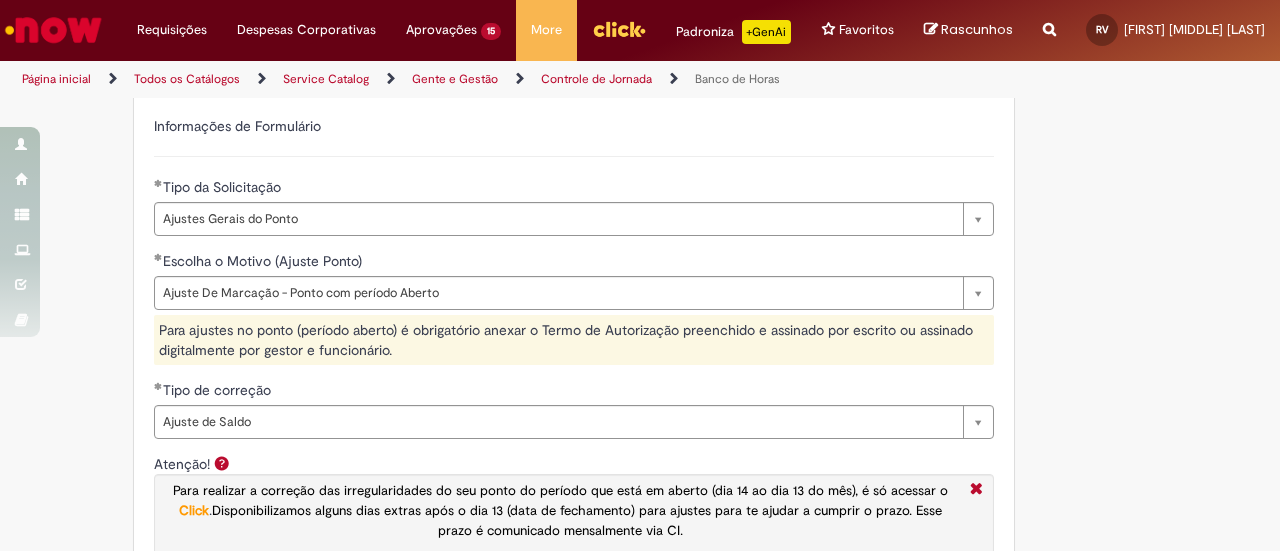 click on "**********" at bounding box center [640, 276] 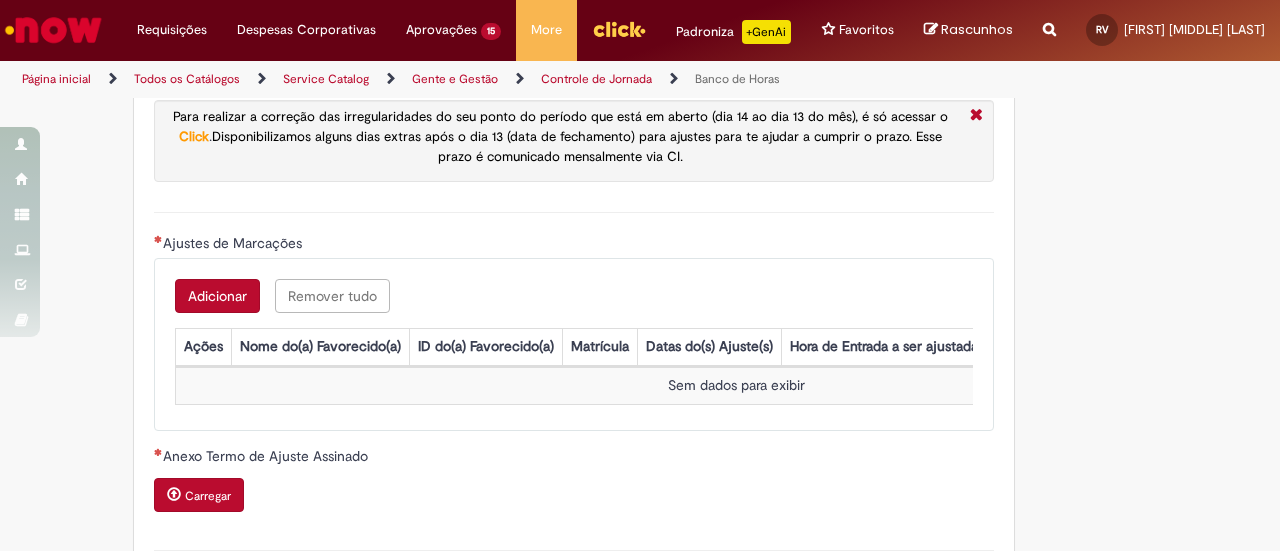 scroll, scrollTop: 1700, scrollLeft: 0, axis: vertical 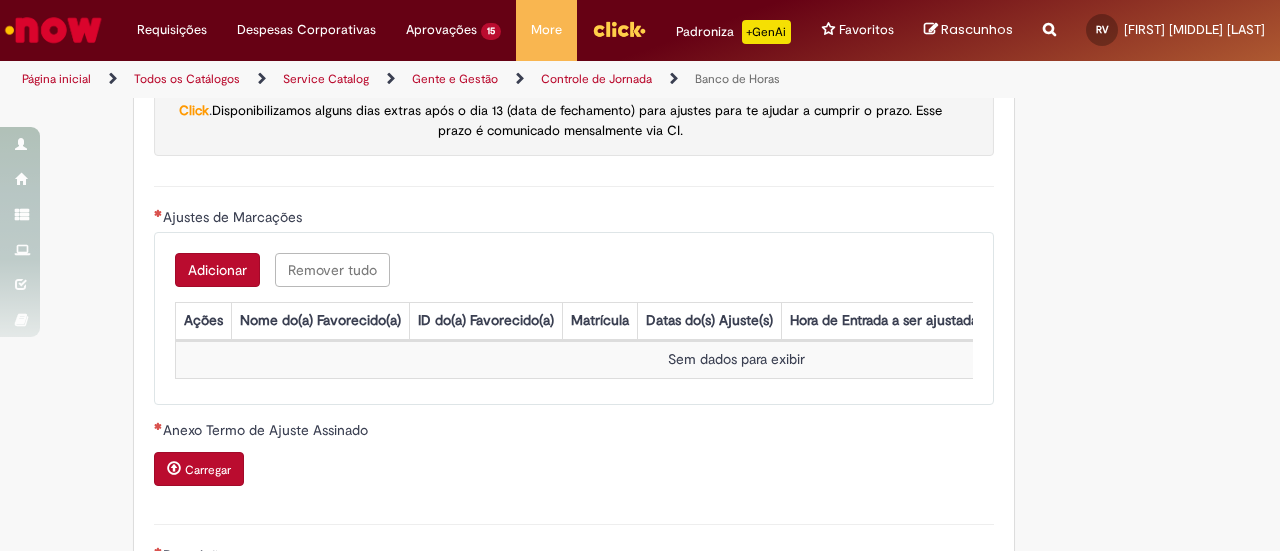 click on "Adicionar" at bounding box center [217, 270] 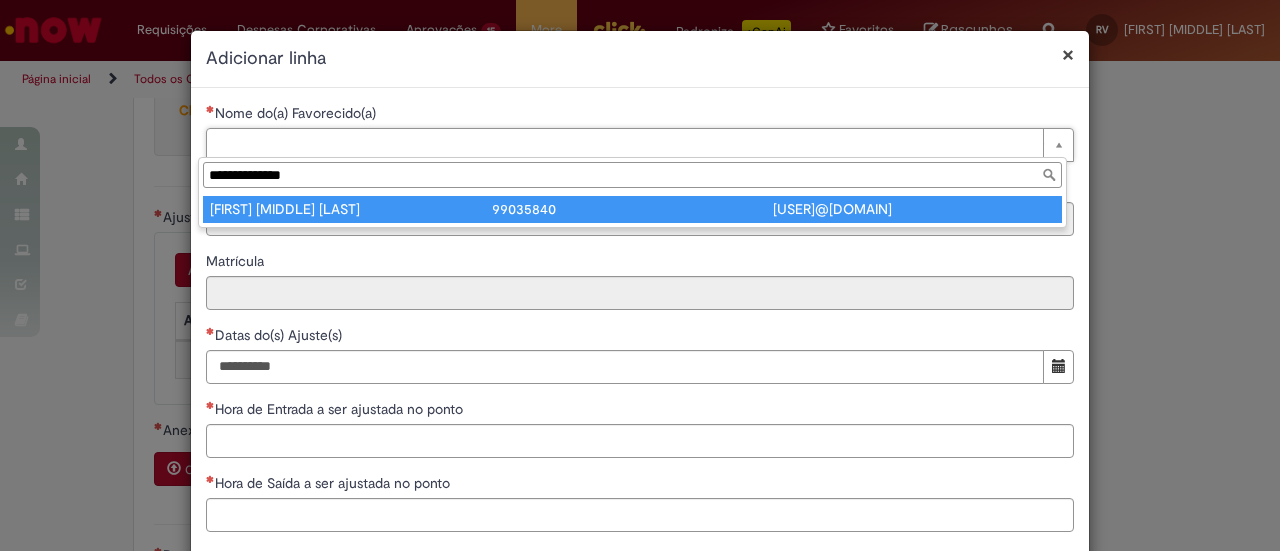 type on "**********" 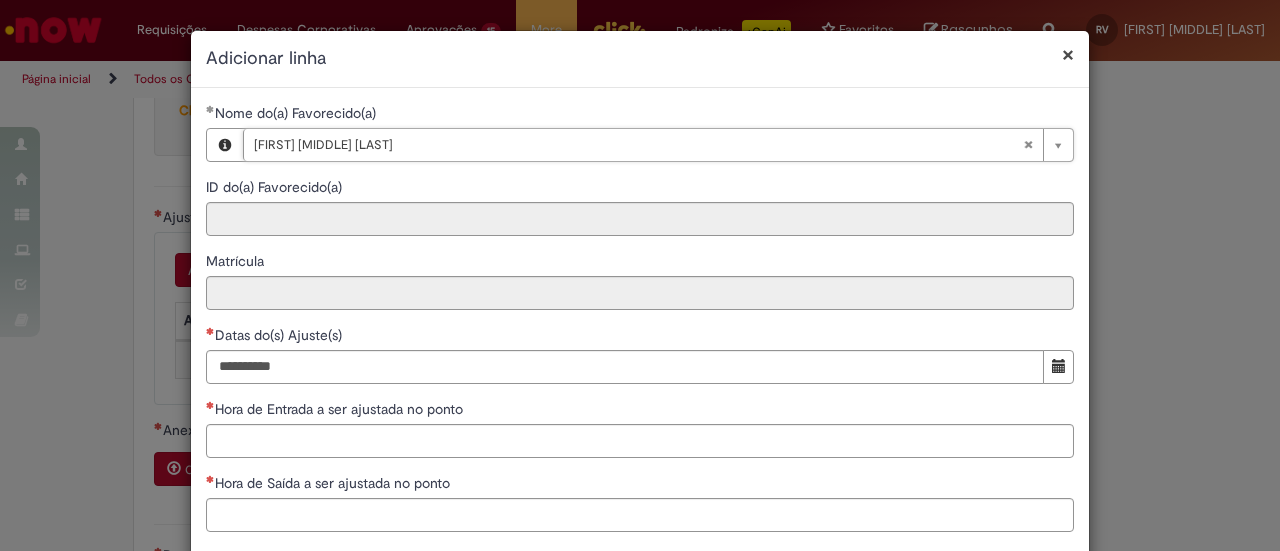 type on "********" 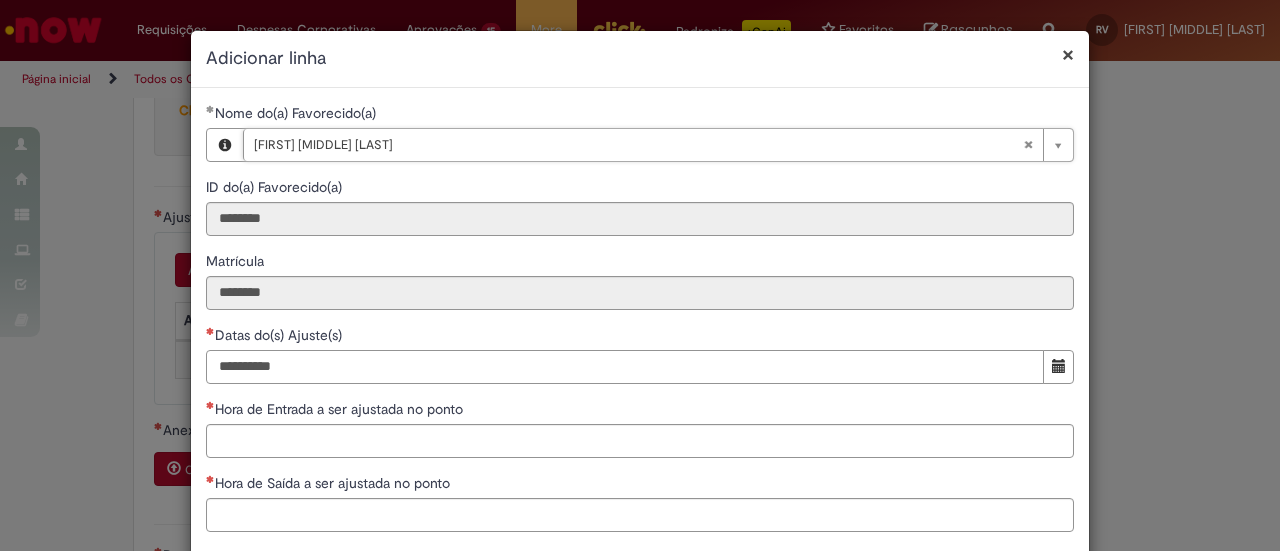 click on "Datas do(s) Ajuste(s)" at bounding box center (625, 367) 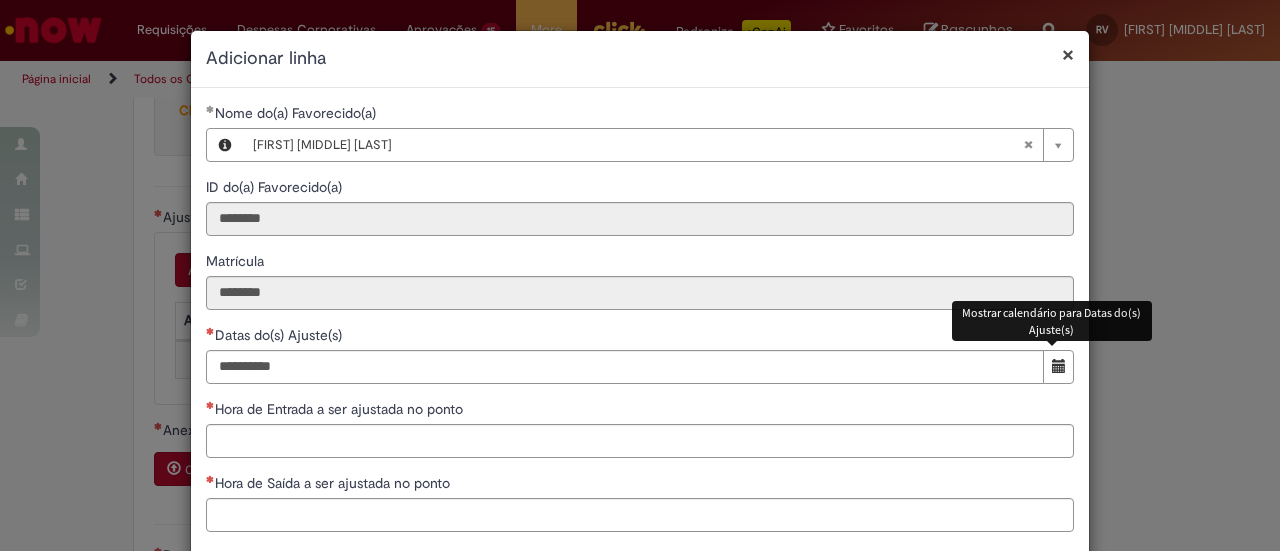 click at bounding box center (1058, 367) 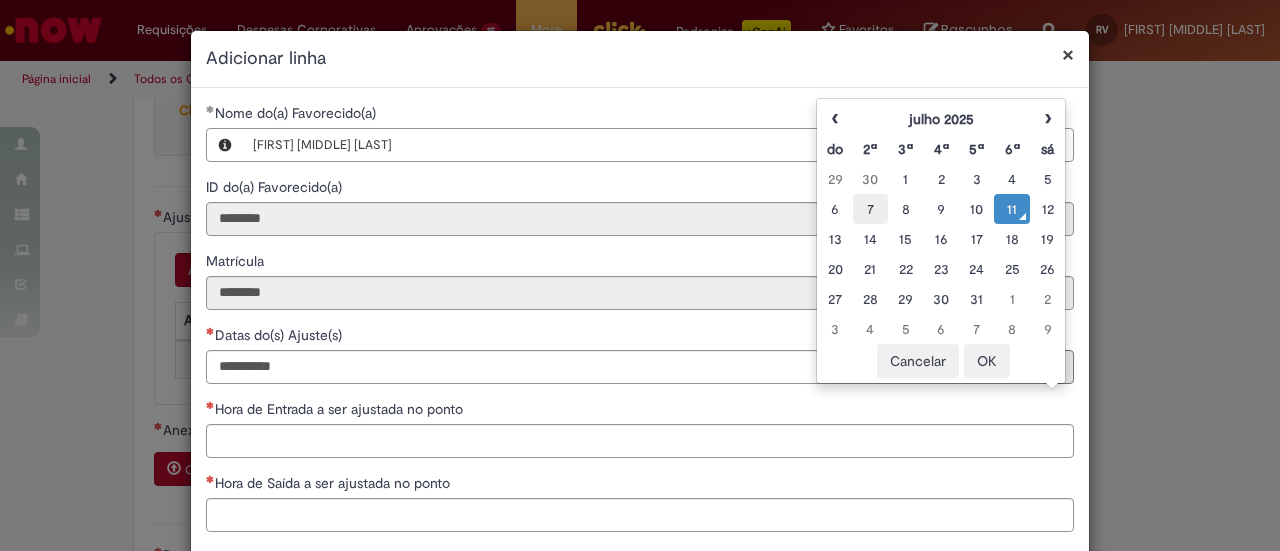 click on "7" at bounding box center (870, 209) 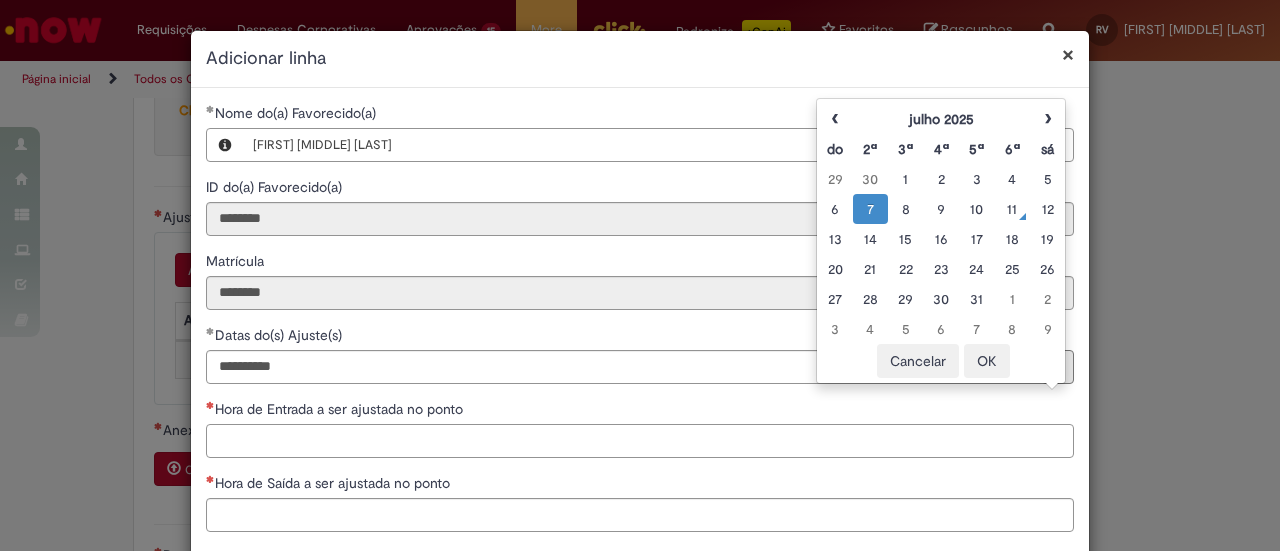 click on "Hora de Entrada a ser ajustada no ponto" at bounding box center [640, 441] 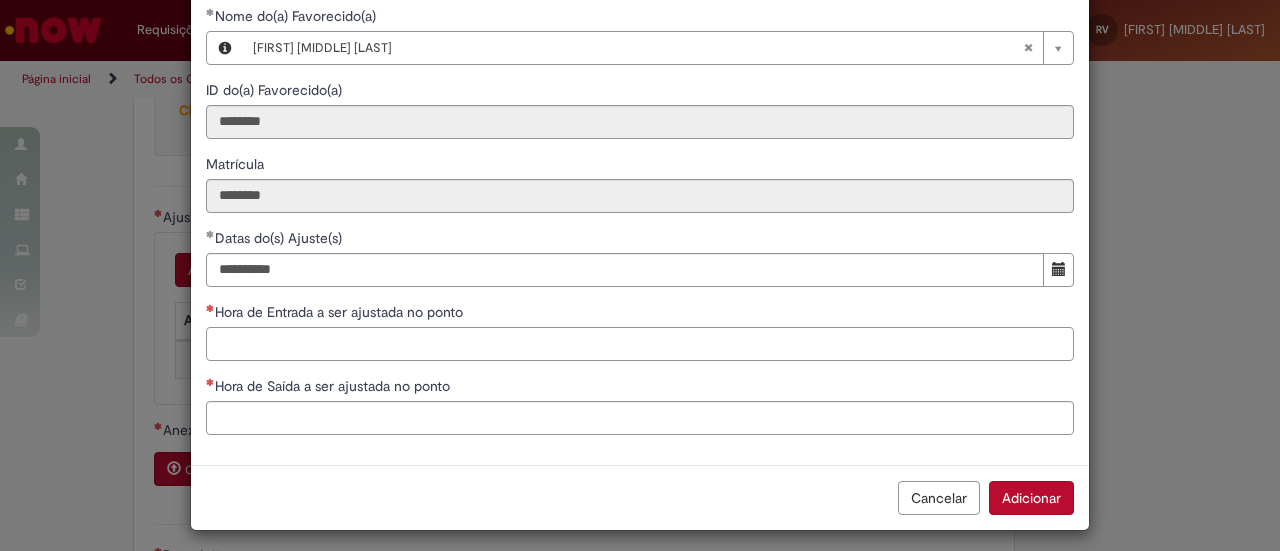 scroll, scrollTop: 100, scrollLeft: 0, axis: vertical 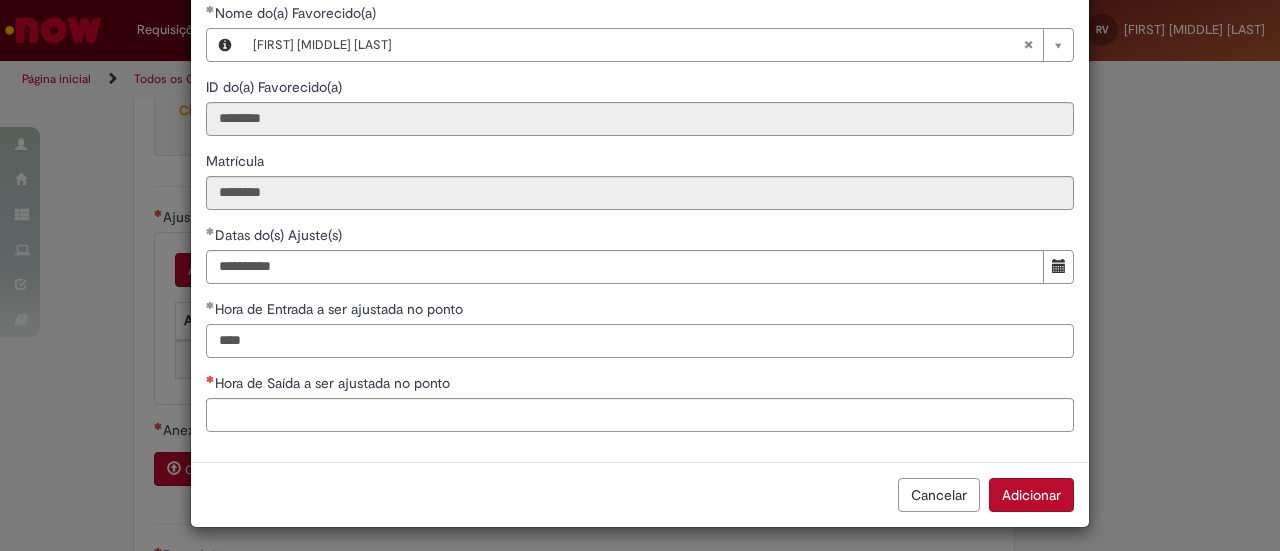 type on "****" 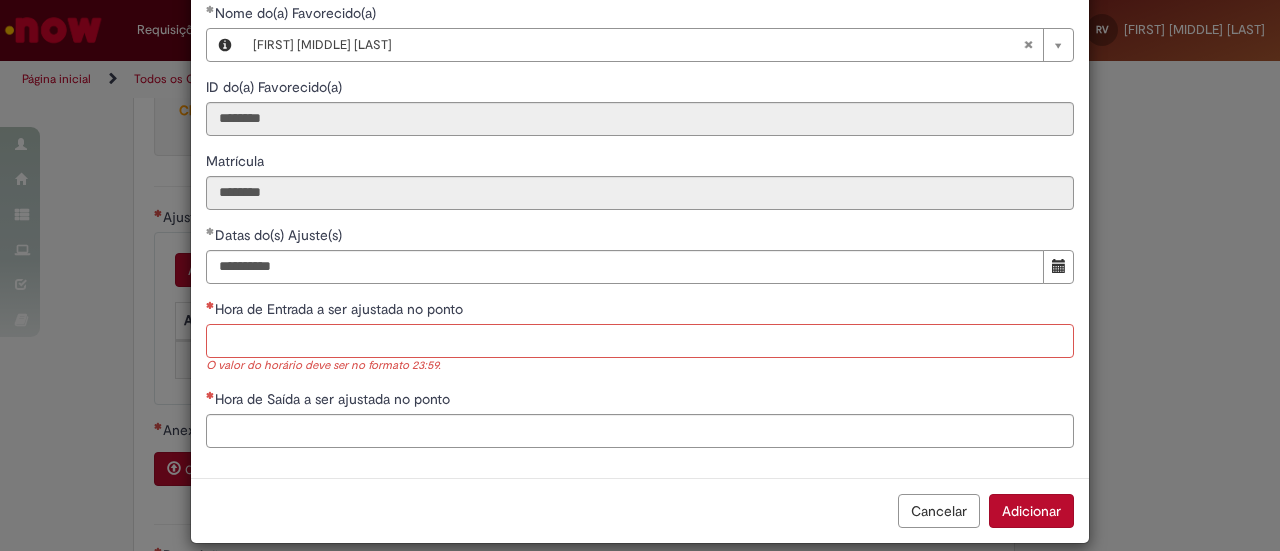 click on "Hora de Entrada a ser ajustada no ponto" at bounding box center (640, 341) 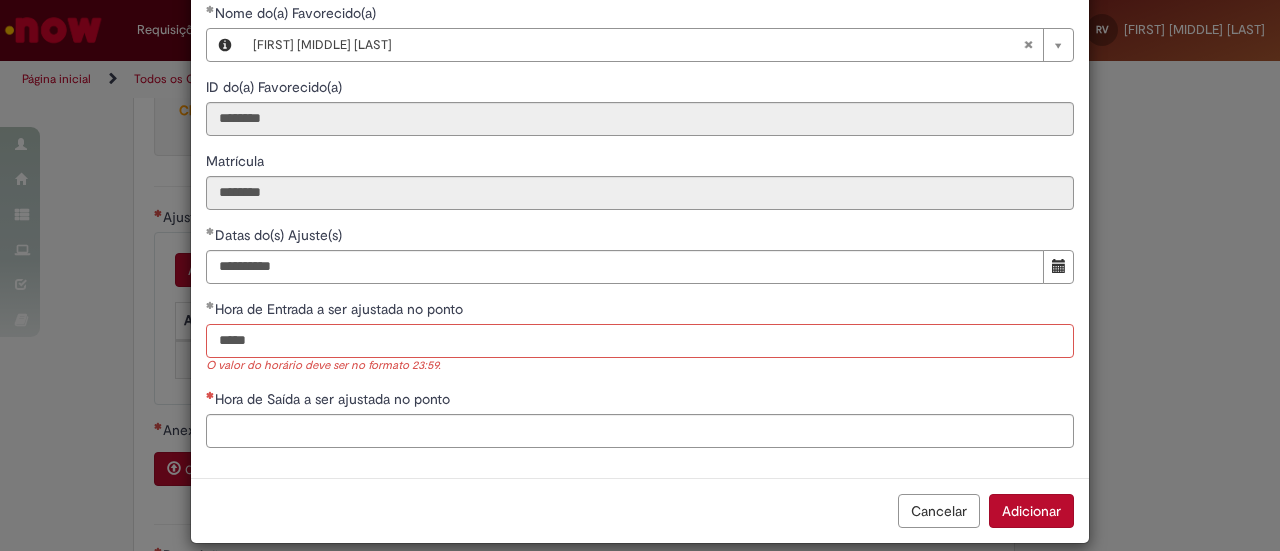 type on "*****" 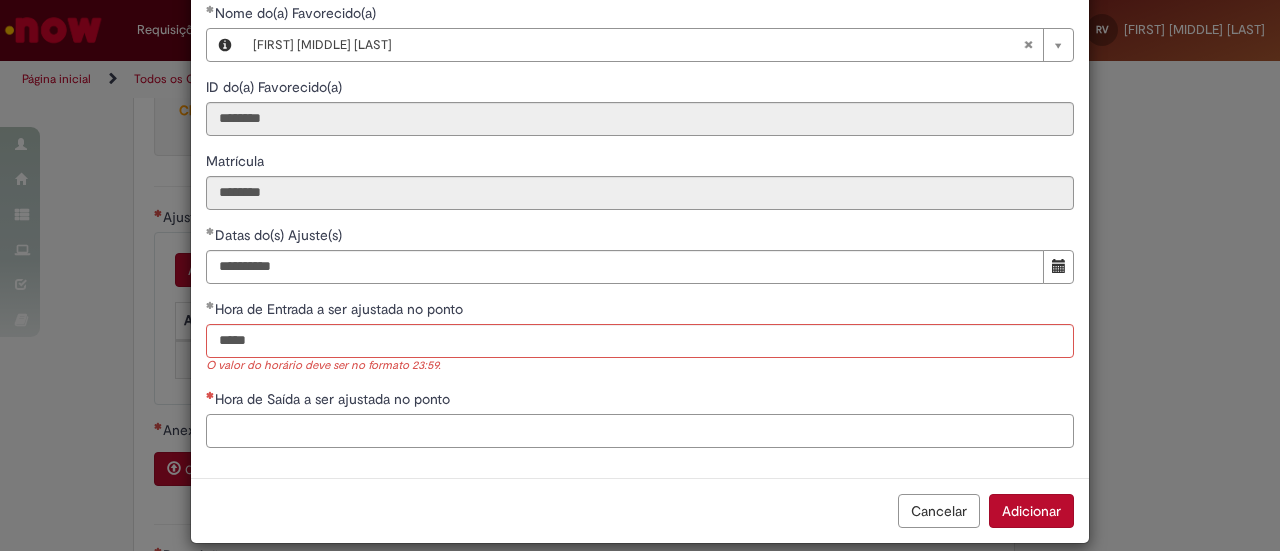 click on "Hora de Saída a ser ajustada no ponto" at bounding box center (640, 431) 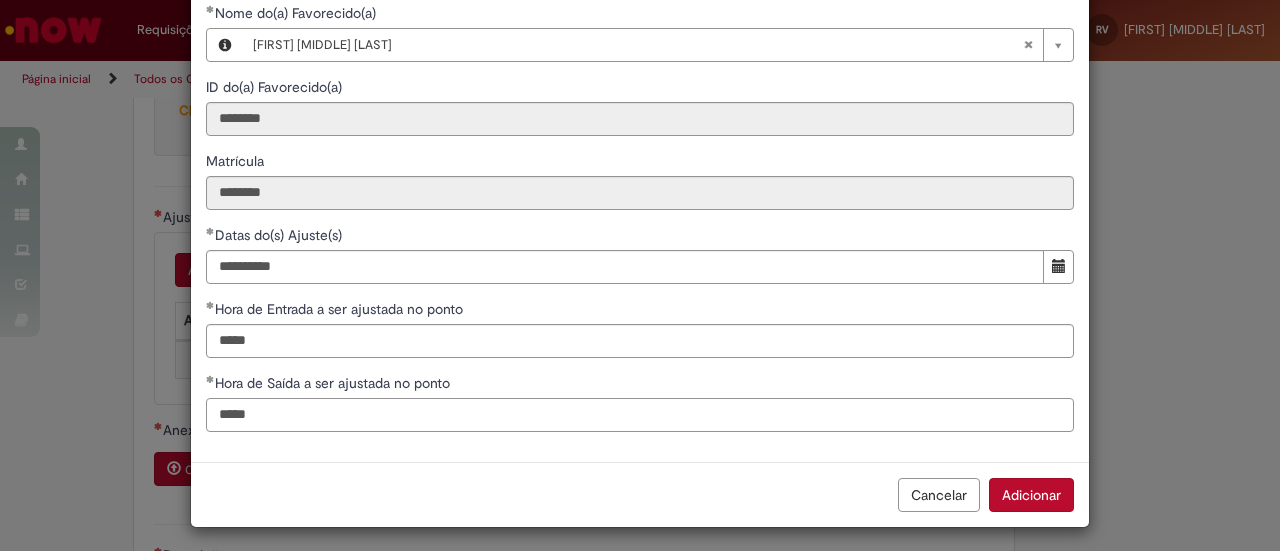 type on "*****" 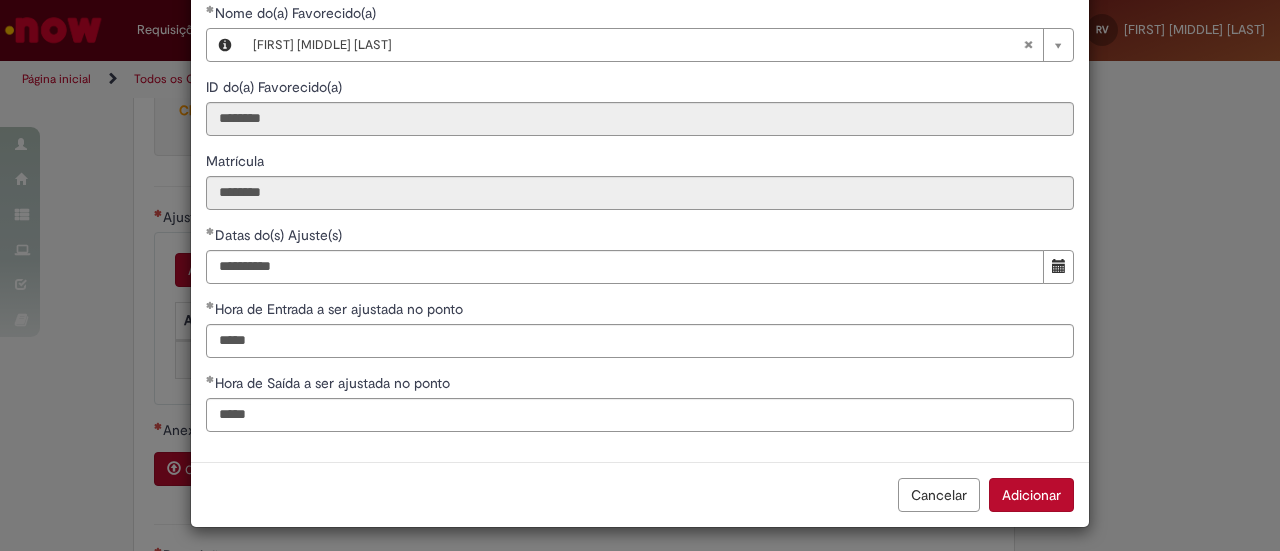 click on "Adicionar" at bounding box center (1031, 495) 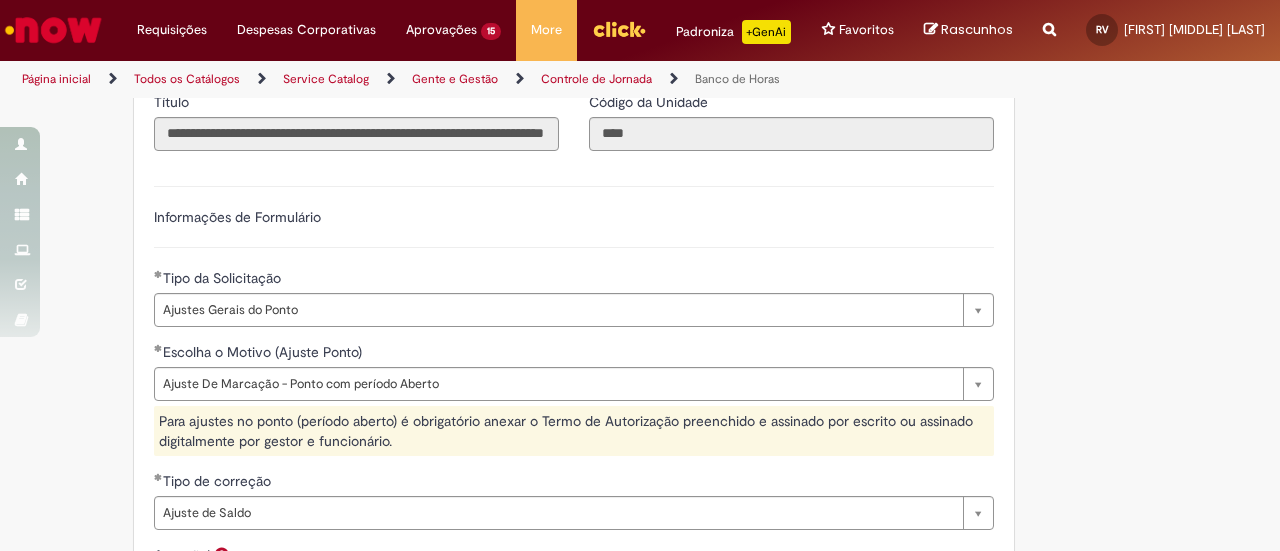 scroll, scrollTop: 1183, scrollLeft: 0, axis: vertical 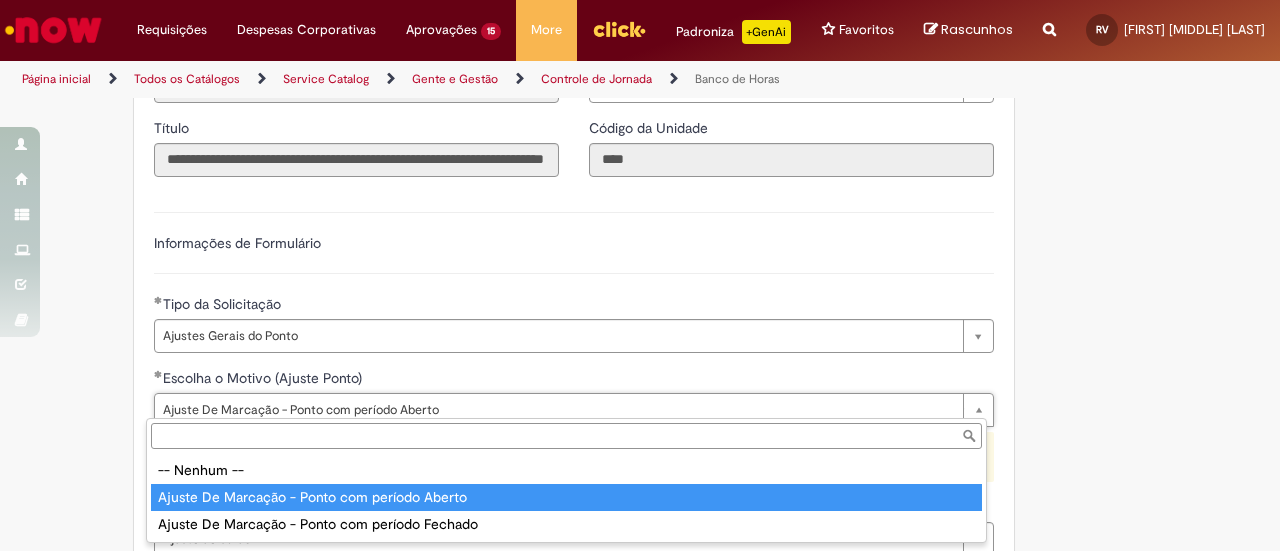 type on "**********" 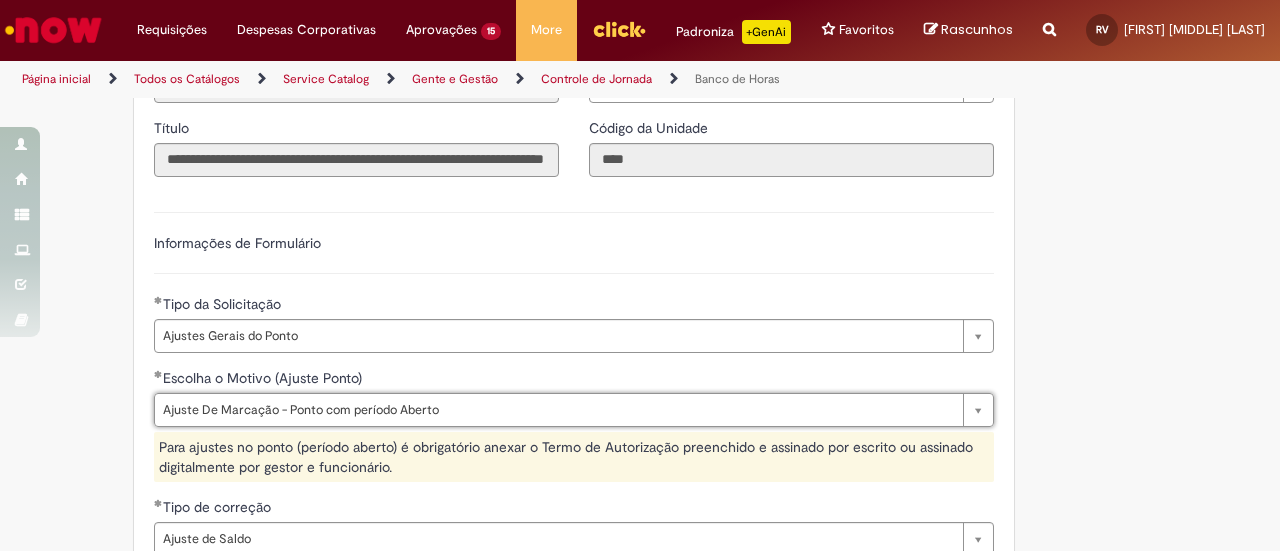 scroll, scrollTop: 0, scrollLeft: 305, axis: horizontal 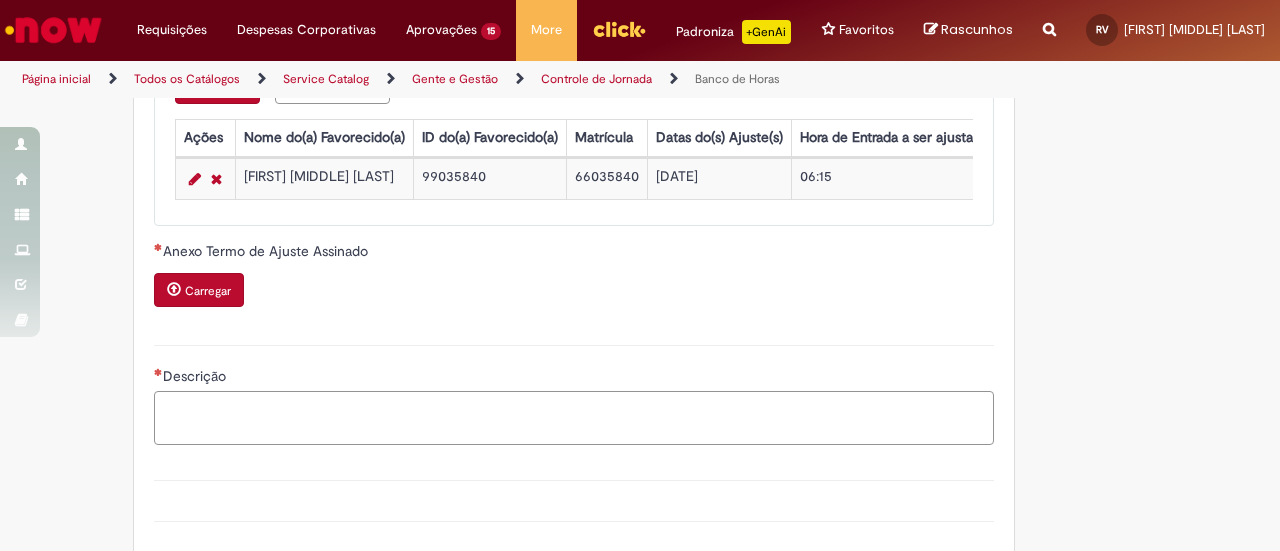 click on "Descrição" at bounding box center [574, 417] 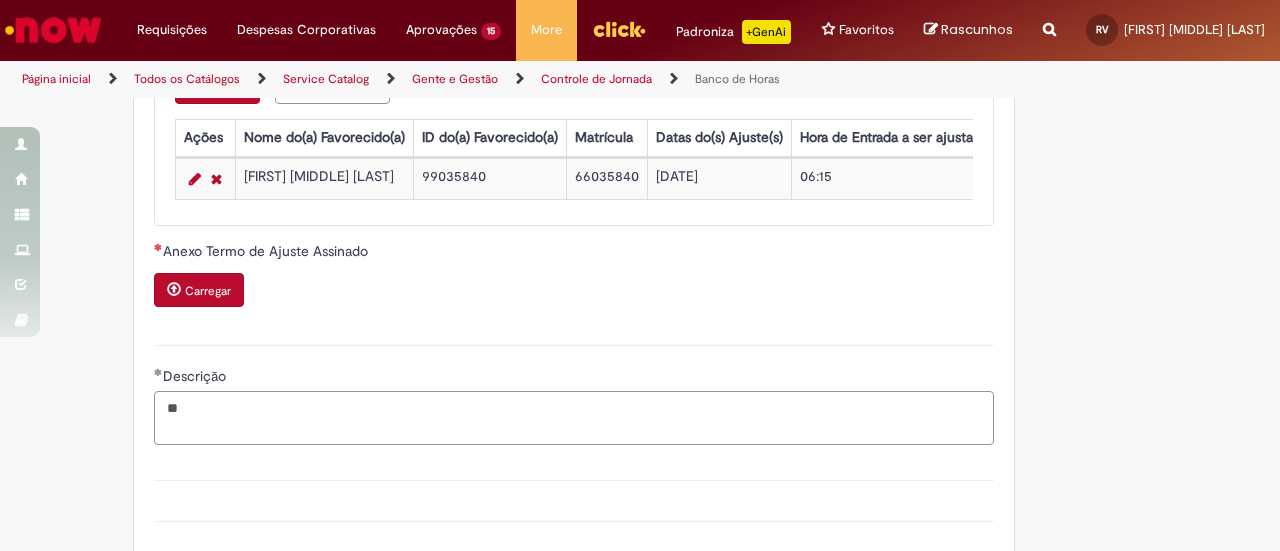 type on "*" 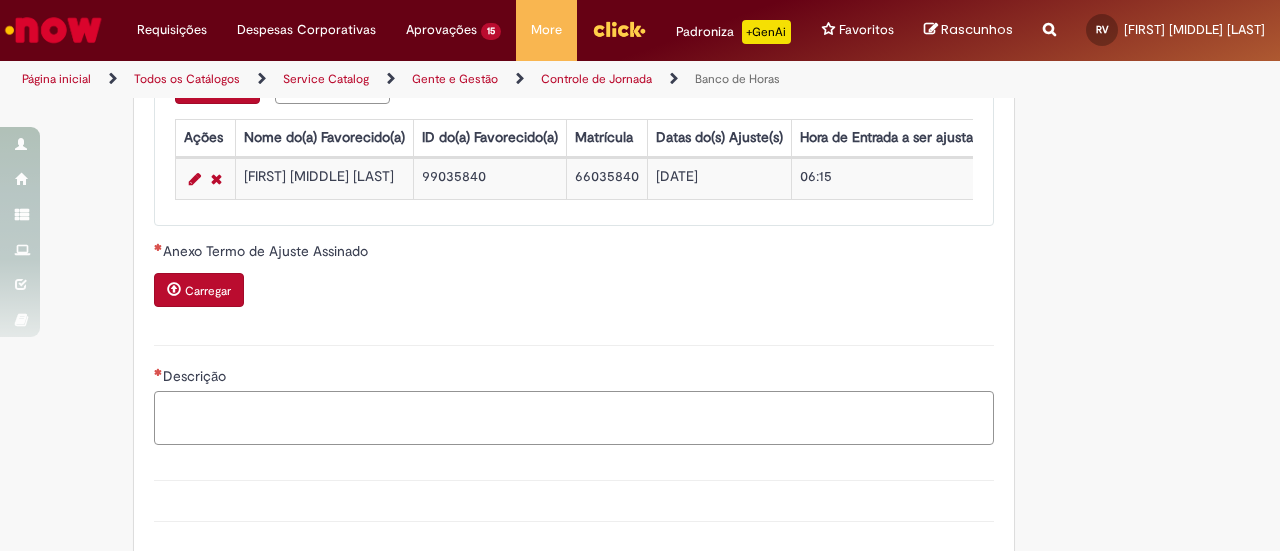 click on "Descrição" at bounding box center (574, 417) 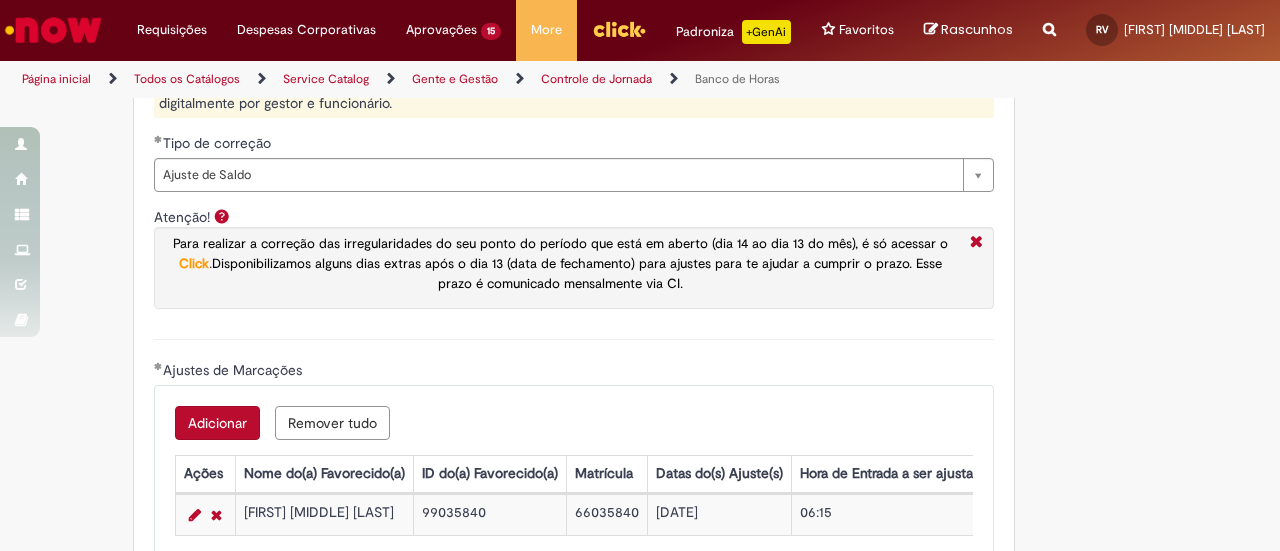 scroll, scrollTop: 1503, scrollLeft: 0, axis: vertical 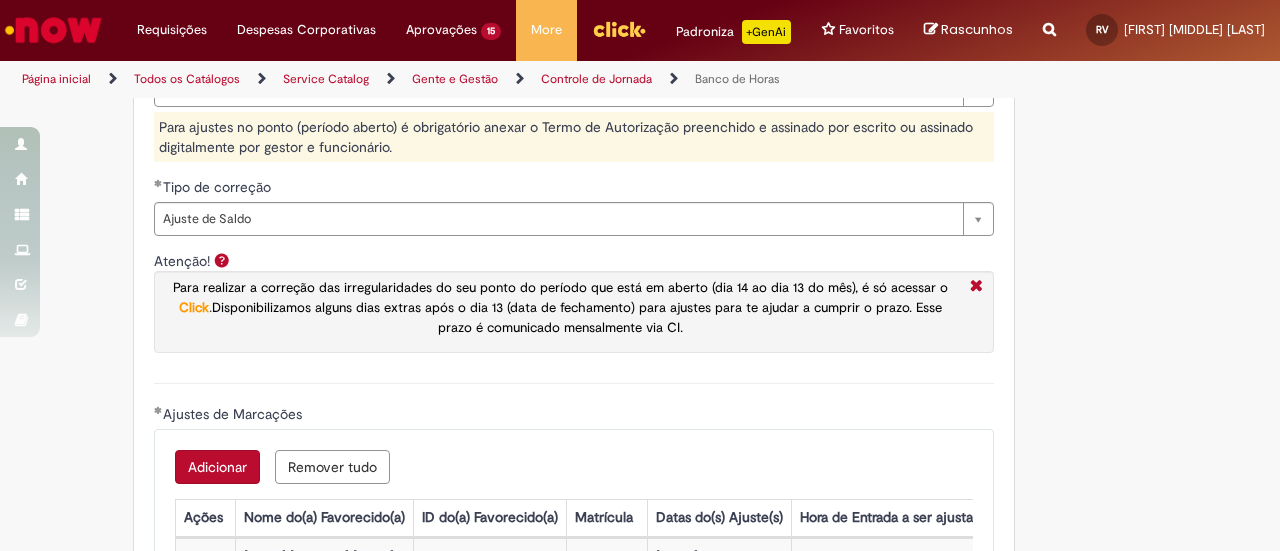 type on "**********" 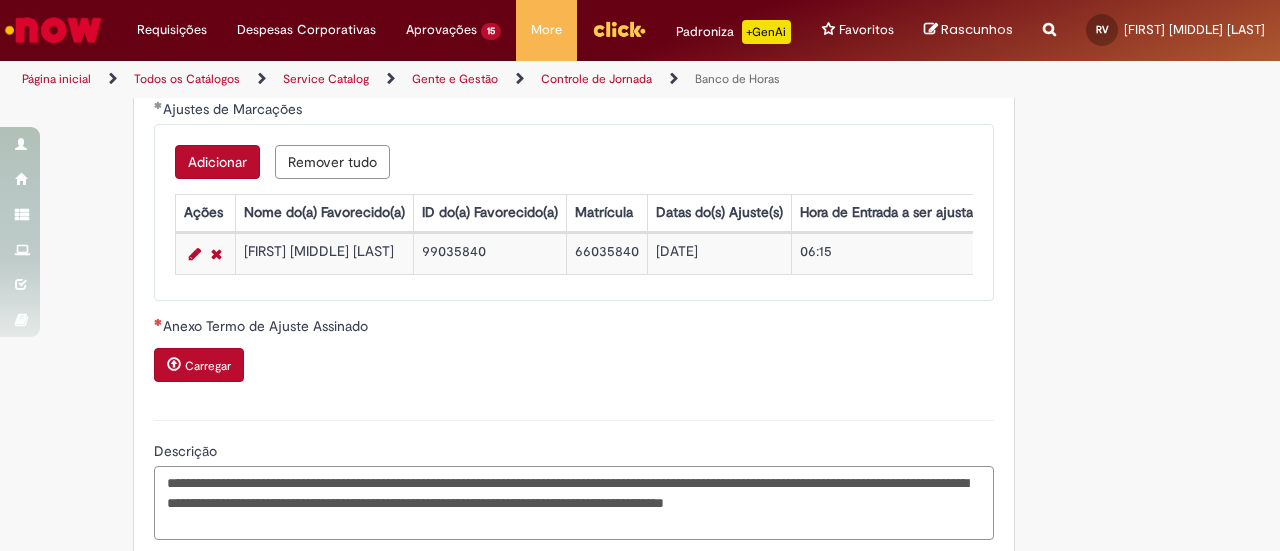 scroll, scrollTop: 2103, scrollLeft: 0, axis: vertical 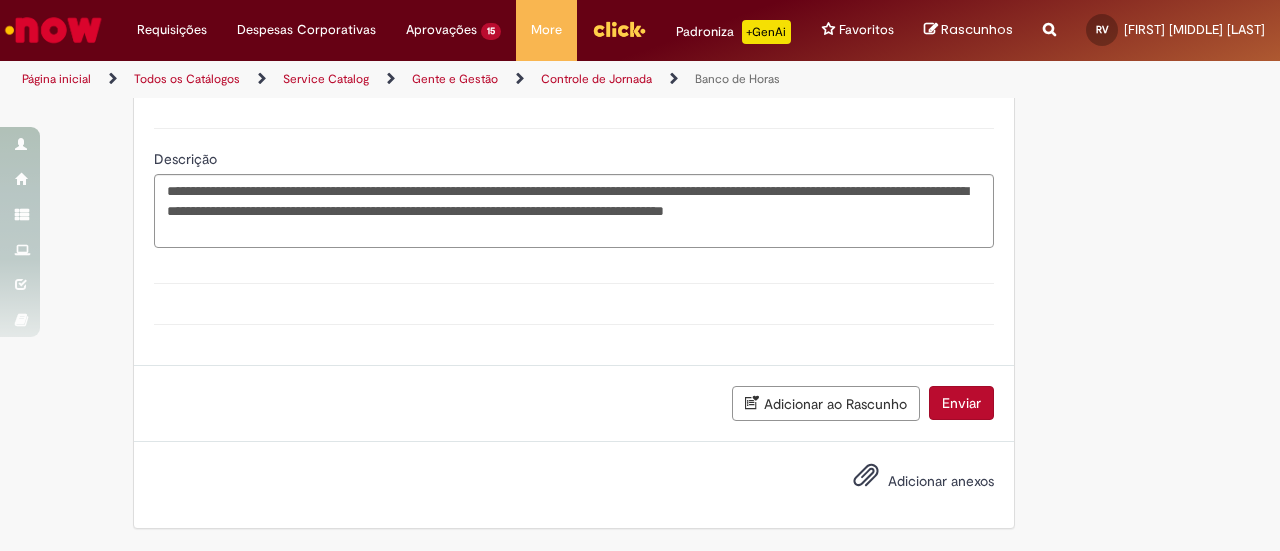click on "Adicionar anexos" at bounding box center [941, 481] 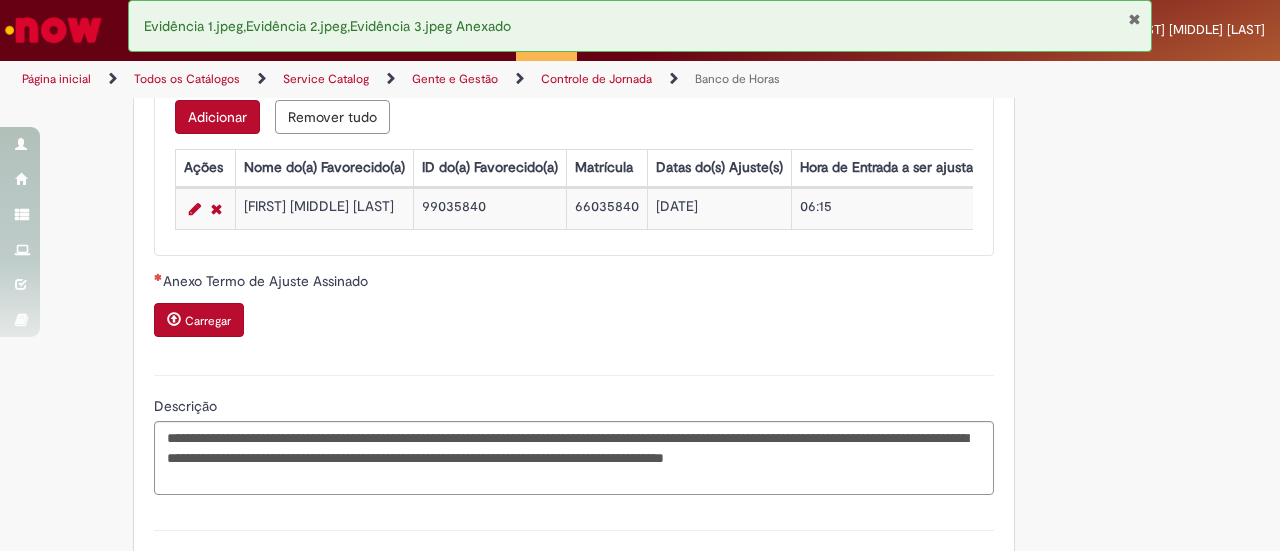 scroll, scrollTop: 1842, scrollLeft: 0, axis: vertical 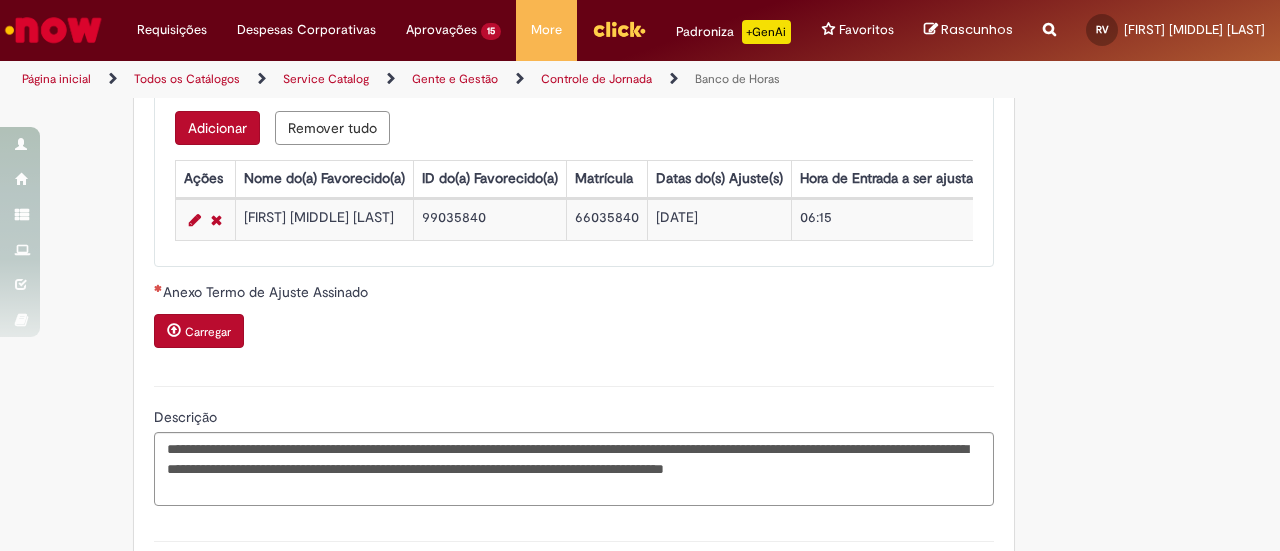 click on "Carregar" at bounding box center [199, 331] 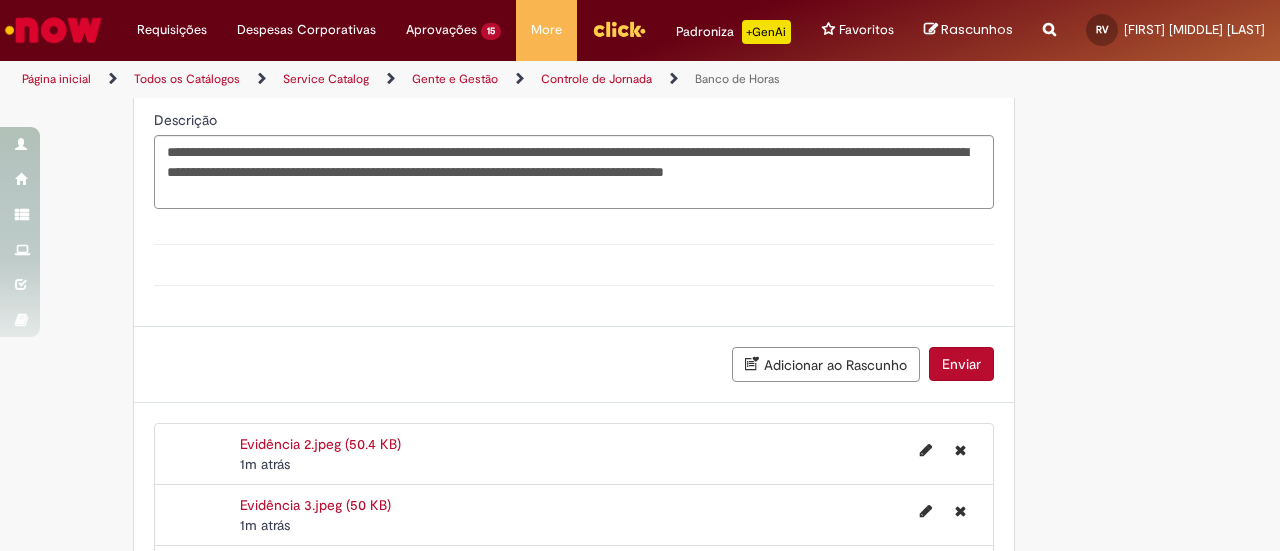 scroll, scrollTop: 2062, scrollLeft: 0, axis: vertical 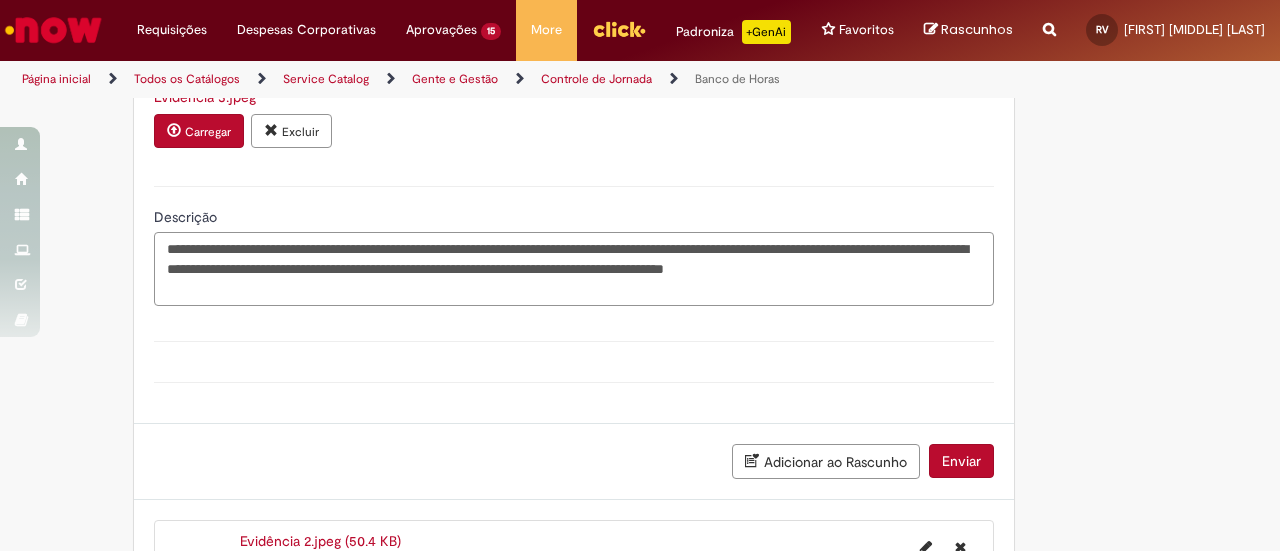 drag, startPoint x: 215, startPoint y: 302, endPoint x: 86, endPoint y: 232, distance: 146.76852 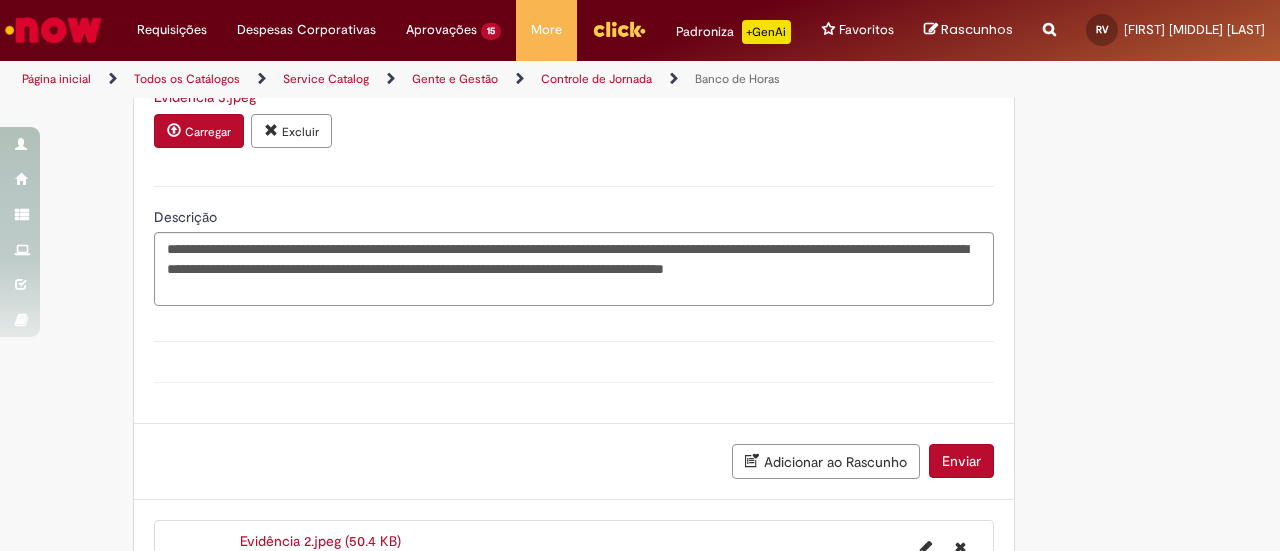 click on "Tire dúvidas com LupiAssist    +GenAI
Oi! Eu sou LupiAssist, uma Inteligência Artificial Generativa em constante aprendizado   Meu conteúdo é monitorado para trazer uma melhor experiência
Dúvidas comuns:   Quando fecha o mês no banco de horas? Como verificar o meu saldo do banco de horas? O saldo do banco de horas reinicia?
Só mais um instante, estou consultando nossas bases de conhecimento  e escrevendo a melhor resposta pra você!
Title
Lorem ipsum dolor sit amet    Fazer uma nova pergunta
Gerei esta resposta utilizando IA Generativa em conjunto com os nossos padrões. Em caso de divergência, os documentos oficiais prevalecerão.
Saiba mais em:" at bounding box center (640, -580) 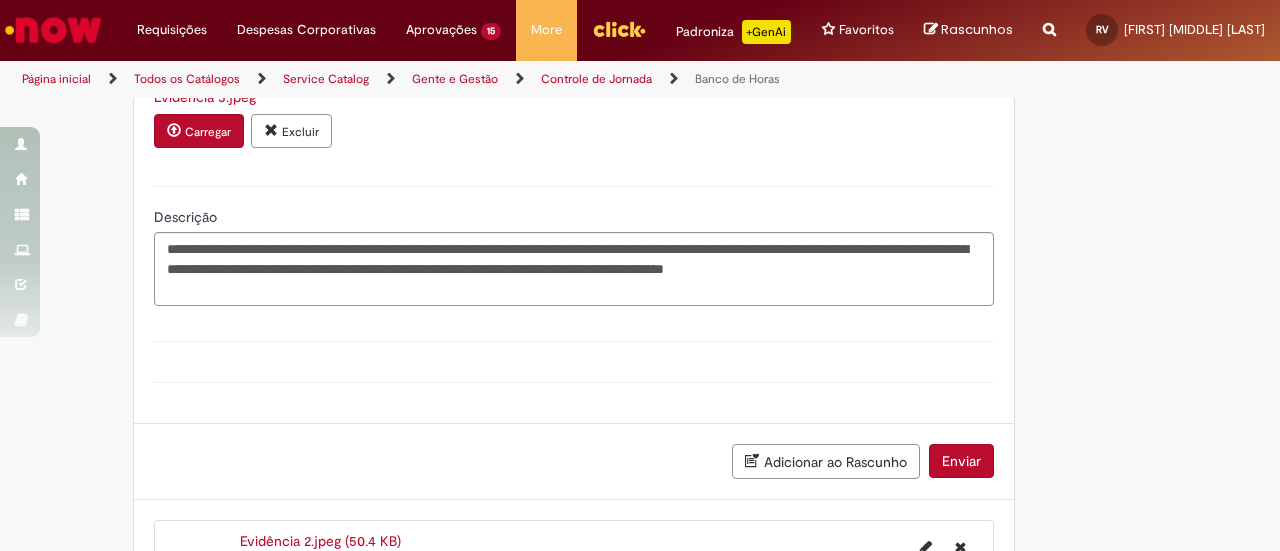 click on "Enviar" at bounding box center [961, 461] 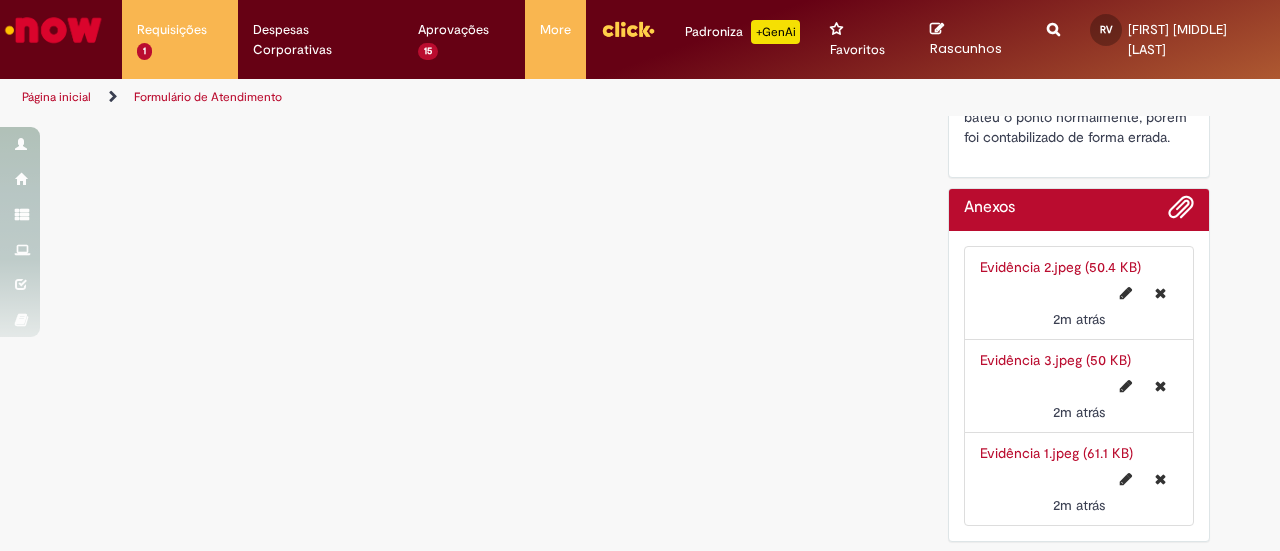 scroll, scrollTop: 0, scrollLeft: 0, axis: both 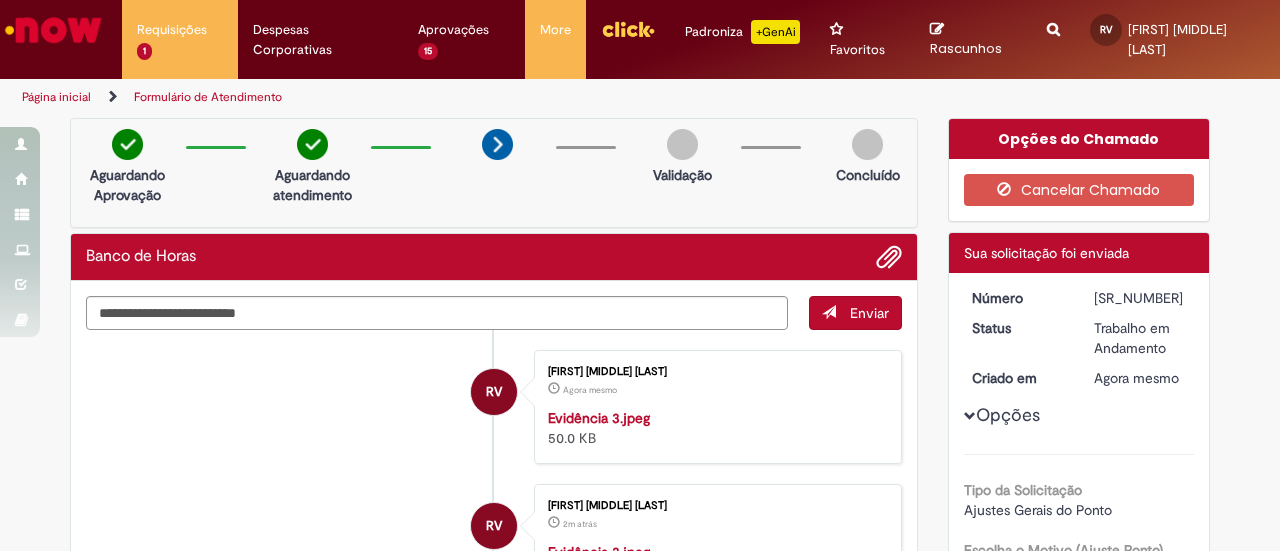 click at bounding box center (53, 30) 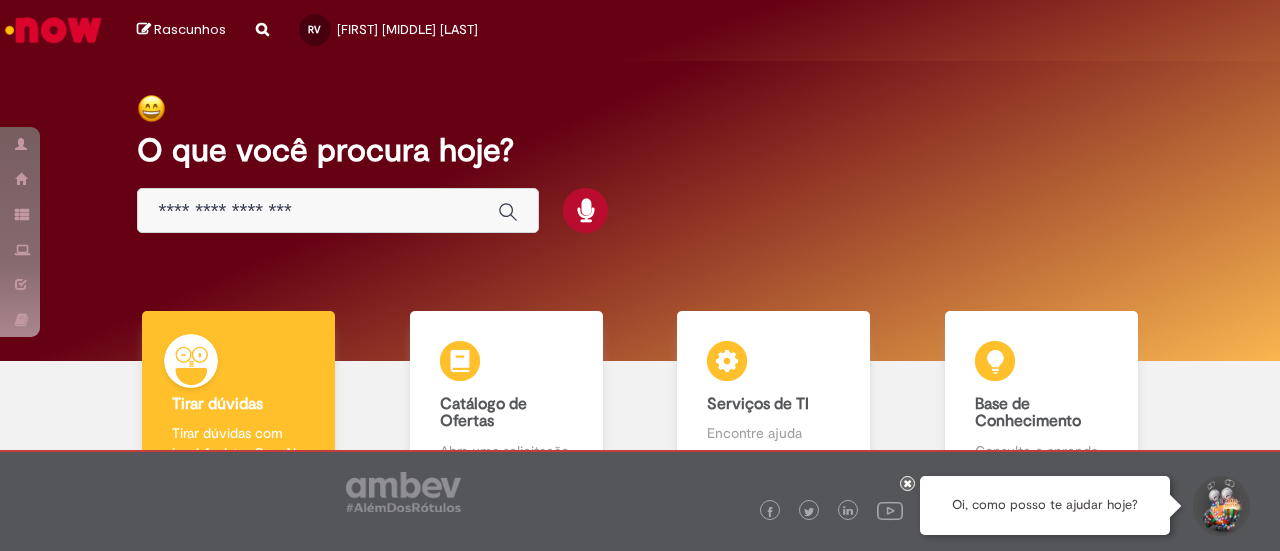 scroll, scrollTop: 0, scrollLeft: 0, axis: both 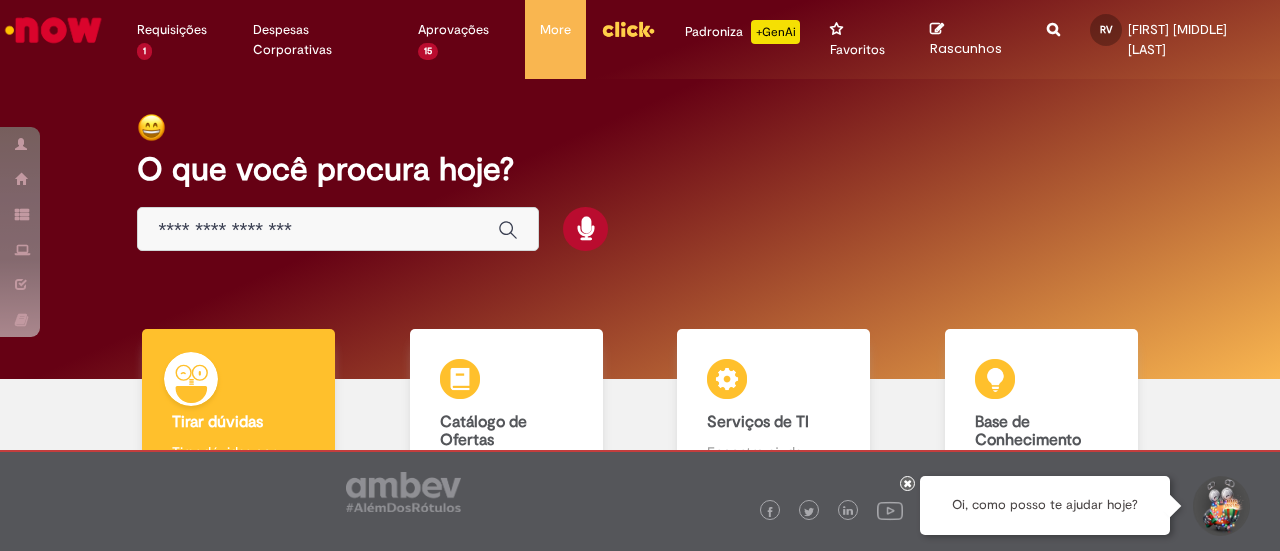 click at bounding box center [338, 229] 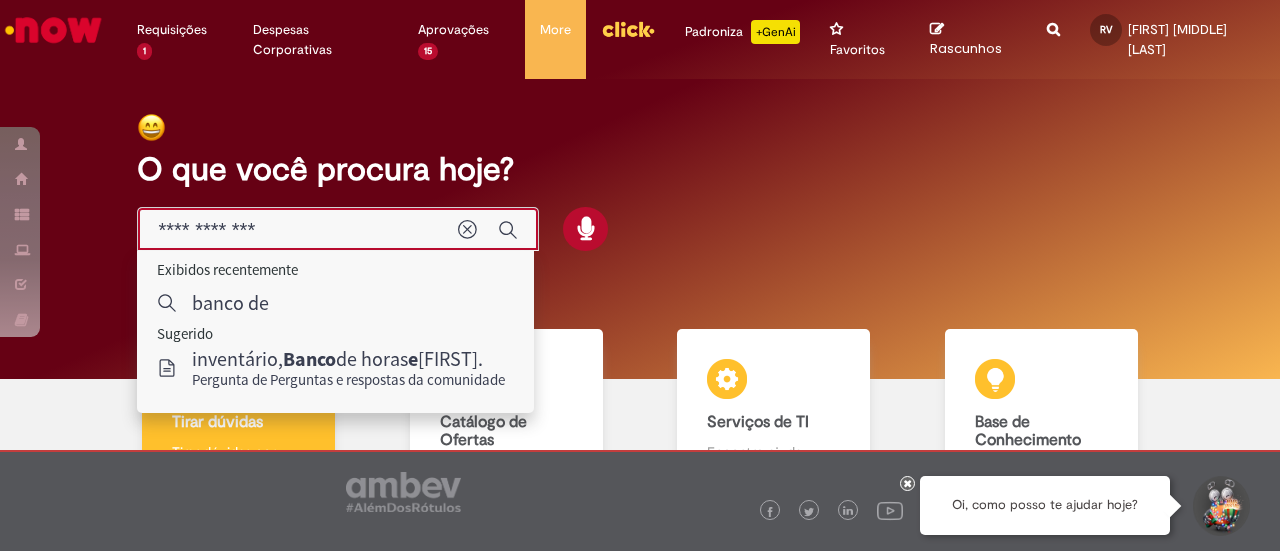 type on "**********" 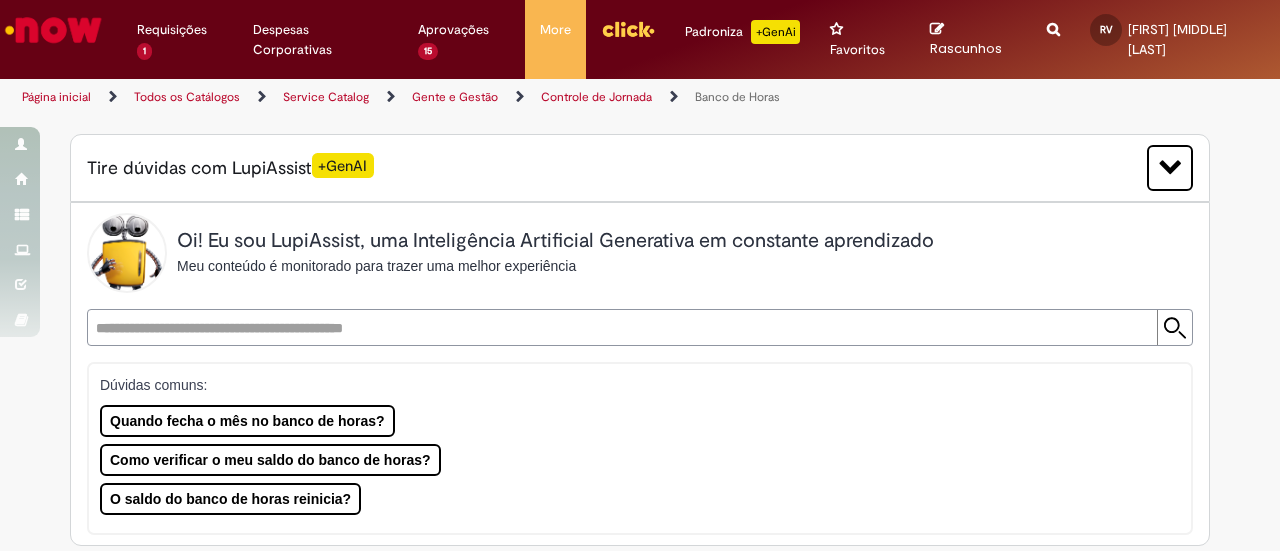 type on "********" 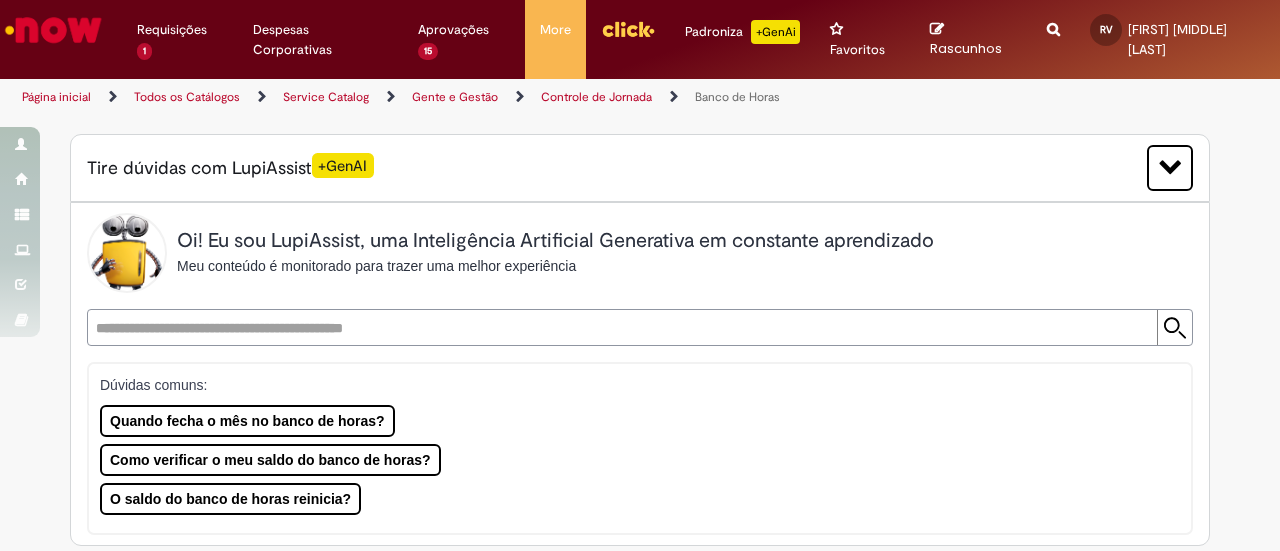 type on "**********" 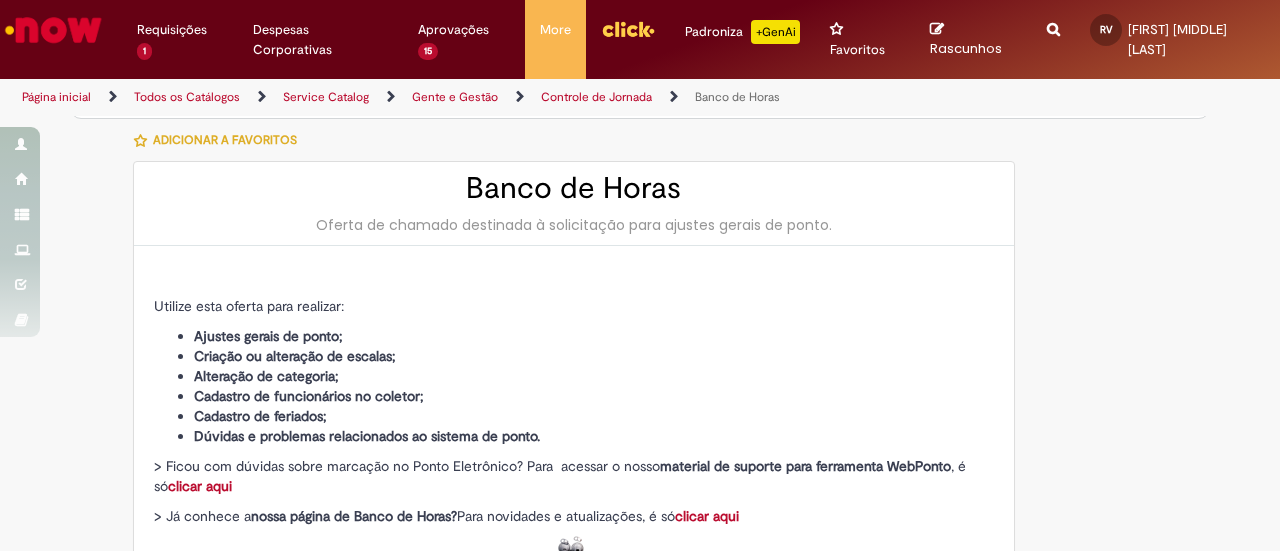 type on "**********" 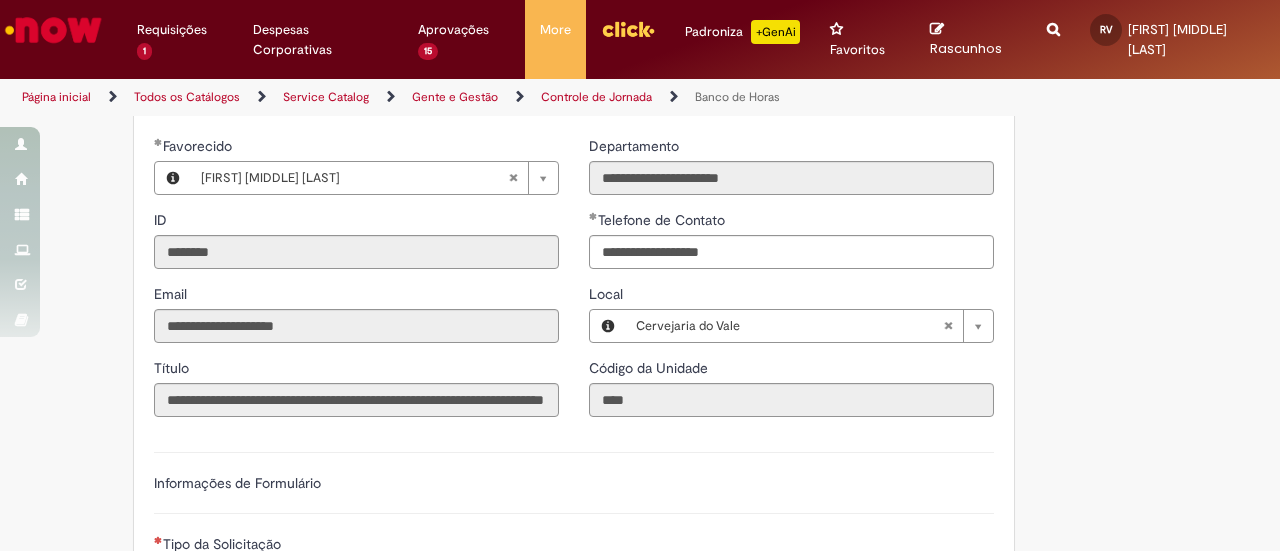 scroll, scrollTop: 934, scrollLeft: 0, axis: vertical 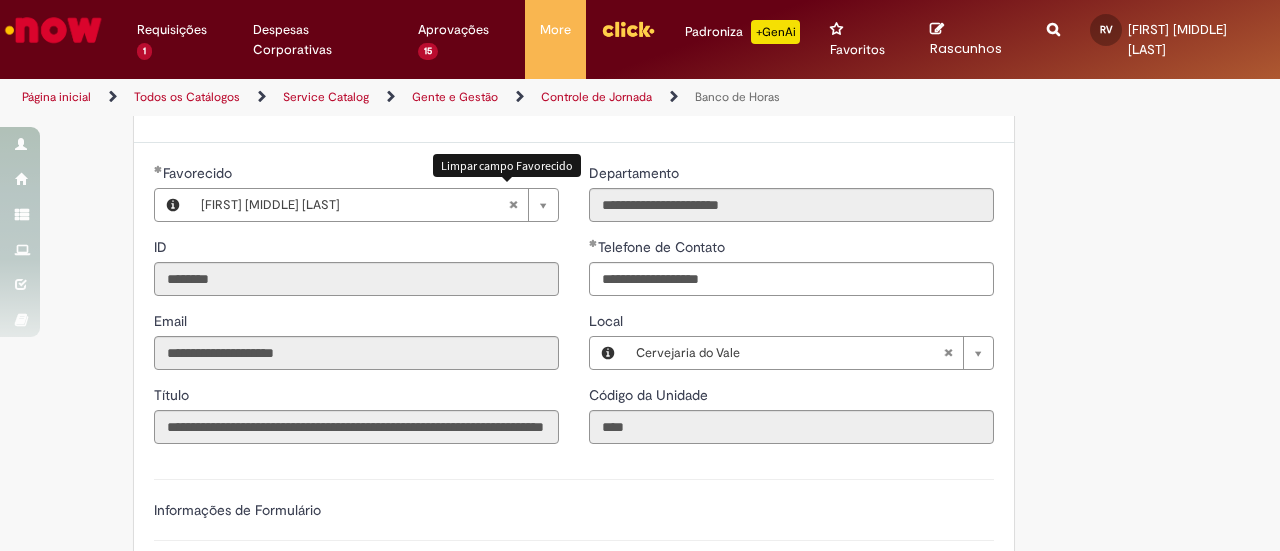 click at bounding box center (513, 205) 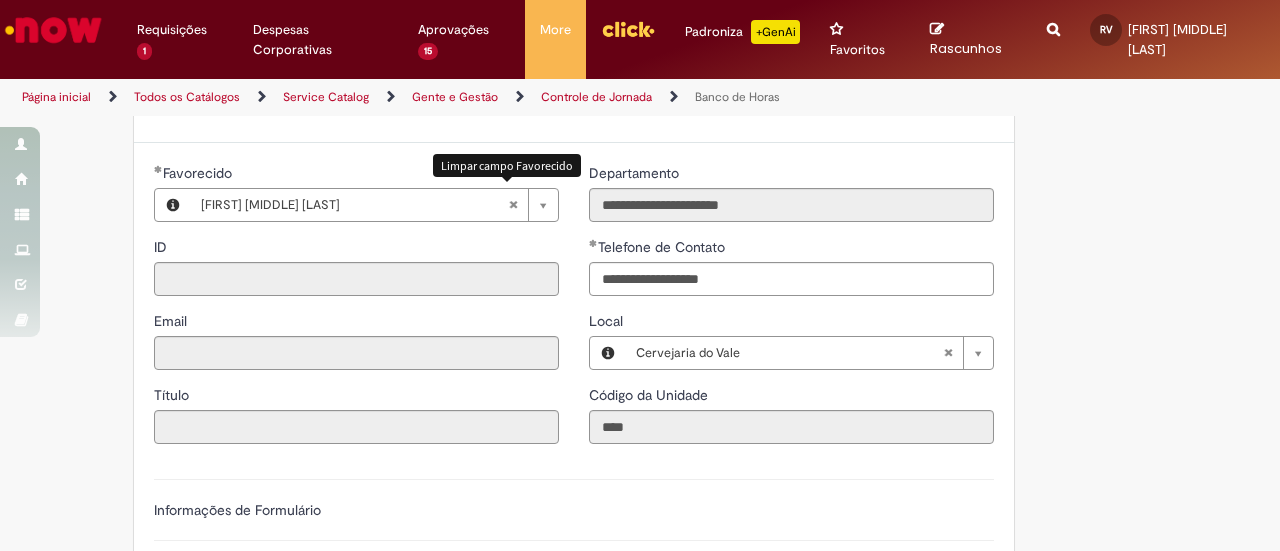 type 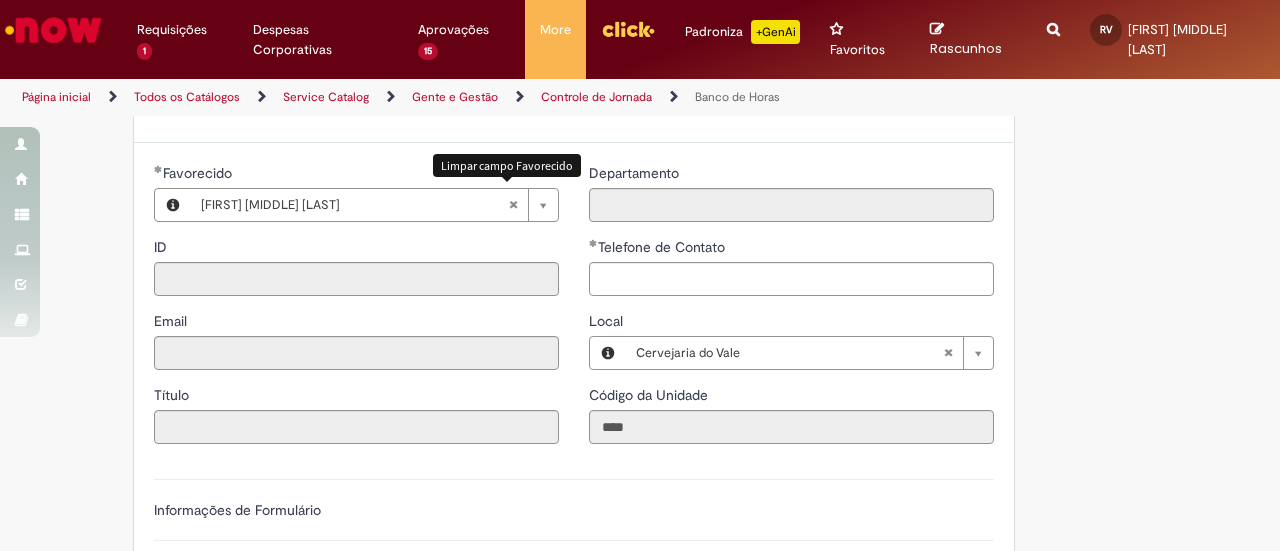 type 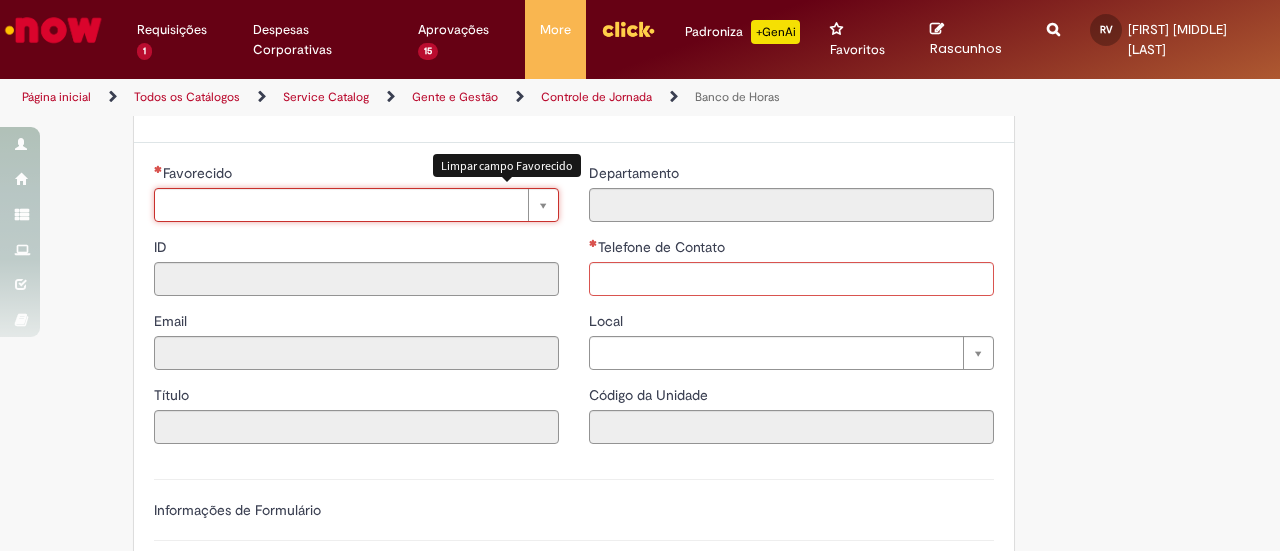 scroll, scrollTop: 0, scrollLeft: 0, axis: both 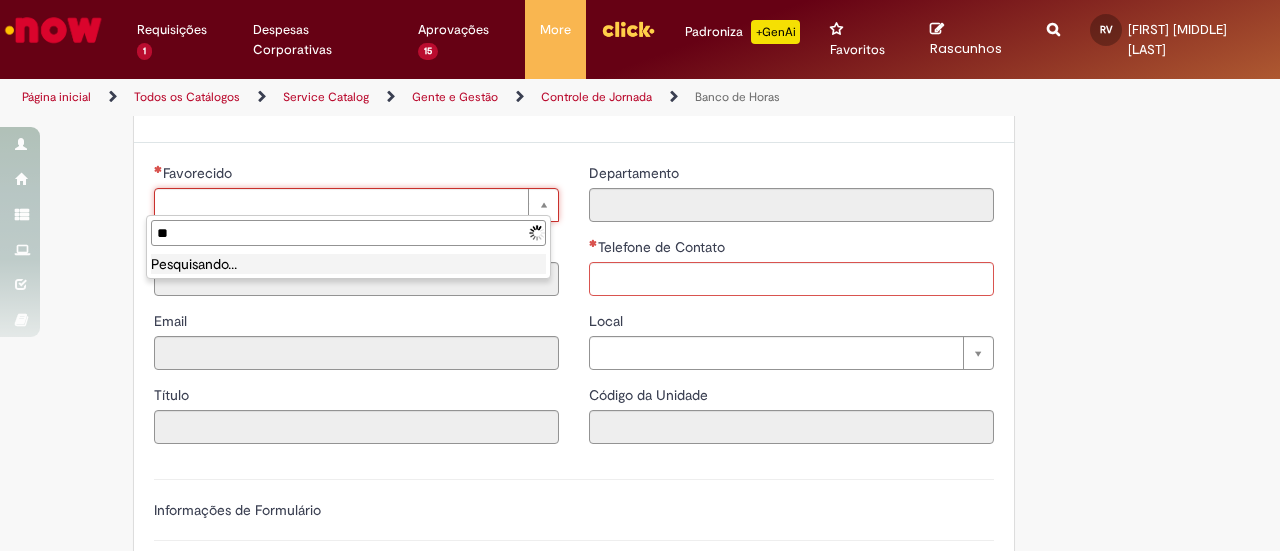 type on "*" 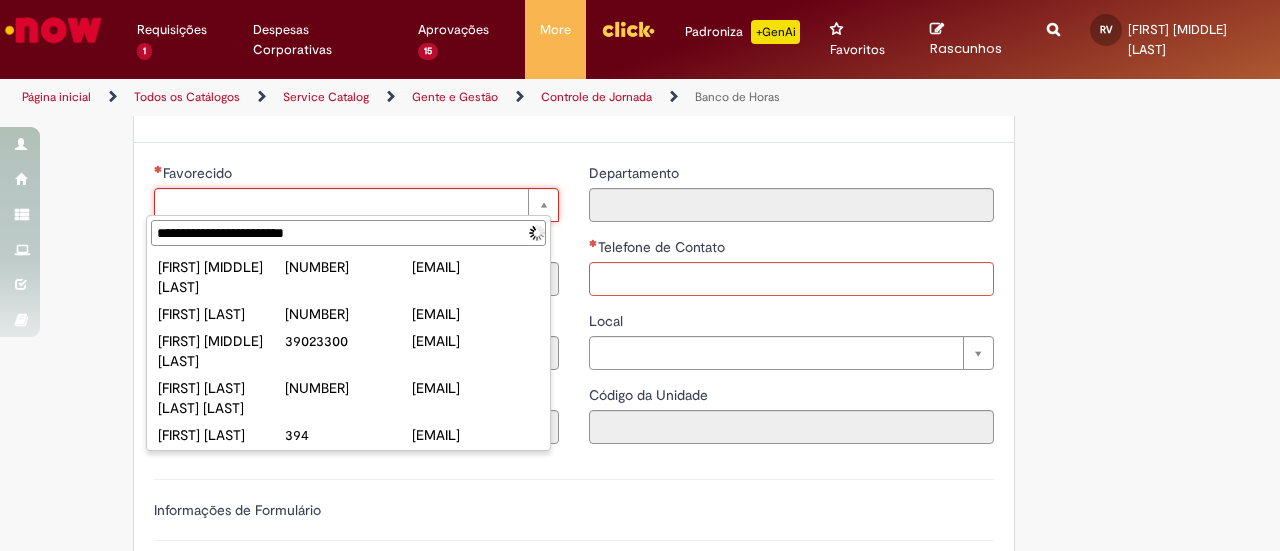 type on "**********" 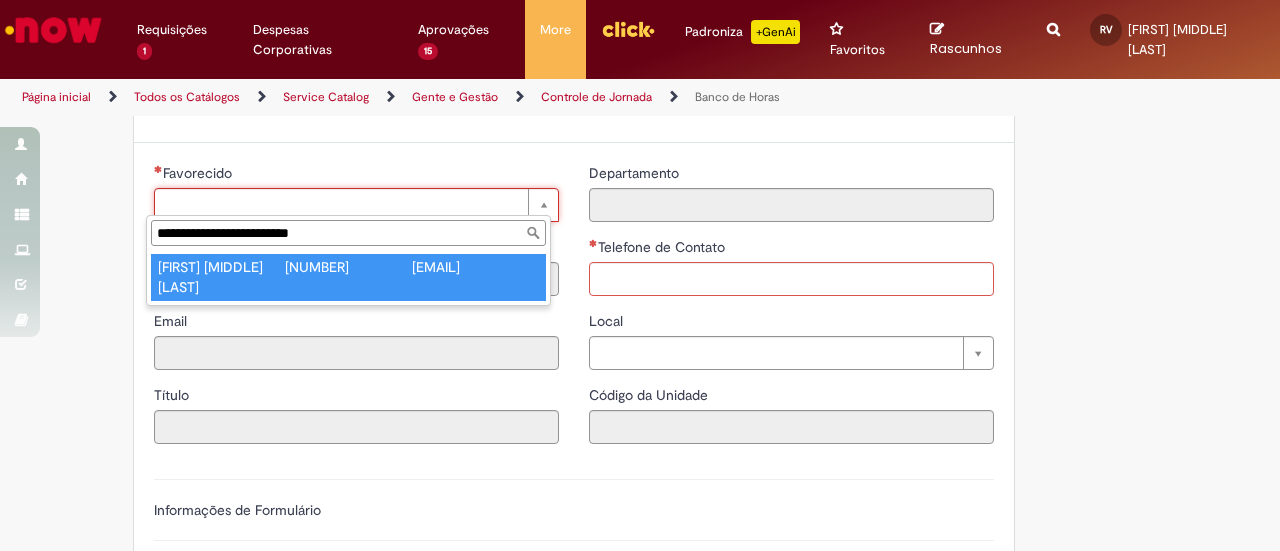 type on "**********" 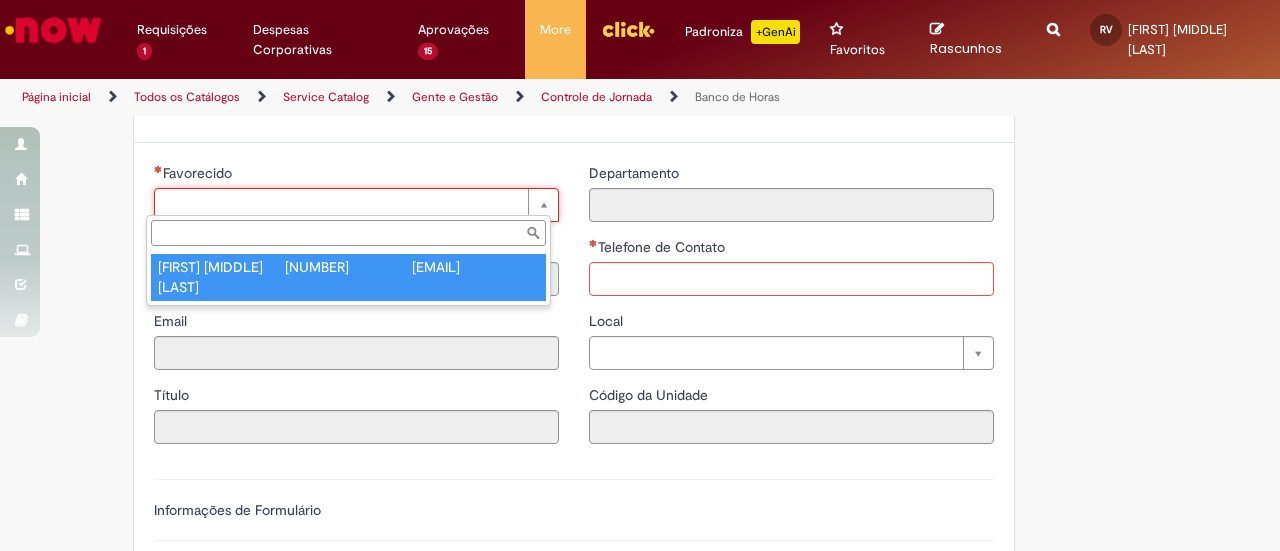 type on "********" 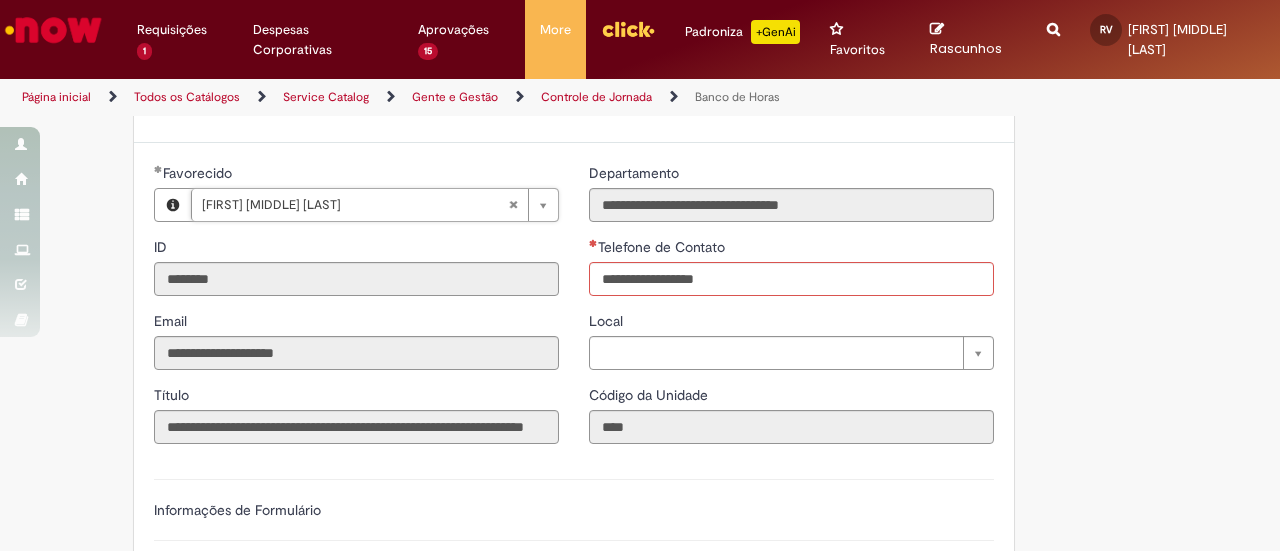 type on "**********" 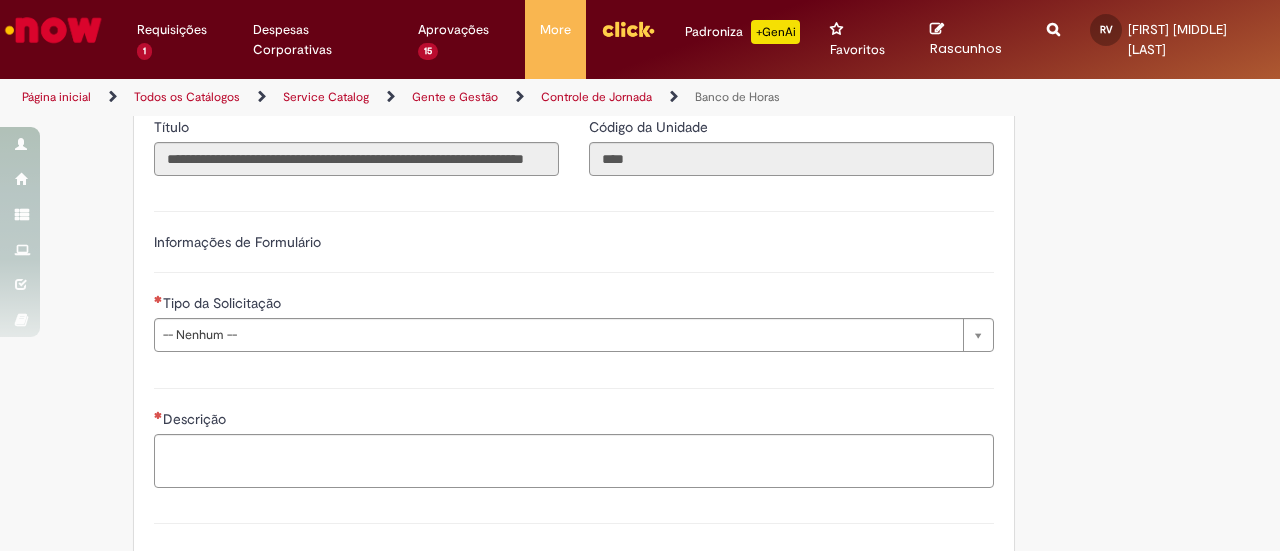 scroll, scrollTop: 1234, scrollLeft: 0, axis: vertical 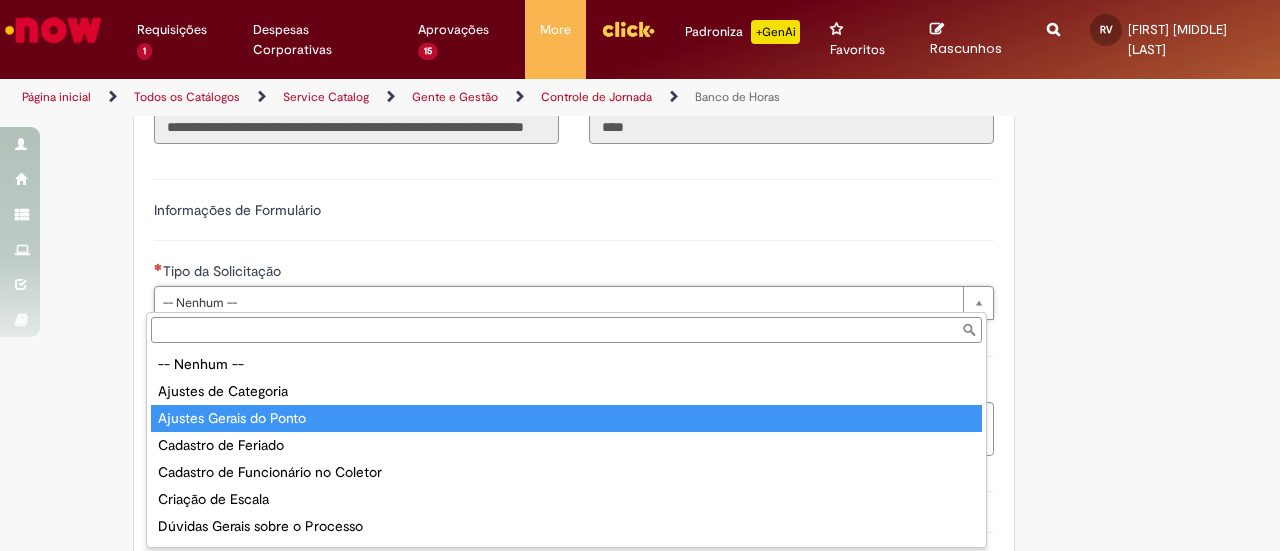 type on "**********" 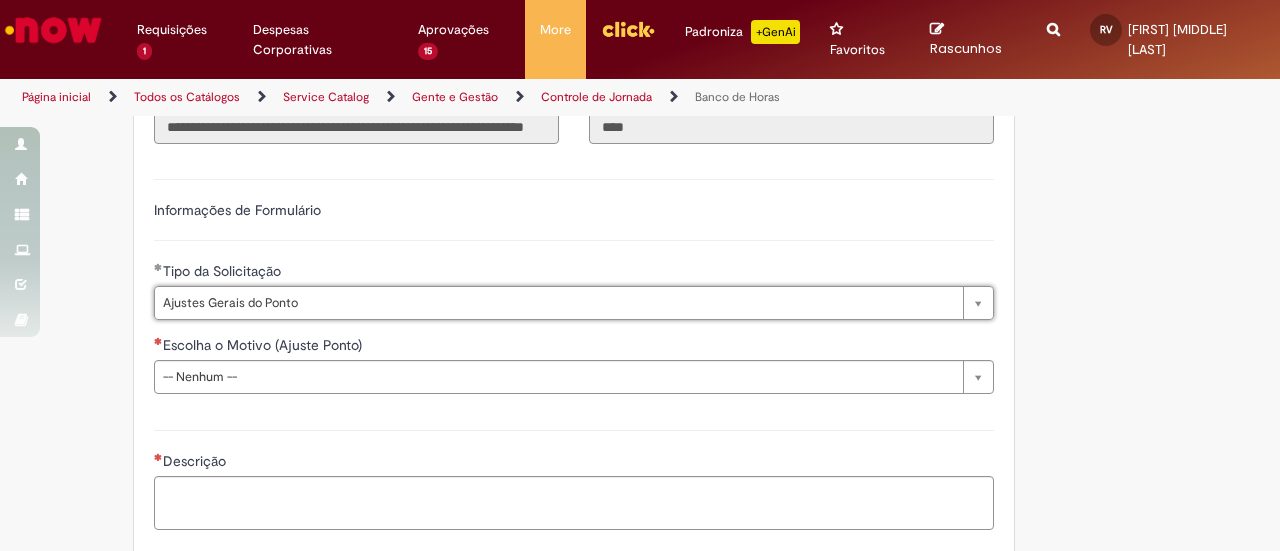 click on "**********" at bounding box center (640, 71) 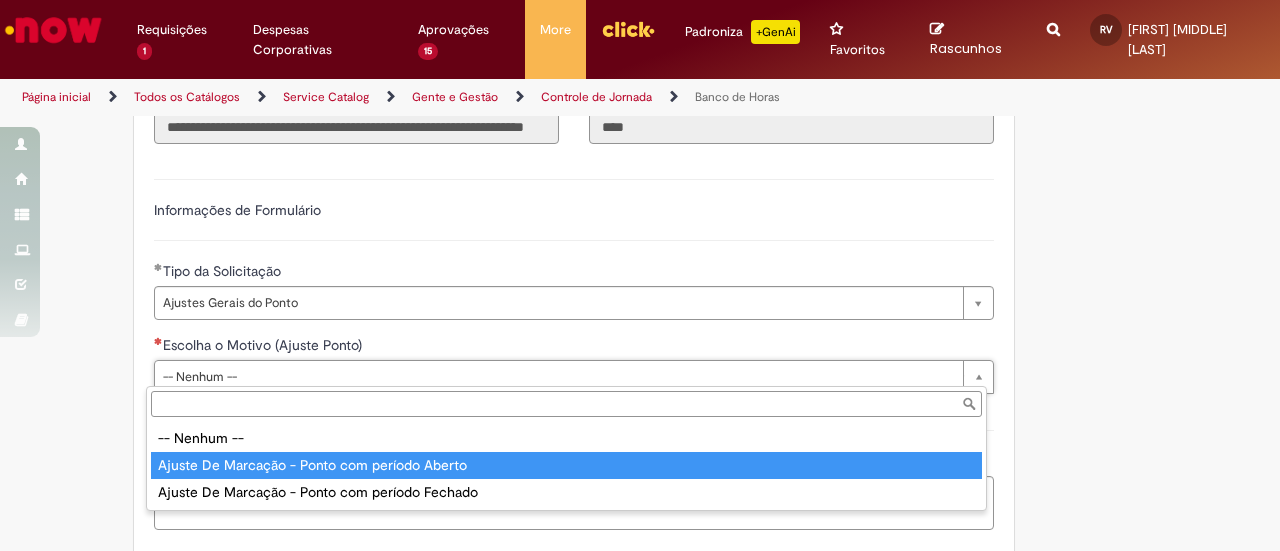 type on "**********" 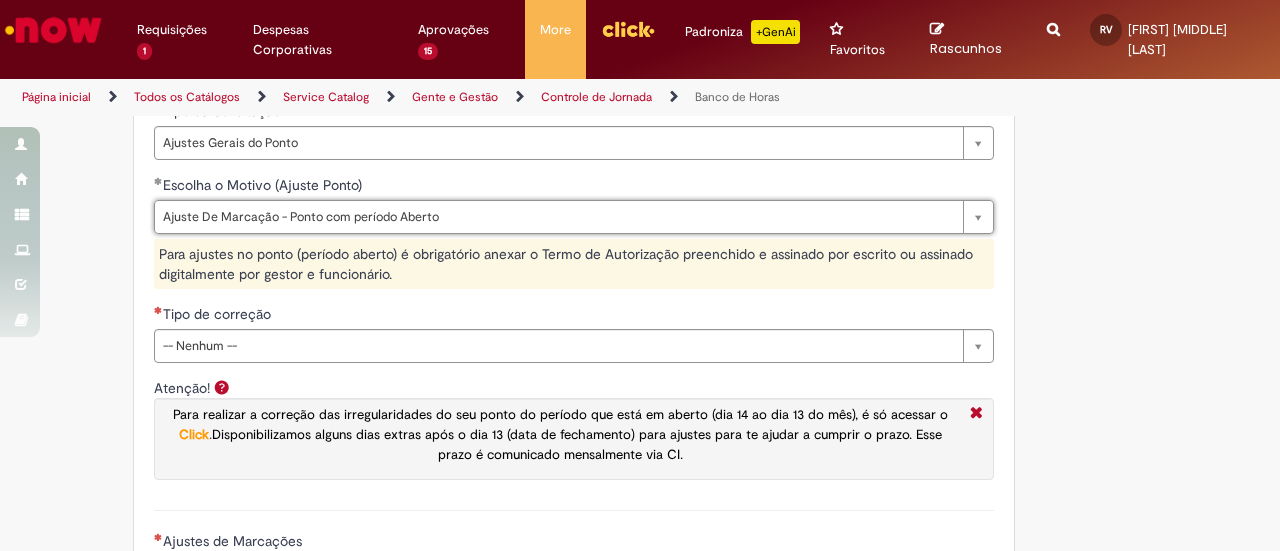 scroll, scrollTop: 1434, scrollLeft: 0, axis: vertical 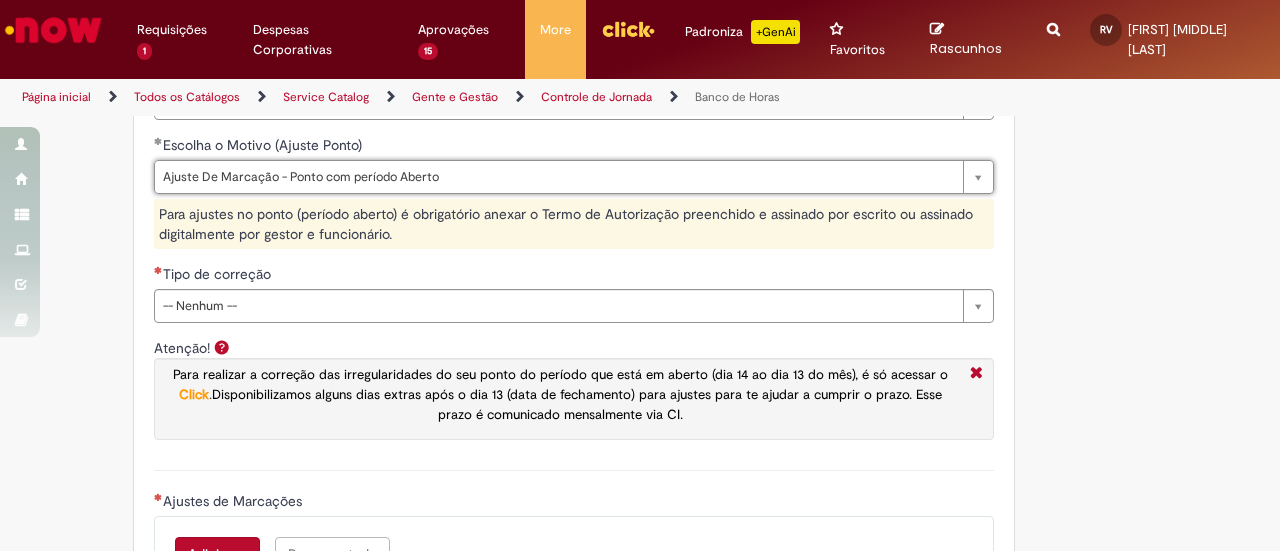 click on "**********" at bounding box center (640, 160) 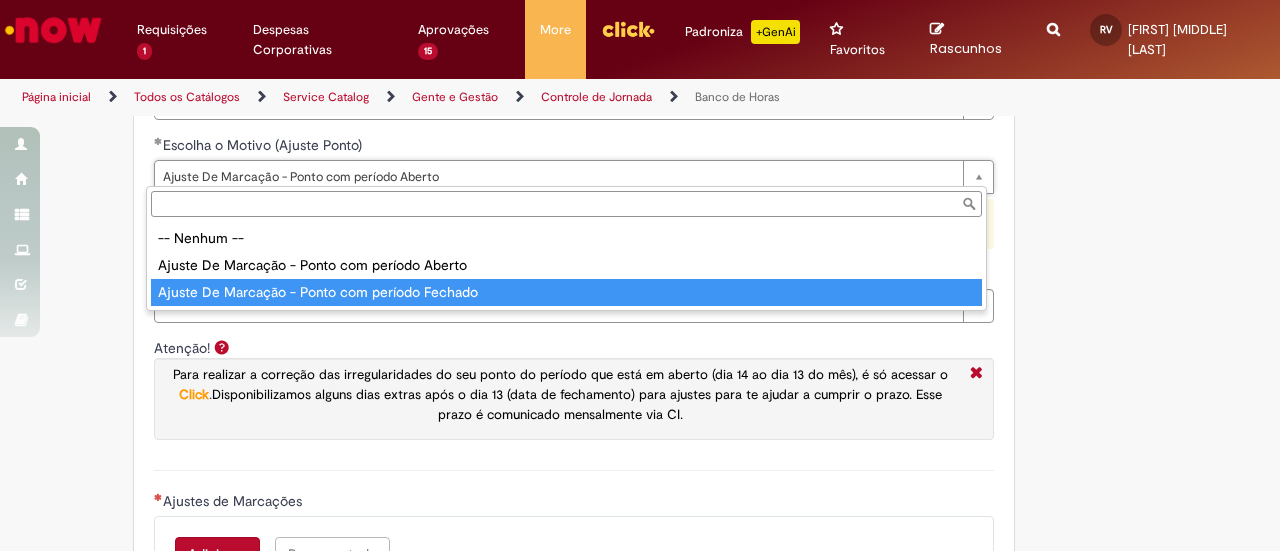 type on "**********" 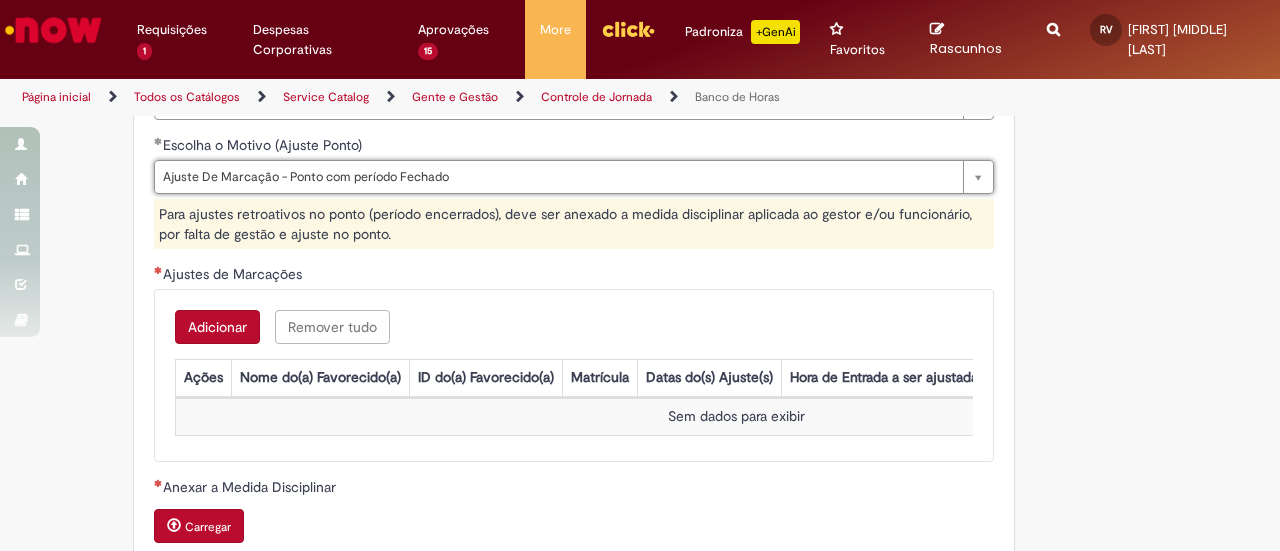 scroll, scrollTop: 0, scrollLeft: 305, axis: horizontal 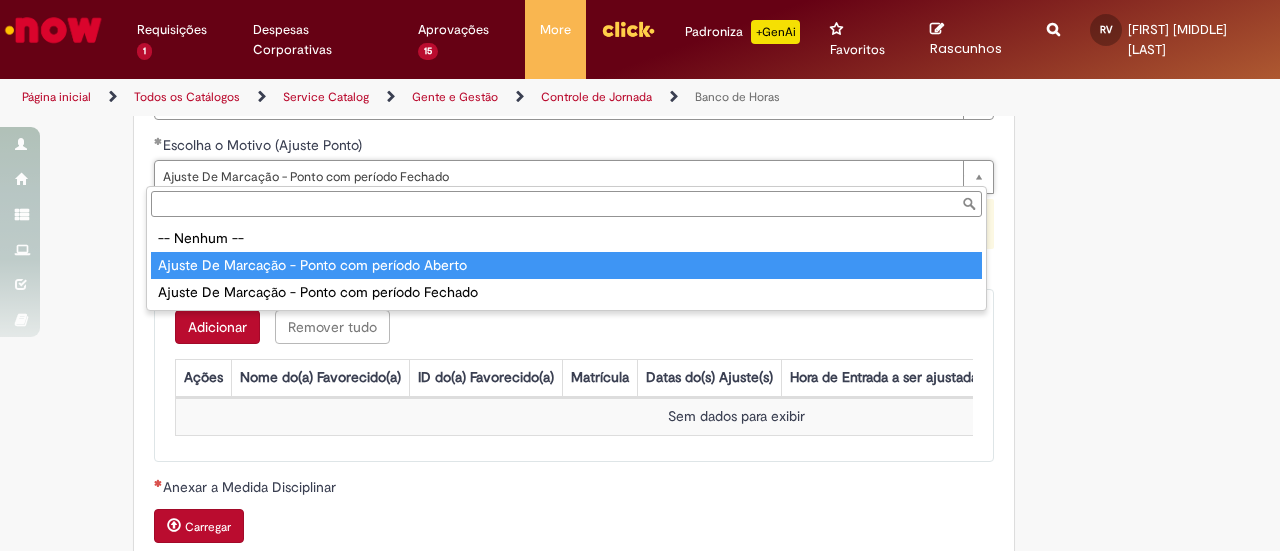 type on "**********" 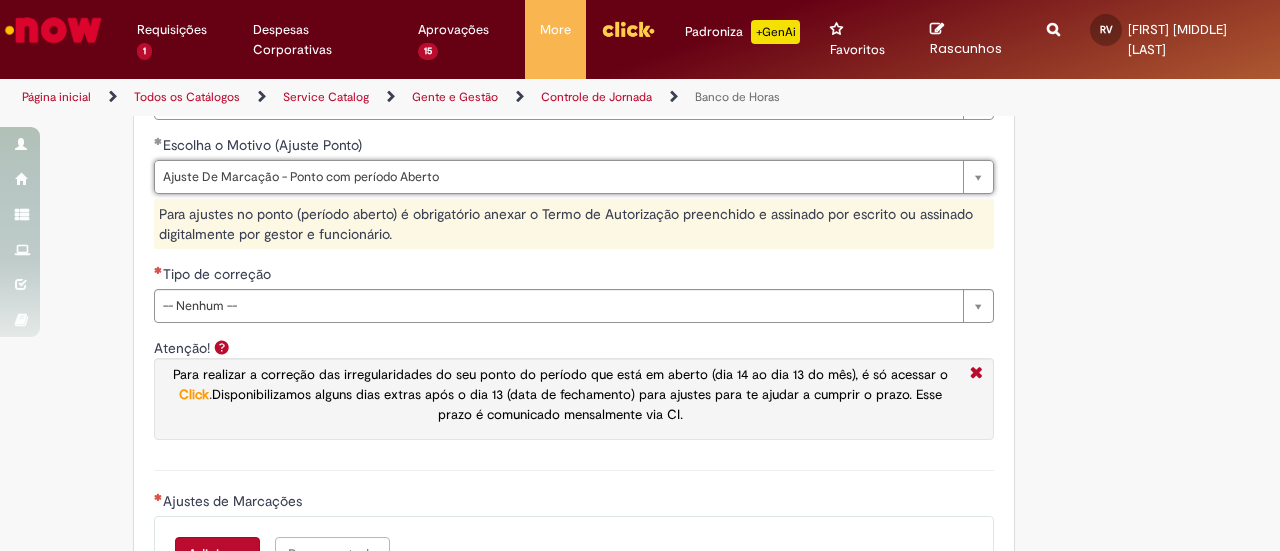 scroll, scrollTop: 0, scrollLeft: 0, axis: both 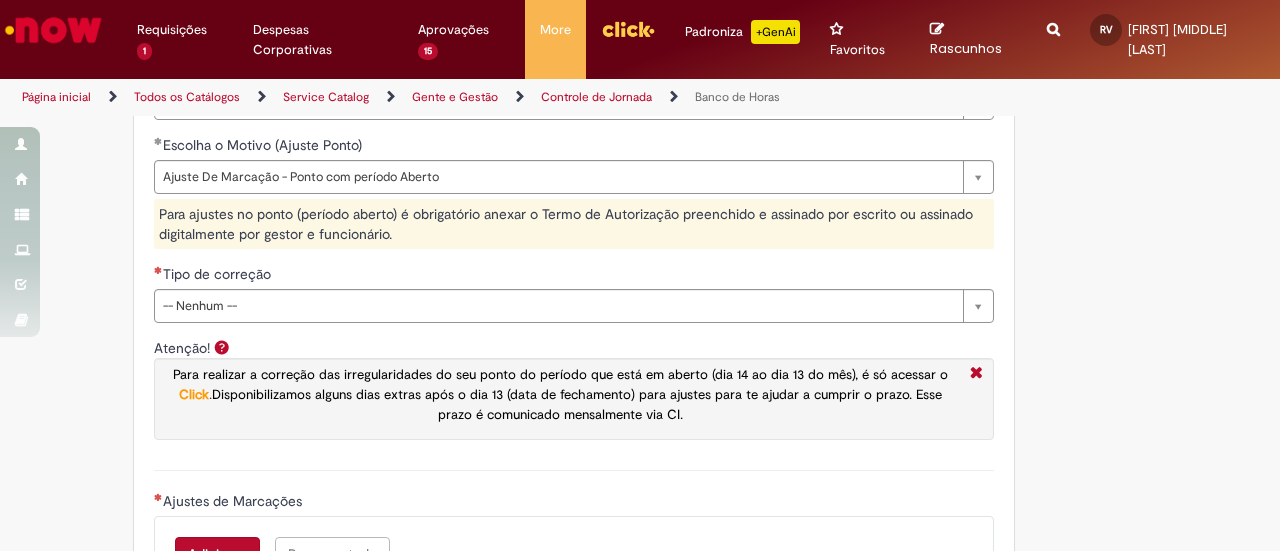 click on "**********" at bounding box center [574, 331] 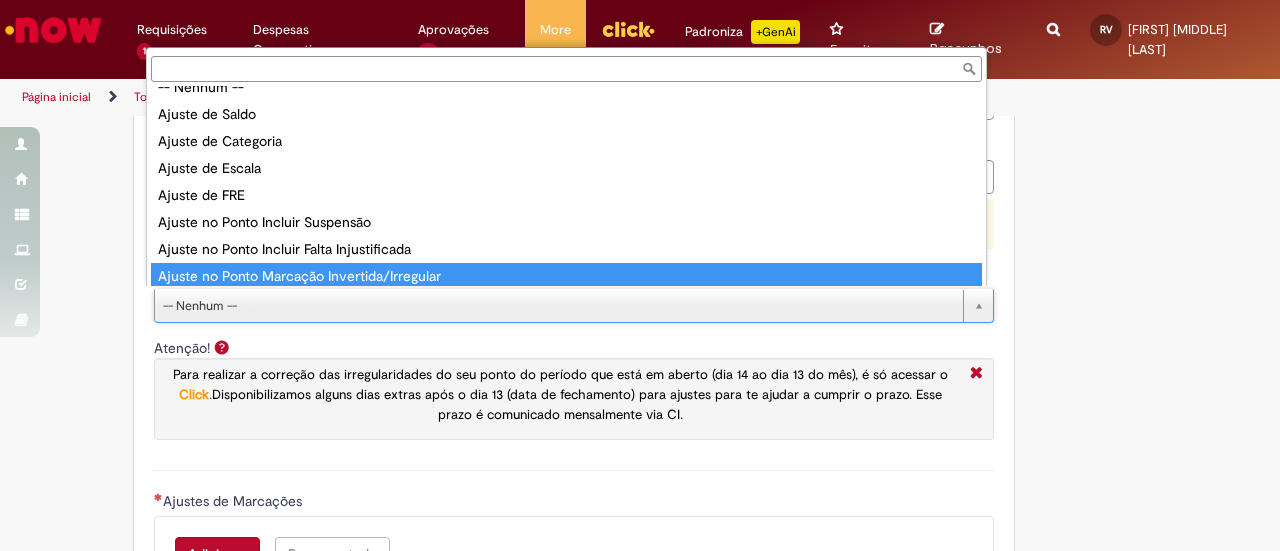 scroll, scrollTop: 16, scrollLeft: 0, axis: vertical 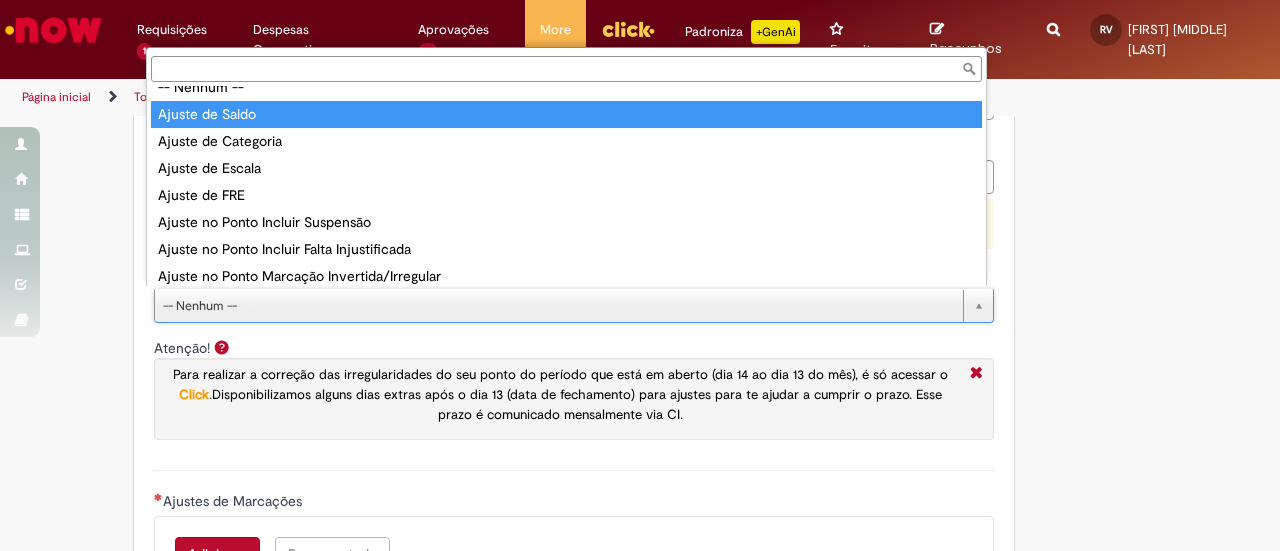 type on "**********" 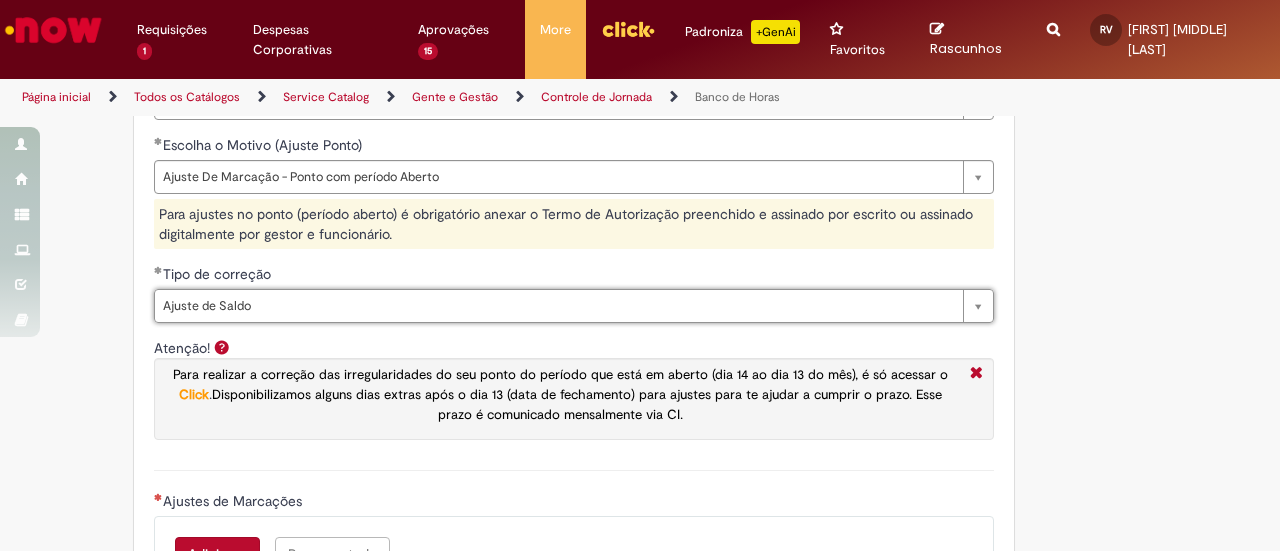 click on "**********" at bounding box center (640, 160) 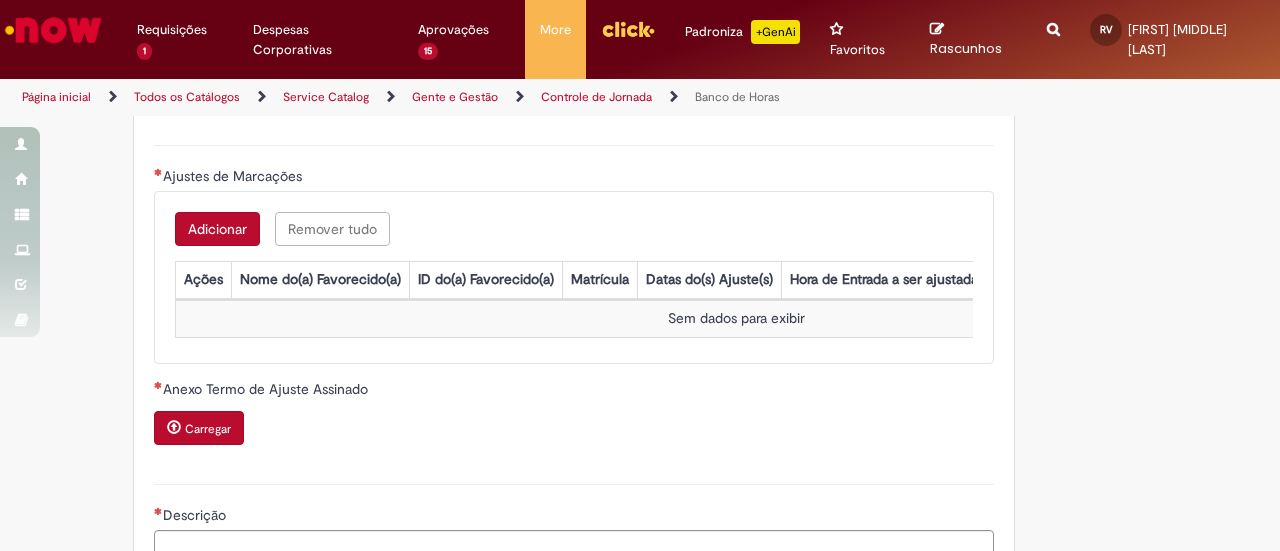 scroll, scrollTop: 1734, scrollLeft: 0, axis: vertical 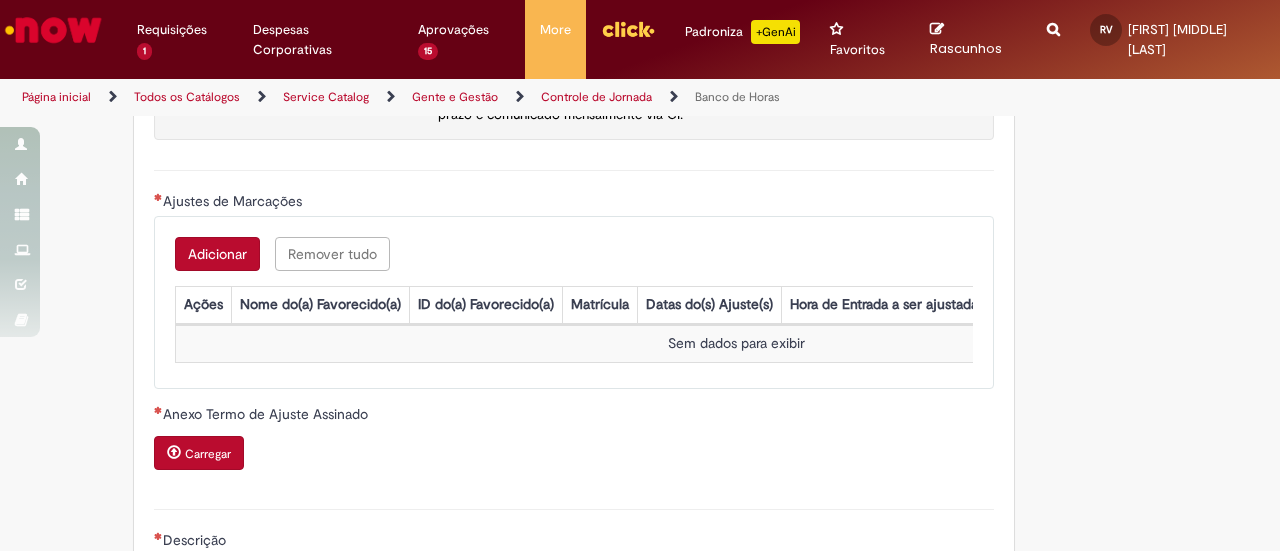 click on "Adicionar Remover tudo Ajustes de Marcações Ações Nome do(a) Favorecido(a) ID do(a) Favorecido(a) Matrícula Datas do(s) Ajuste(s) Hora de Entrada a ser ajustada no ponto Hora de Saída a ser ajustada no ponto Sem dados para exibir" at bounding box center [574, 302] 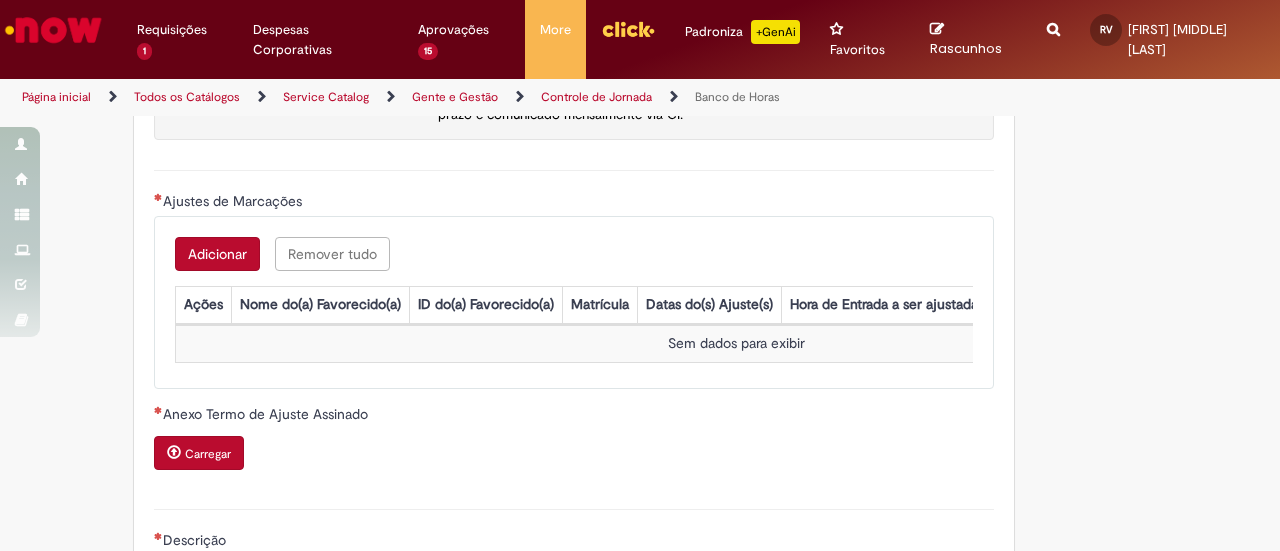 click on "Adicionar" at bounding box center [217, 254] 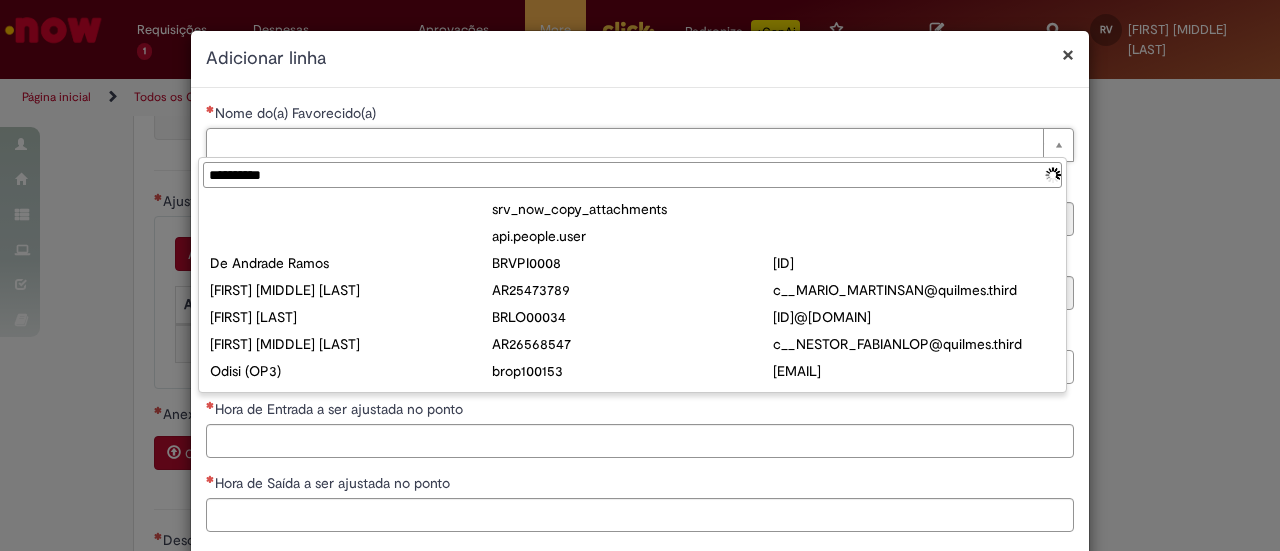 type on "**********" 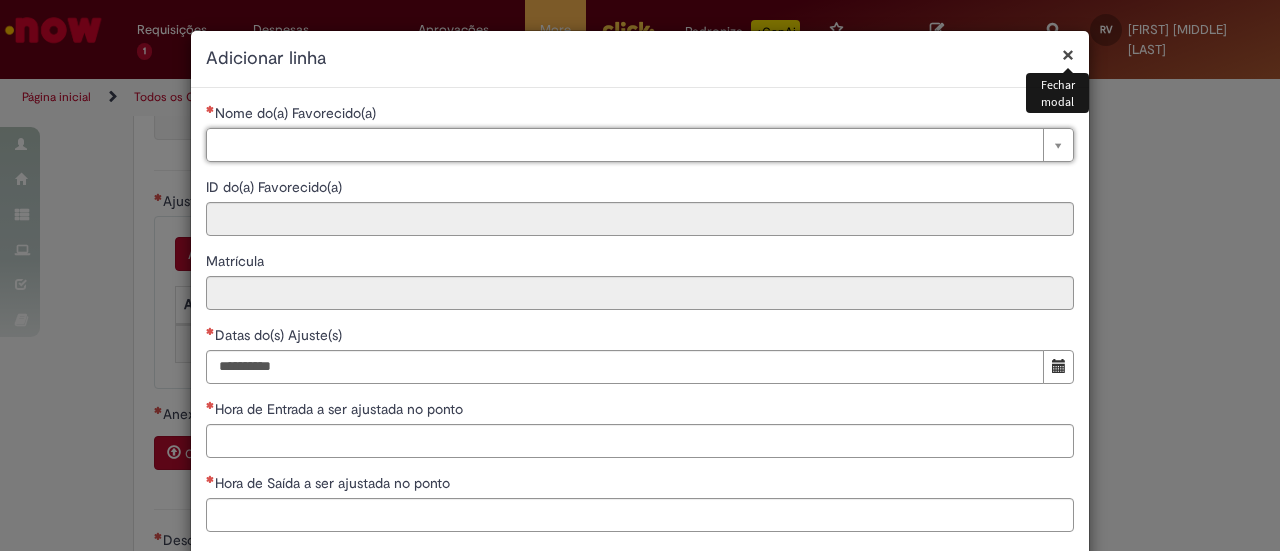 click on "×" at bounding box center (1068, 54) 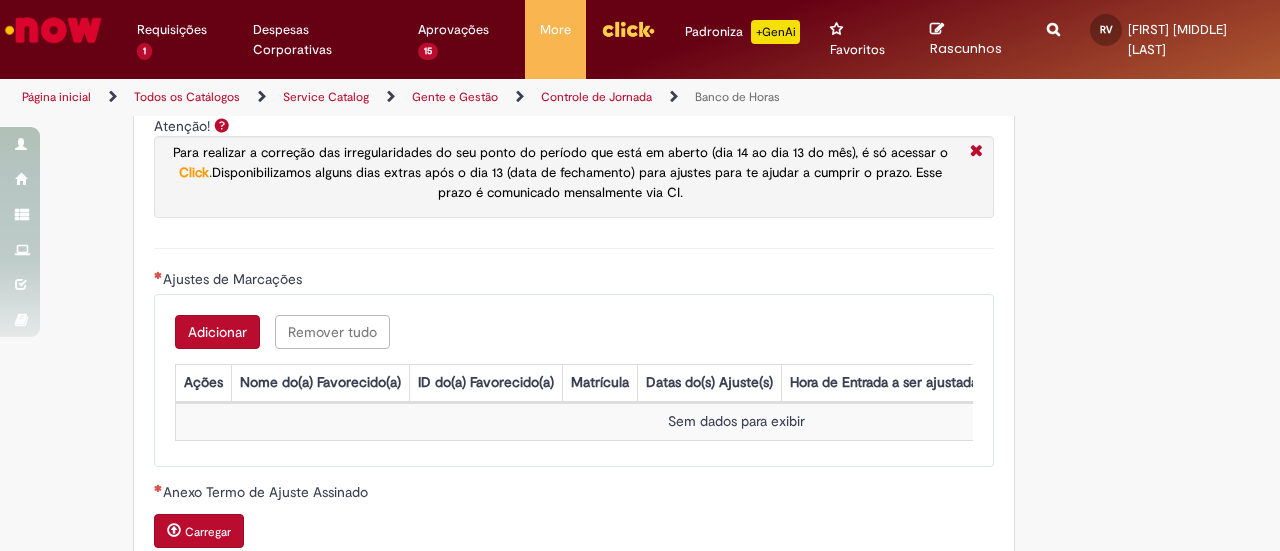 scroll, scrollTop: 1660, scrollLeft: 0, axis: vertical 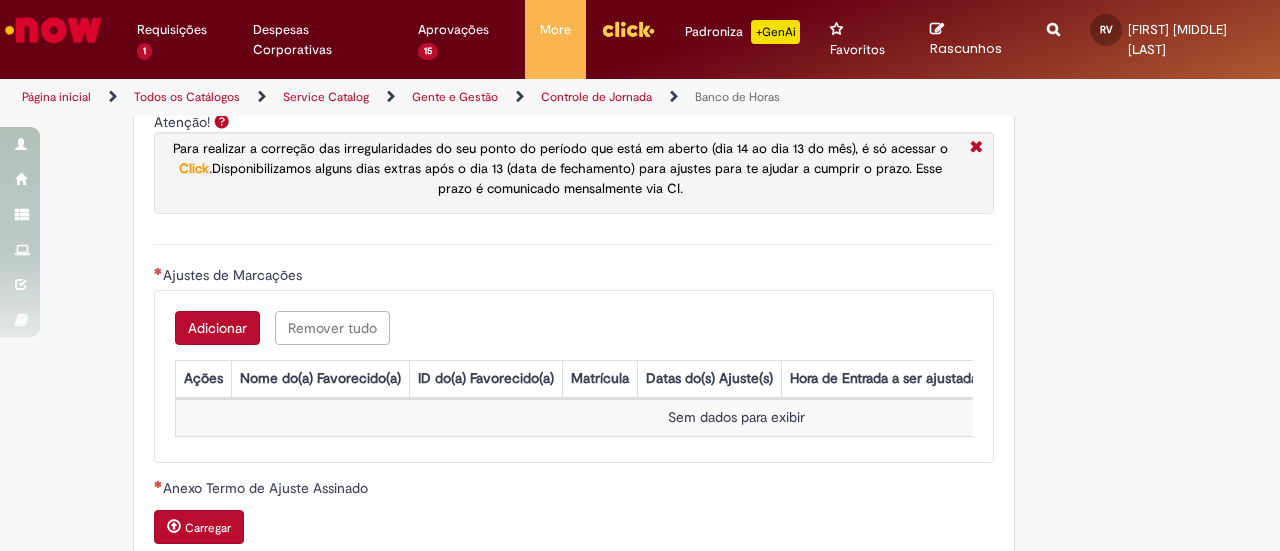 click on "Adicionar" at bounding box center [217, 328] 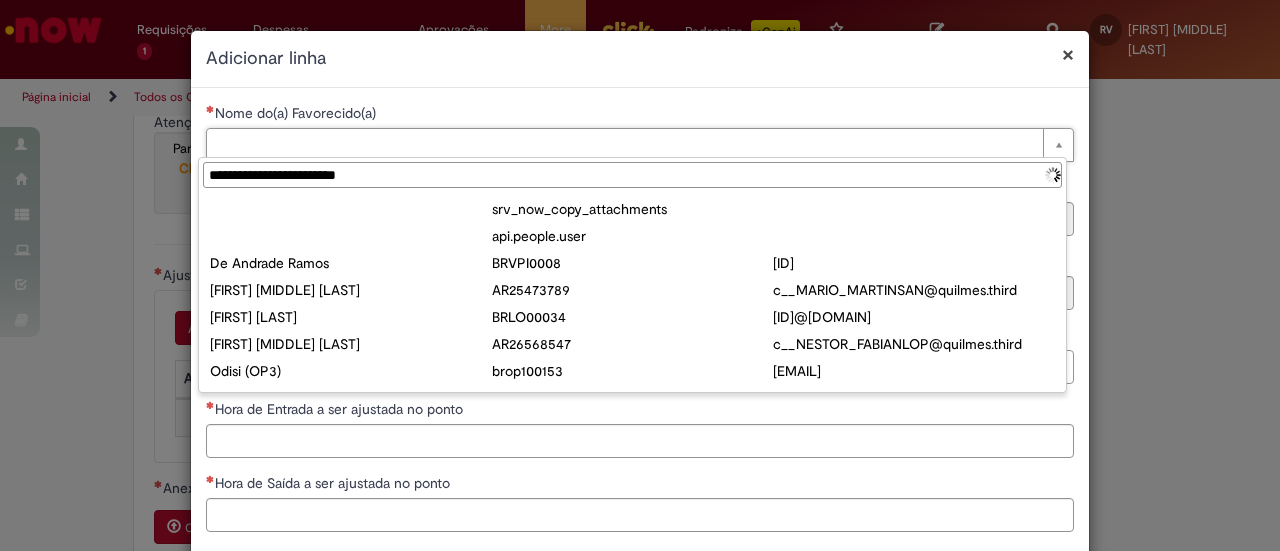 type on "**********" 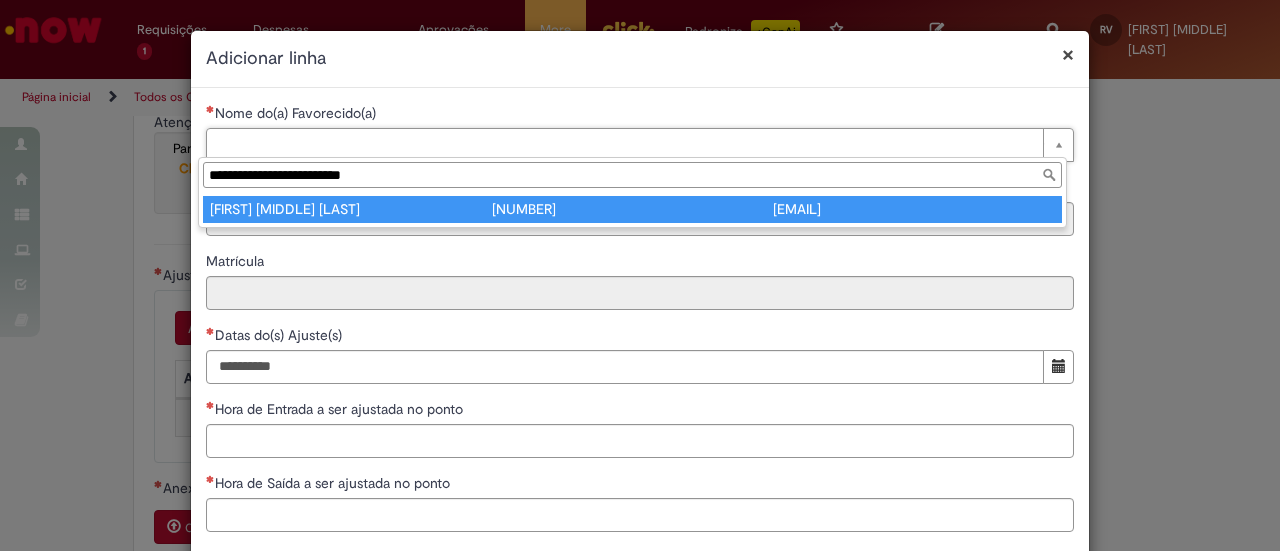 type on "**********" 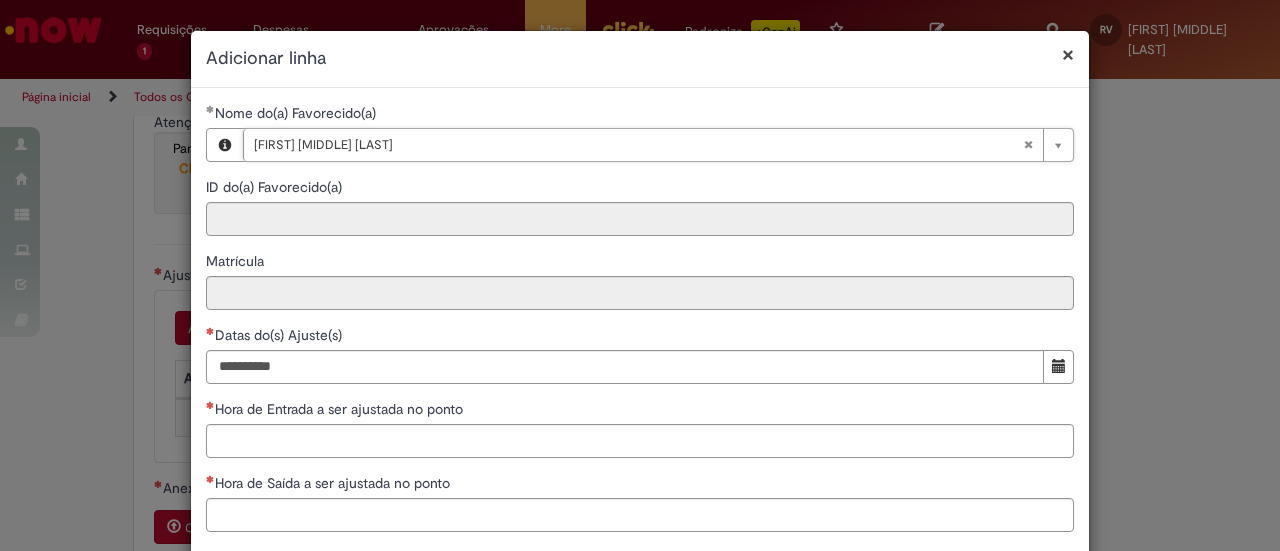 type on "********" 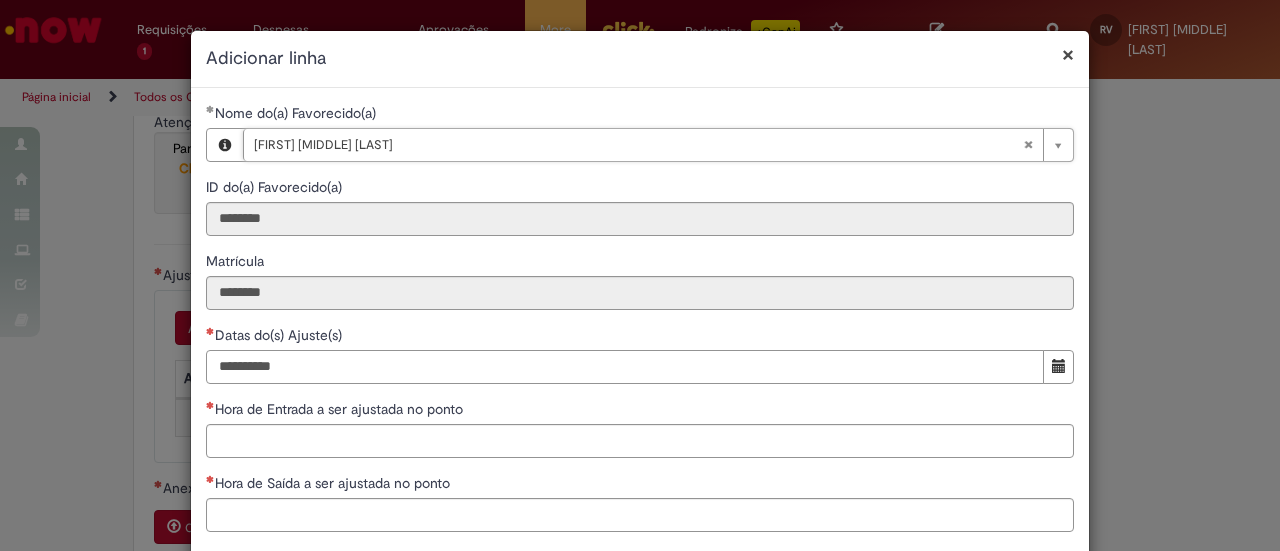 click on "Datas do(s) Ajuste(s)" at bounding box center [625, 367] 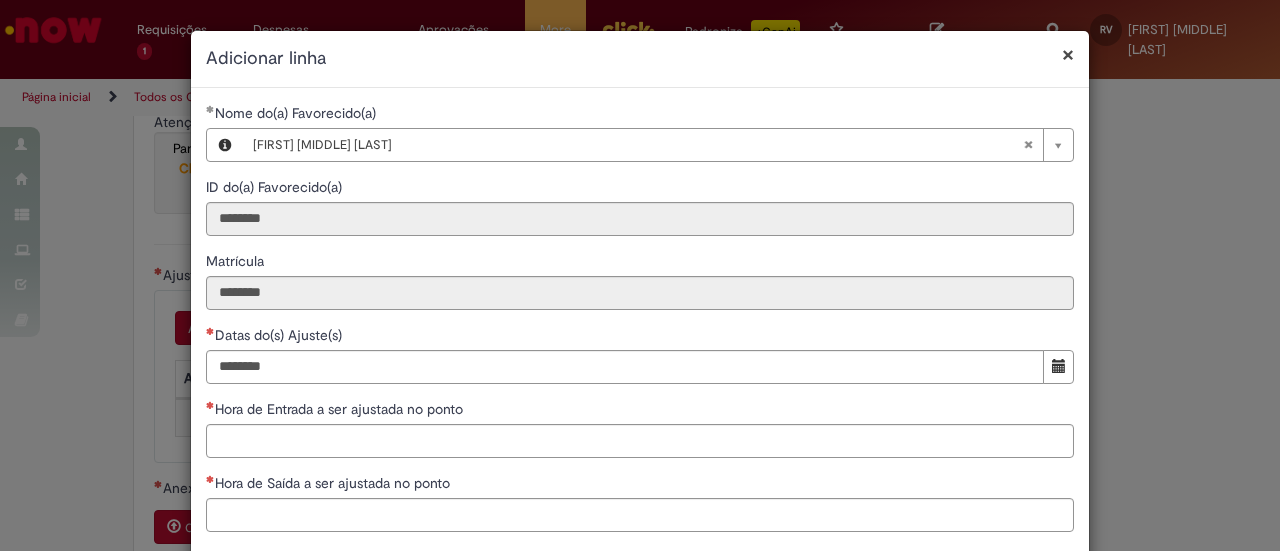 click on "**********" at bounding box center [640, 325] 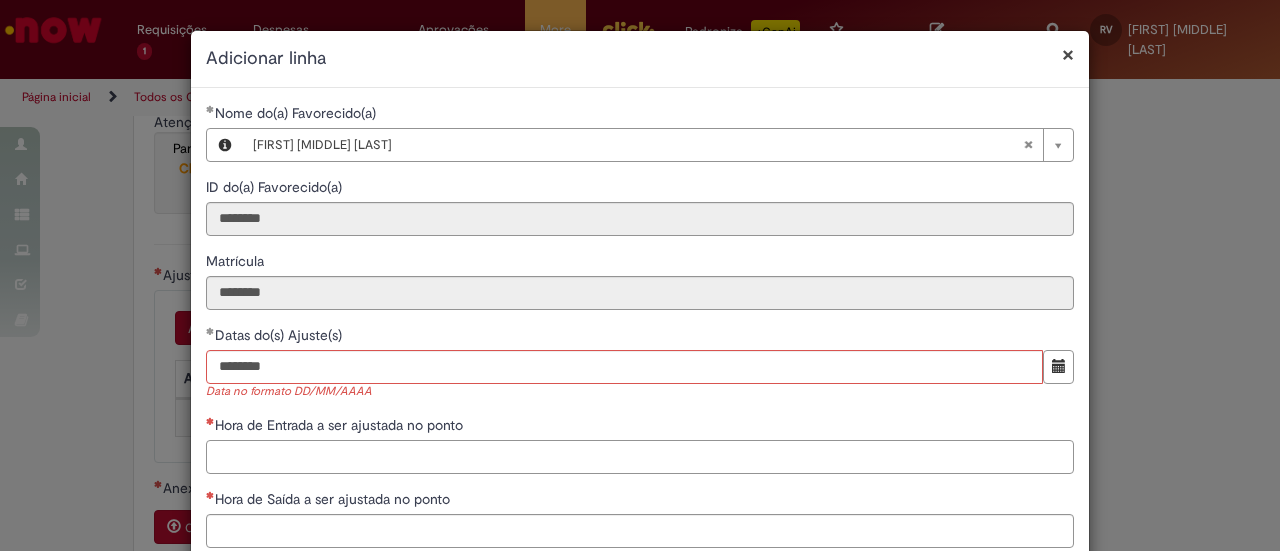 click on "Hora de Entrada a ser ajustada no ponto" at bounding box center [640, 457] 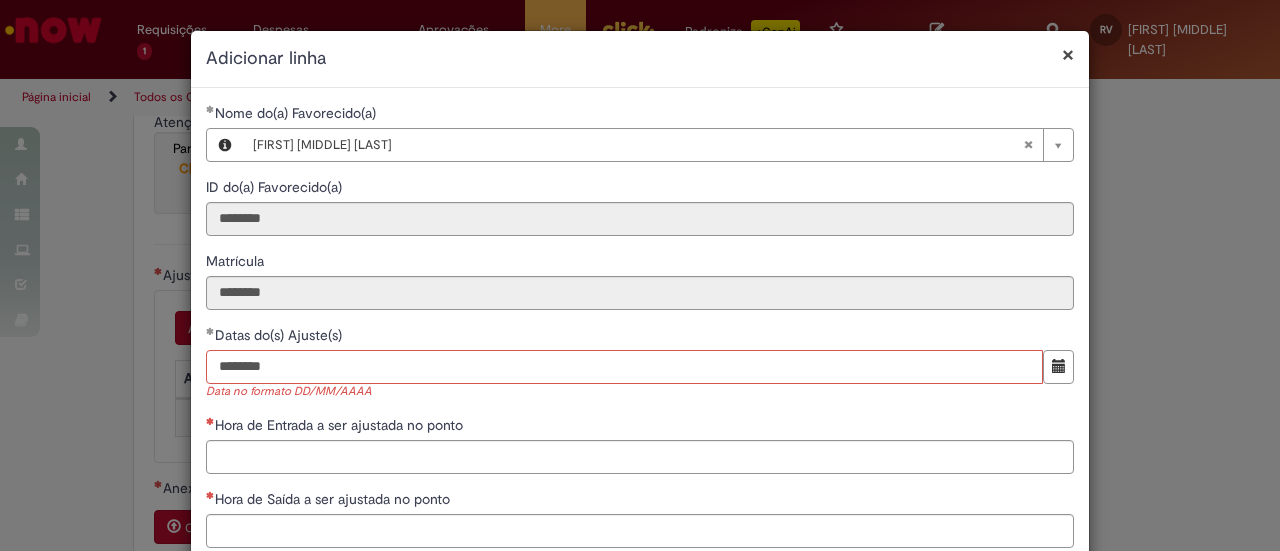 click on "********" at bounding box center (624, 367) 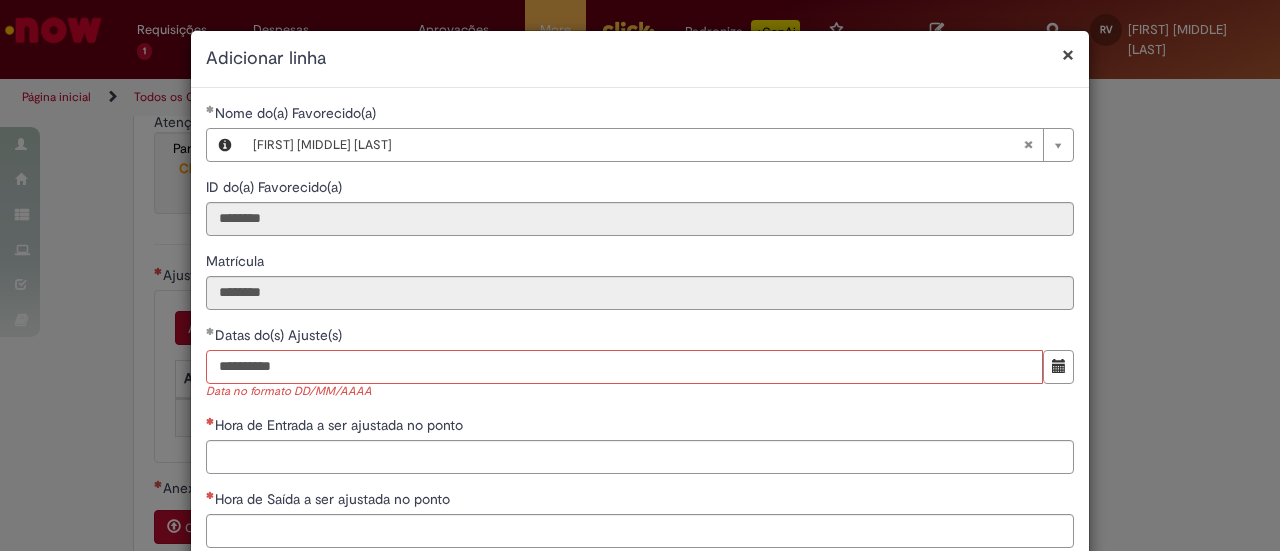 type on "**********" 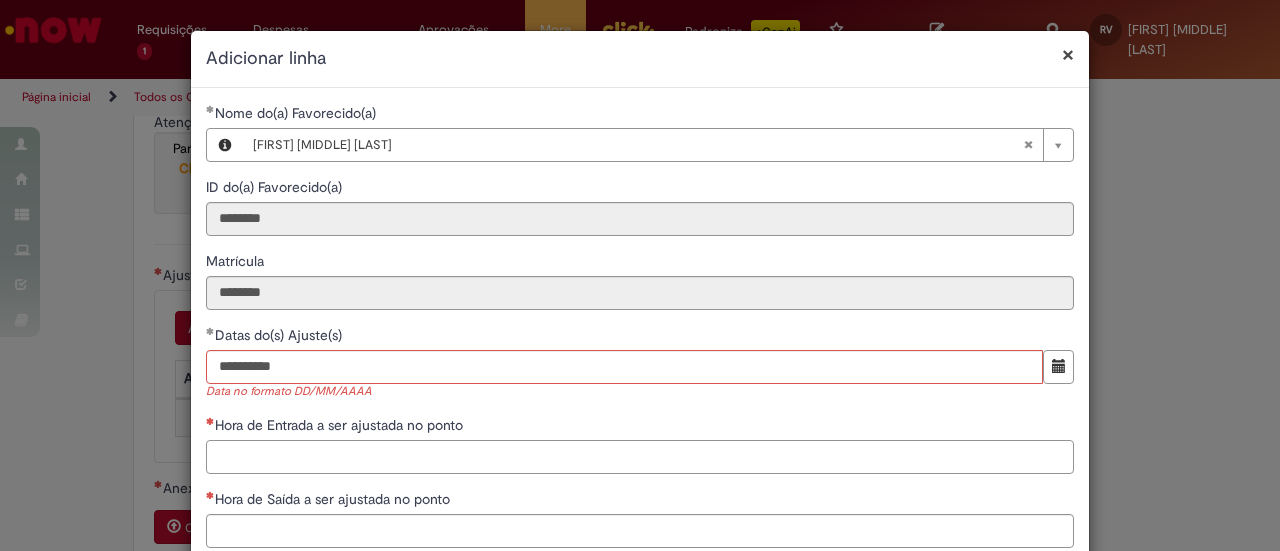 click on "Hora de Entrada a ser ajustada no ponto" at bounding box center [640, 457] 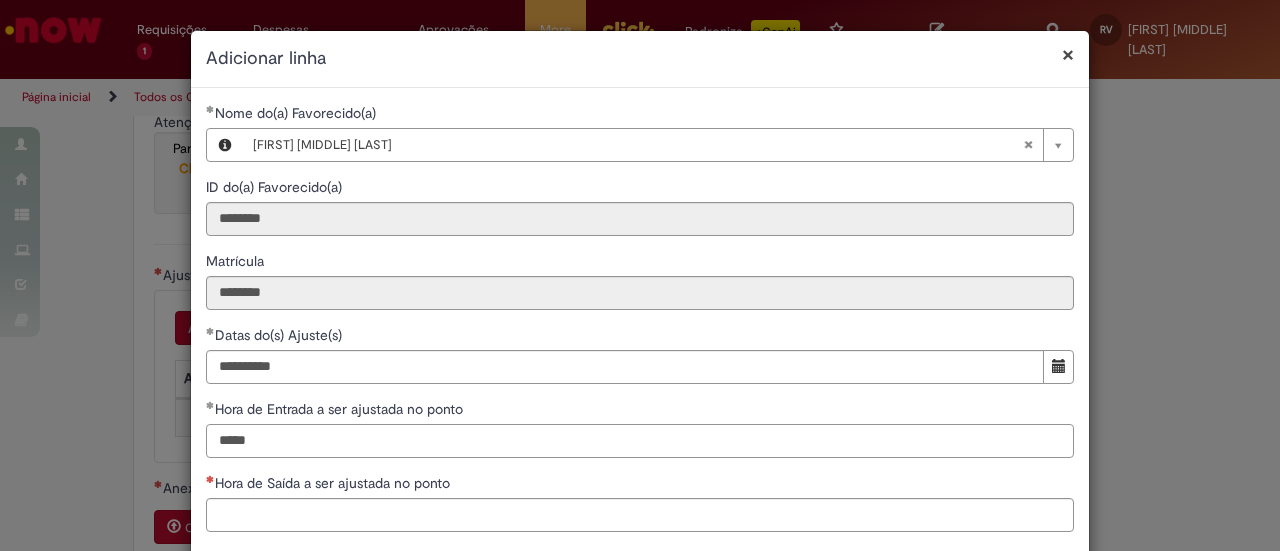 type on "*****" 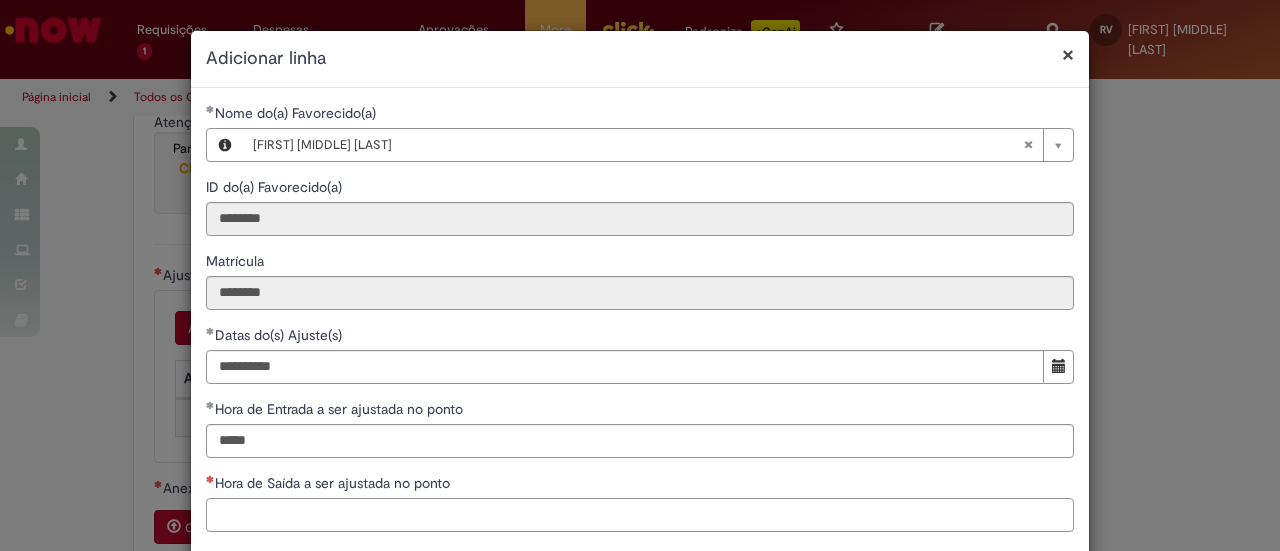click on "Hora de Saída a ser ajustada no ponto" at bounding box center (640, 515) 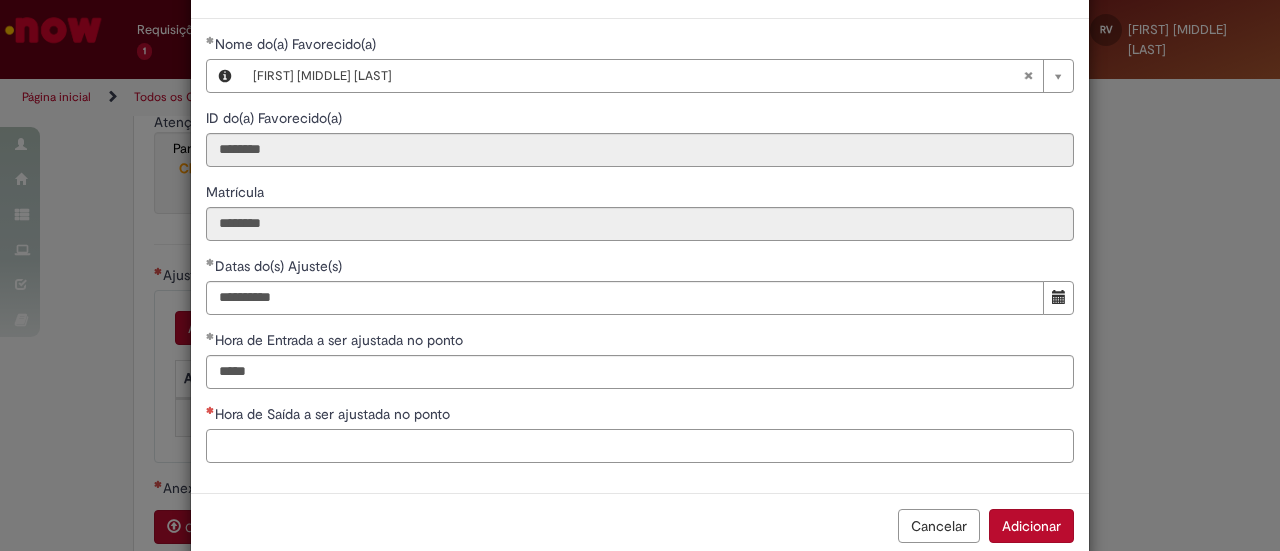 scroll, scrollTop: 104, scrollLeft: 0, axis: vertical 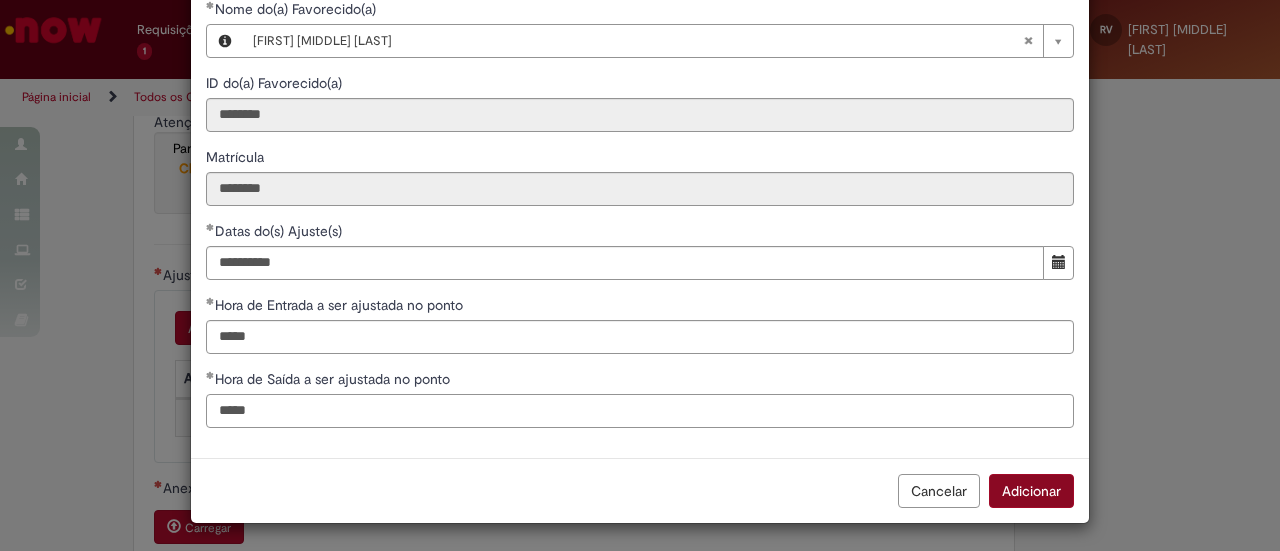type on "*****" 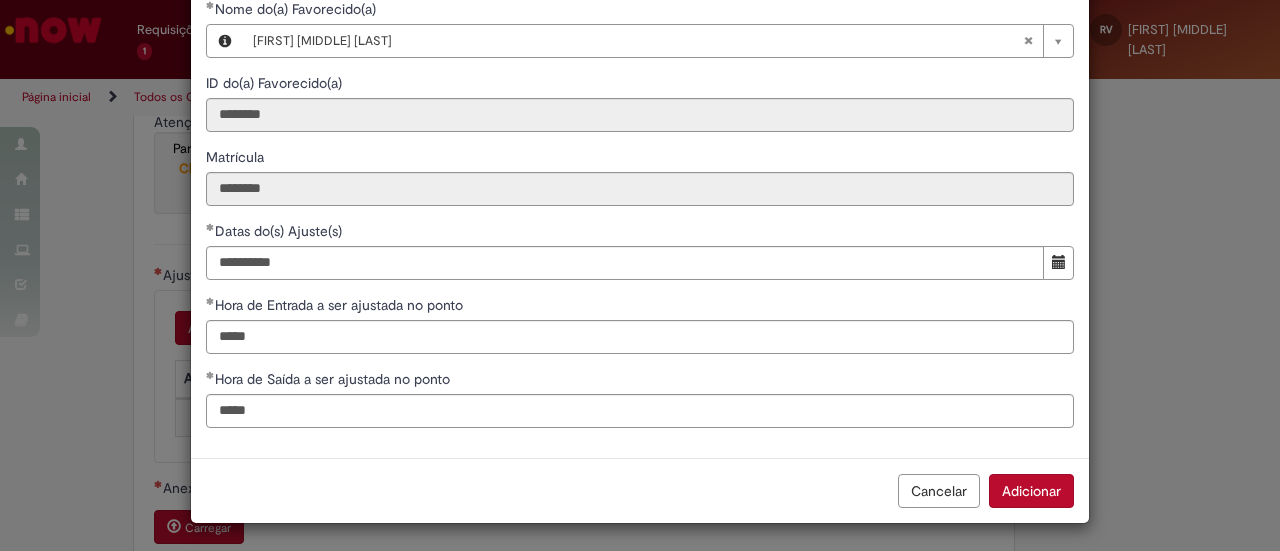 click on "Adicionar" at bounding box center [1031, 491] 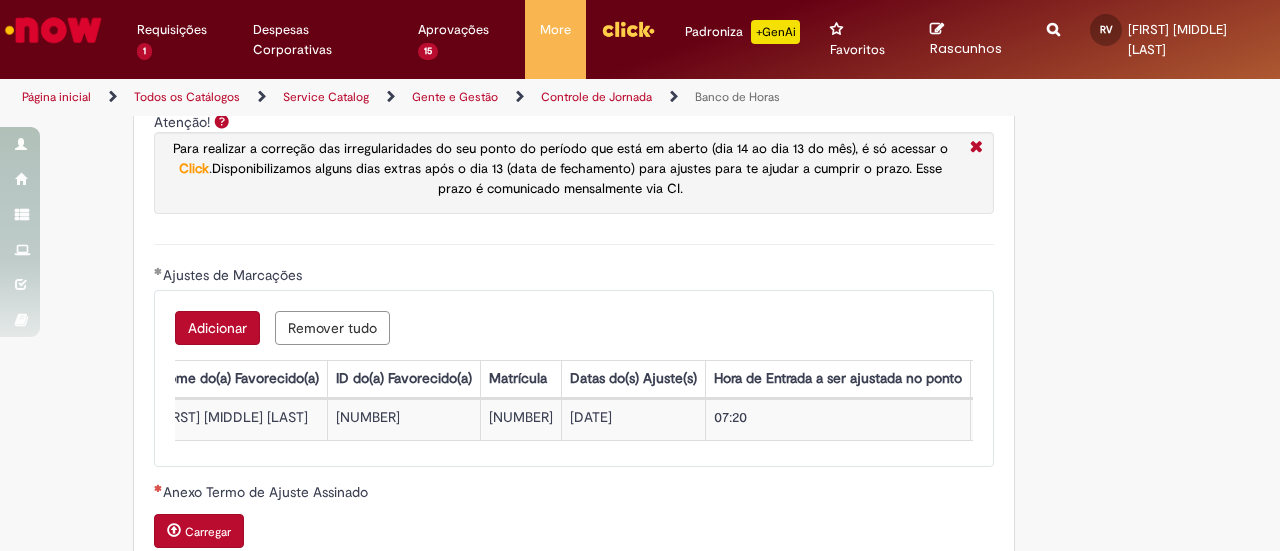 scroll, scrollTop: 0, scrollLeft: 0, axis: both 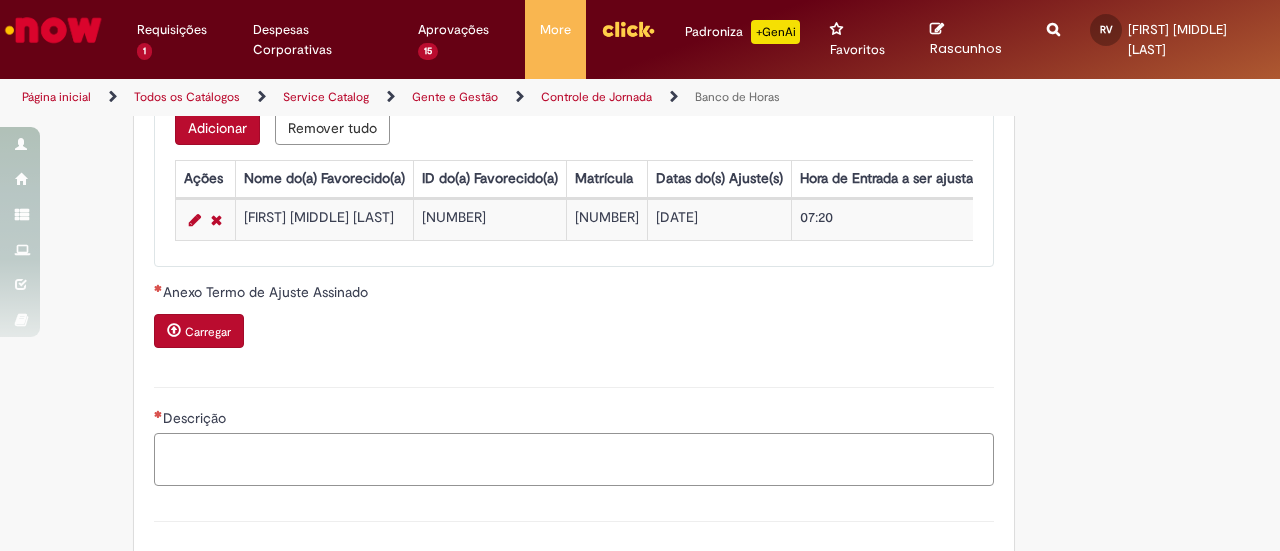 click on "Descrição" at bounding box center (574, 459) 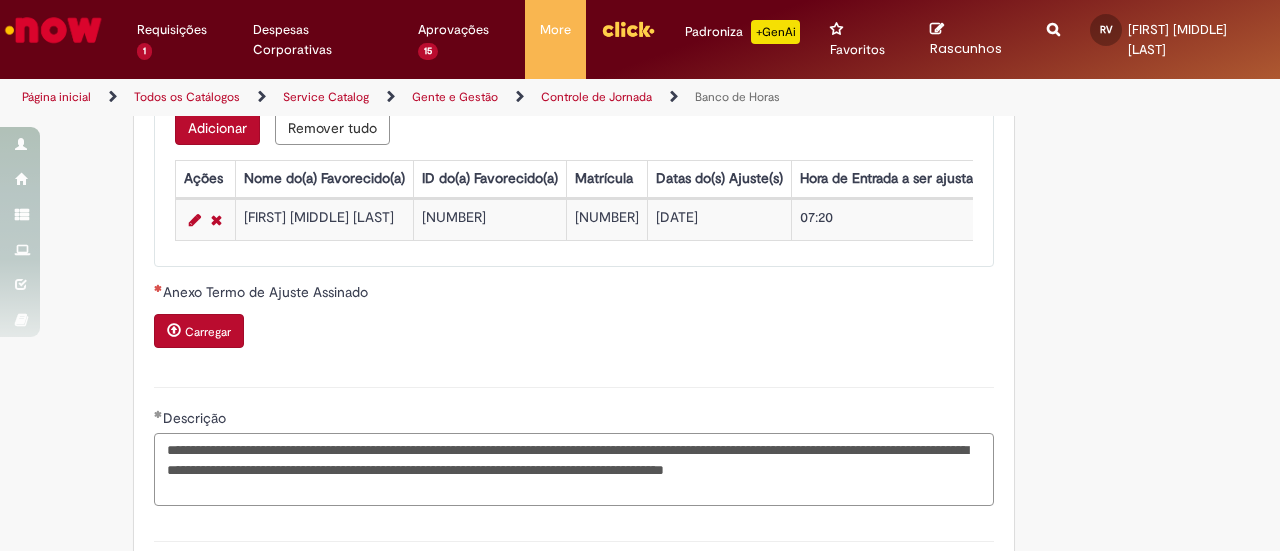 drag, startPoint x: 548, startPoint y: 487, endPoint x: 588, endPoint y: 483, distance: 40.1995 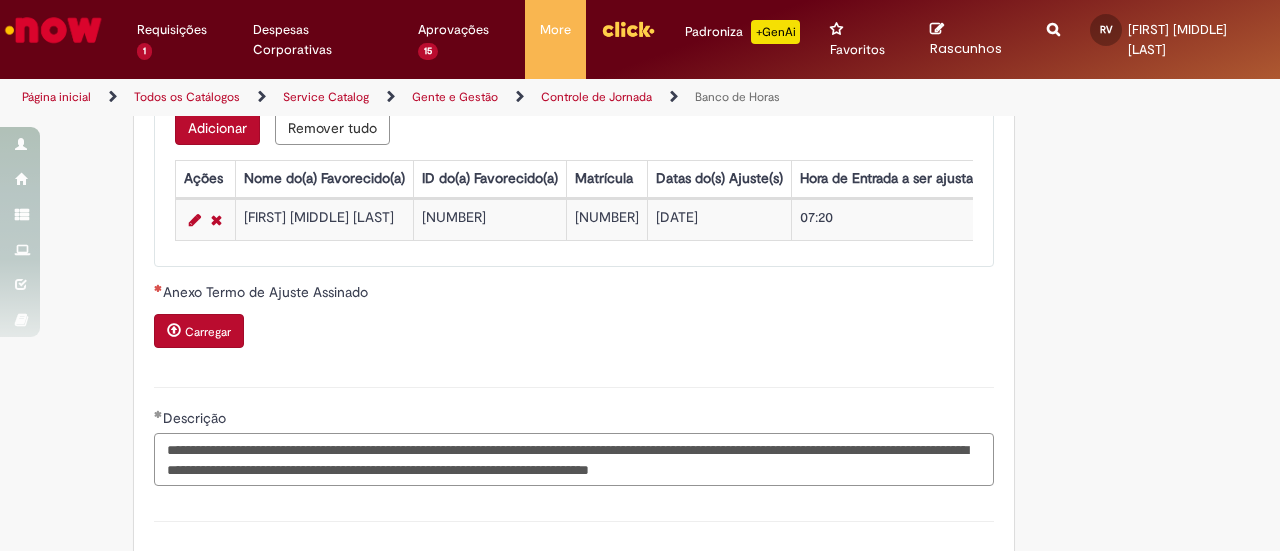 click on "**********" at bounding box center [574, 459] 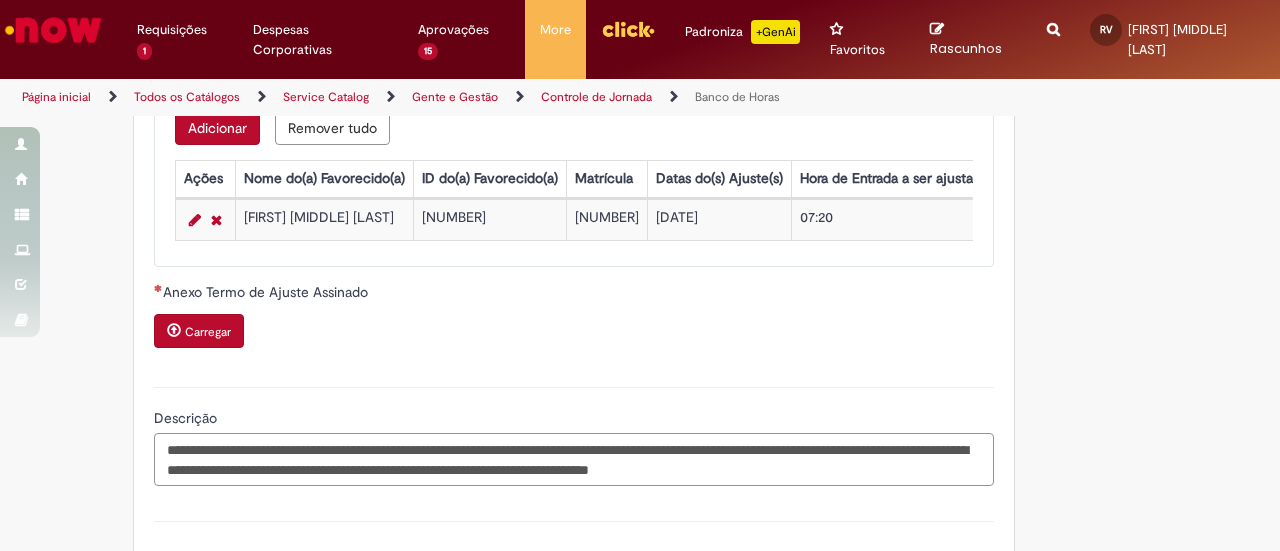 scroll, scrollTop: 1960, scrollLeft: 0, axis: vertical 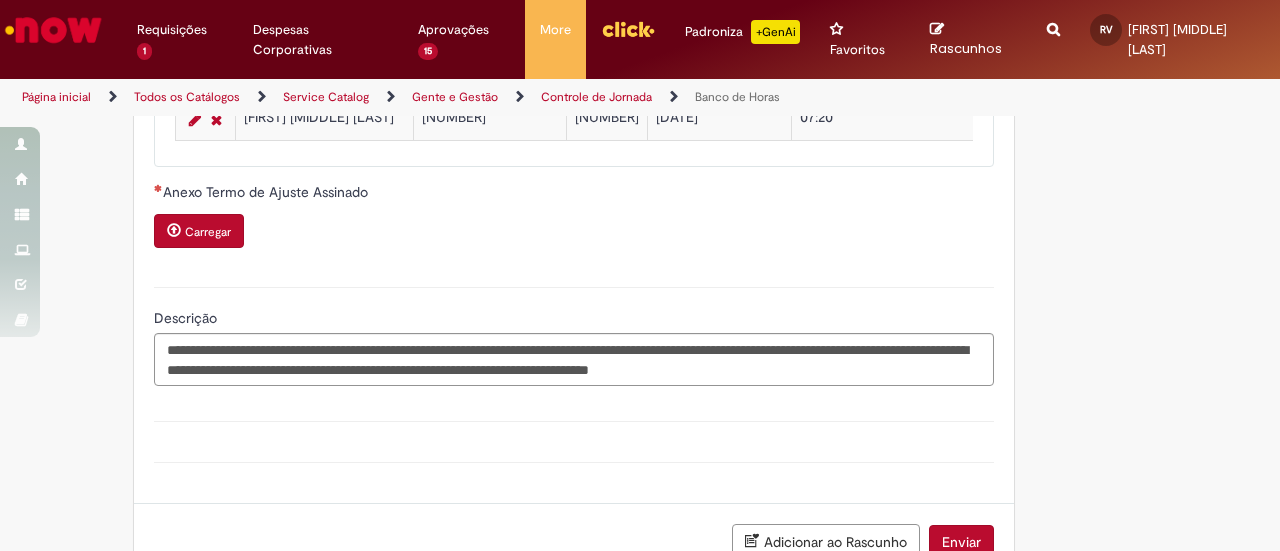 click on "Carregar" at bounding box center [199, 231] 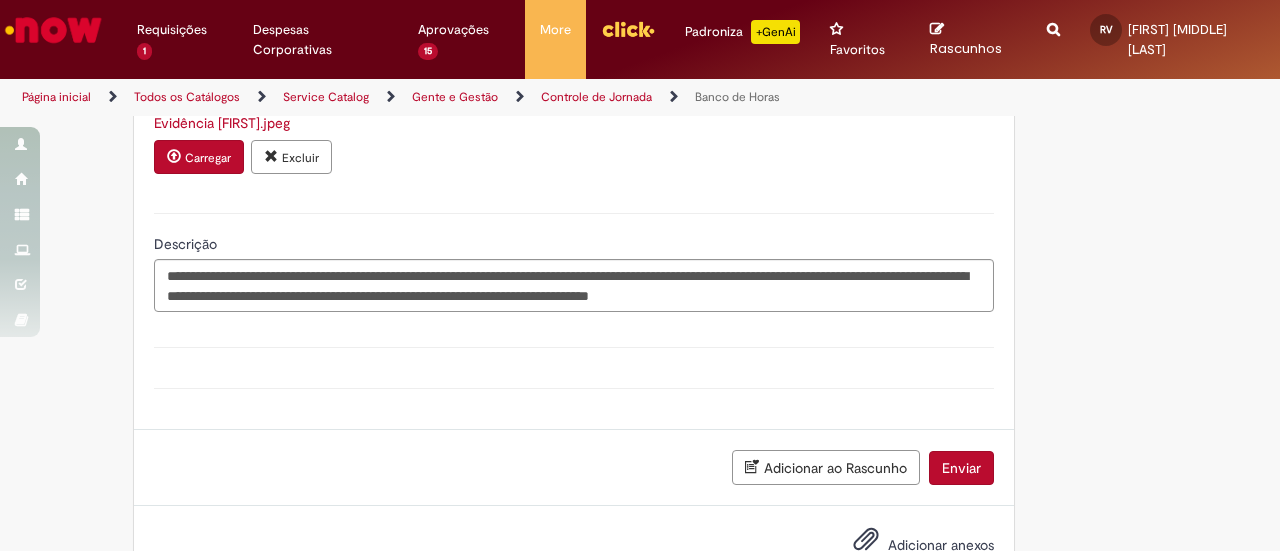 scroll, scrollTop: 2138, scrollLeft: 0, axis: vertical 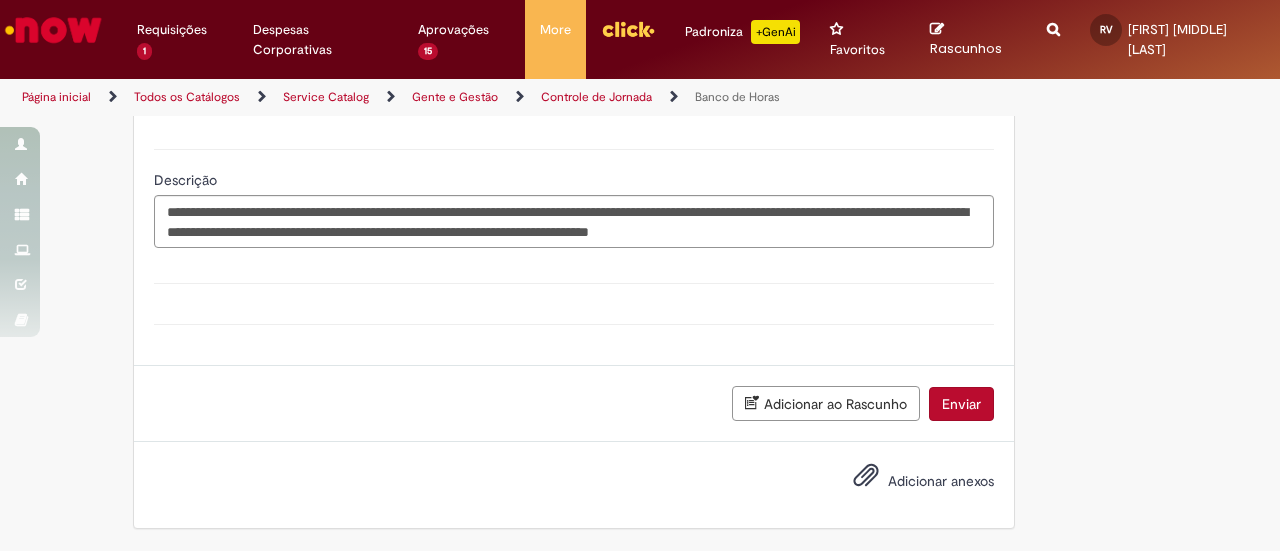 click on "Adicionar anexos" at bounding box center [941, 481] 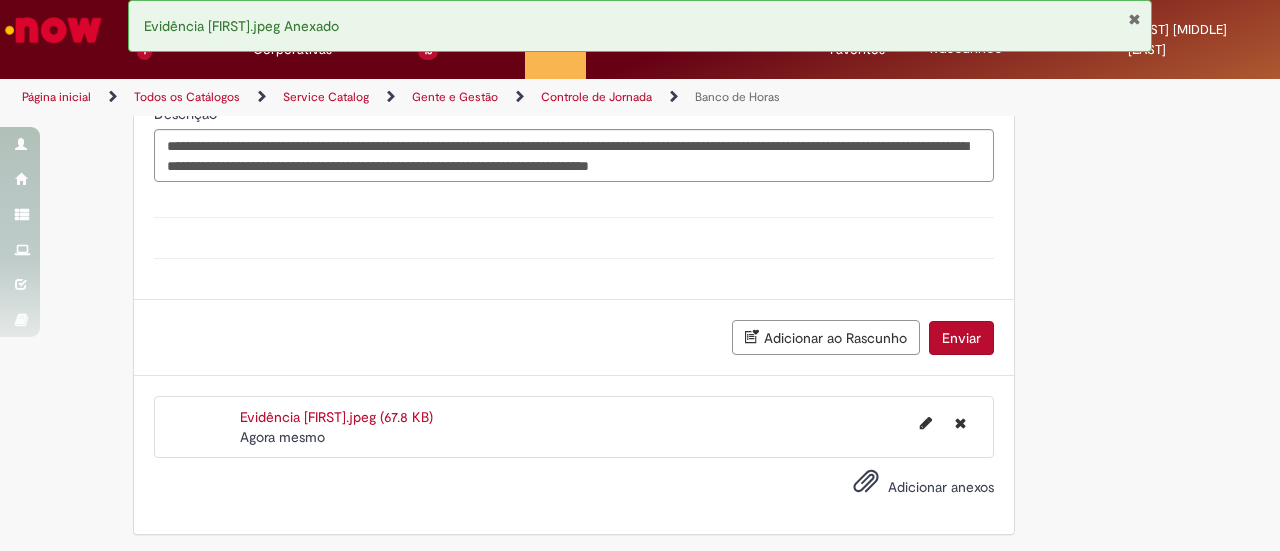 scroll, scrollTop: 2209, scrollLeft: 0, axis: vertical 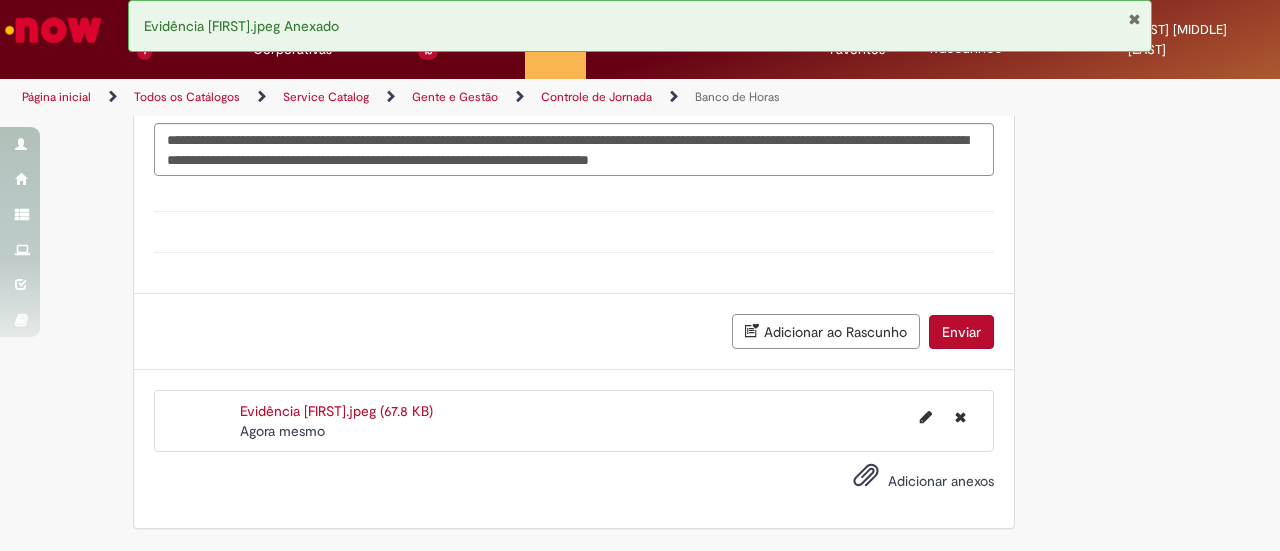 click at bounding box center [1134, 19] 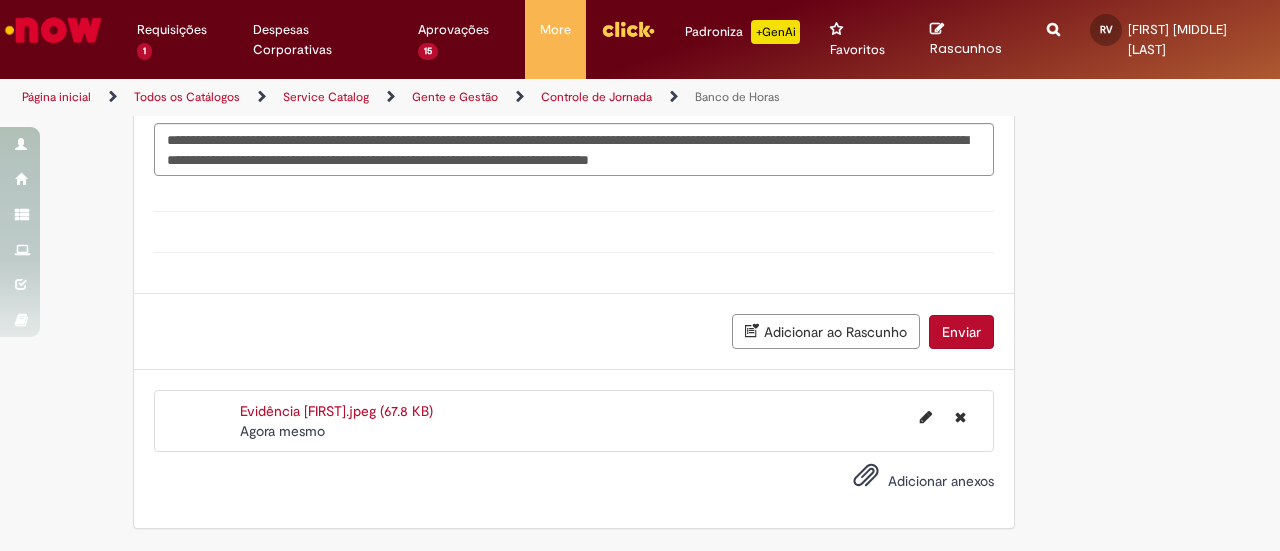 click on "Enviar" at bounding box center [961, 332] 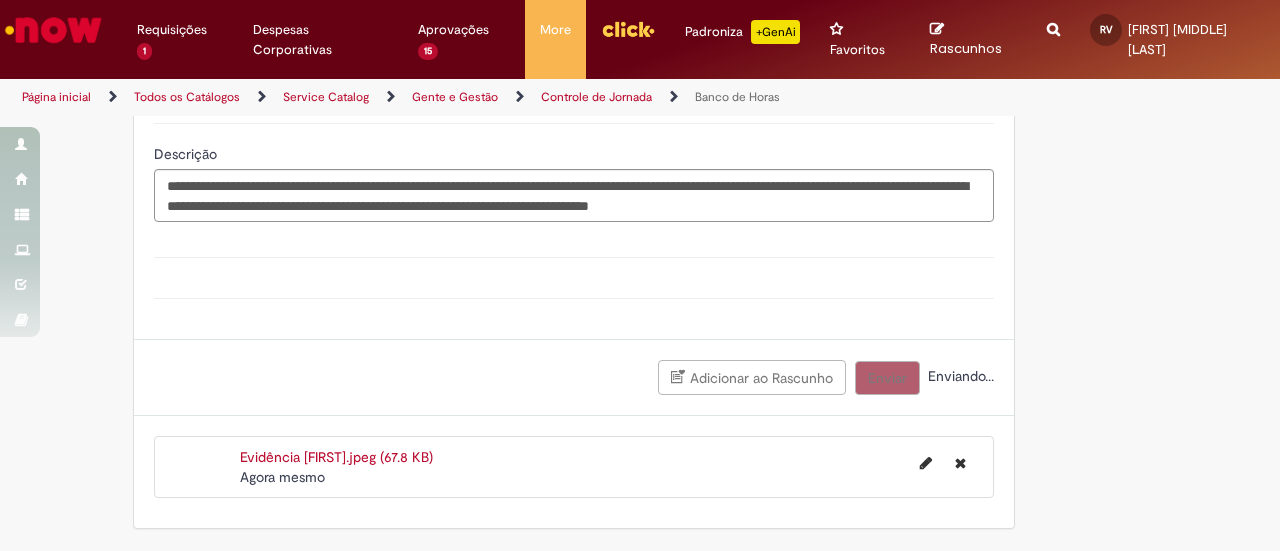 scroll, scrollTop: 2163, scrollLeft: 0, axis: vertical 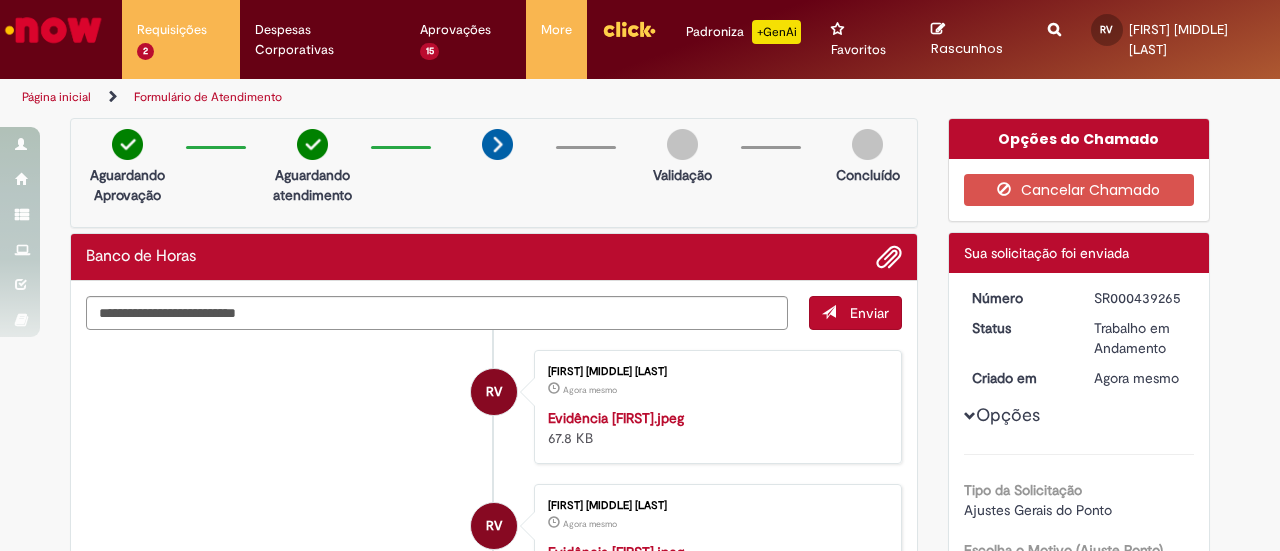 click at bounding box center [53, 30] 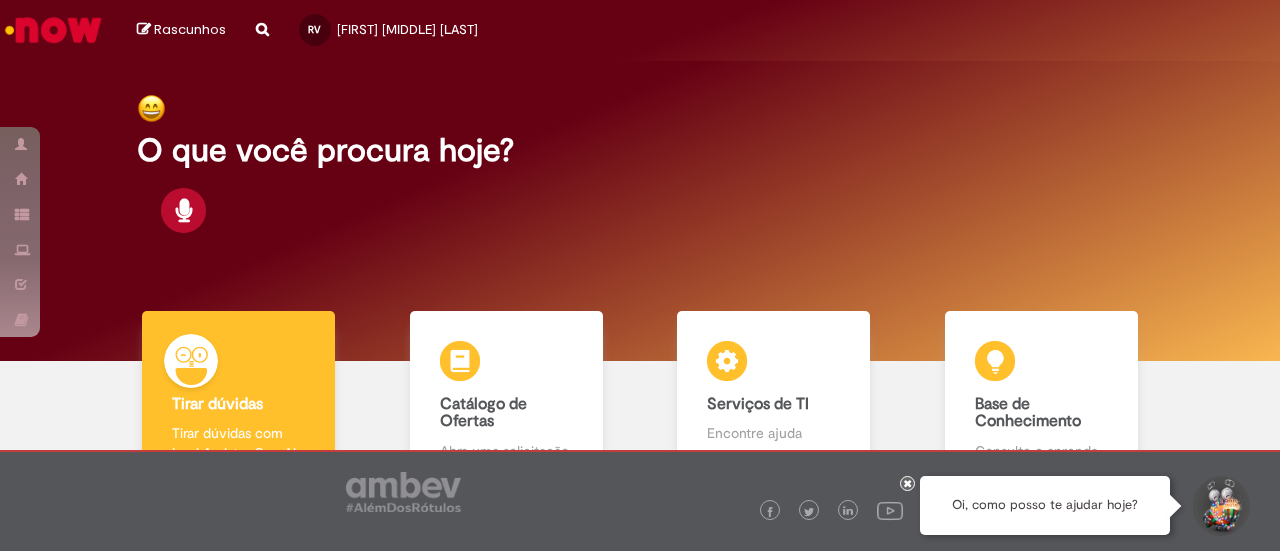 scroll, scrollTop: 0, scrollLeft: 0, axis: both 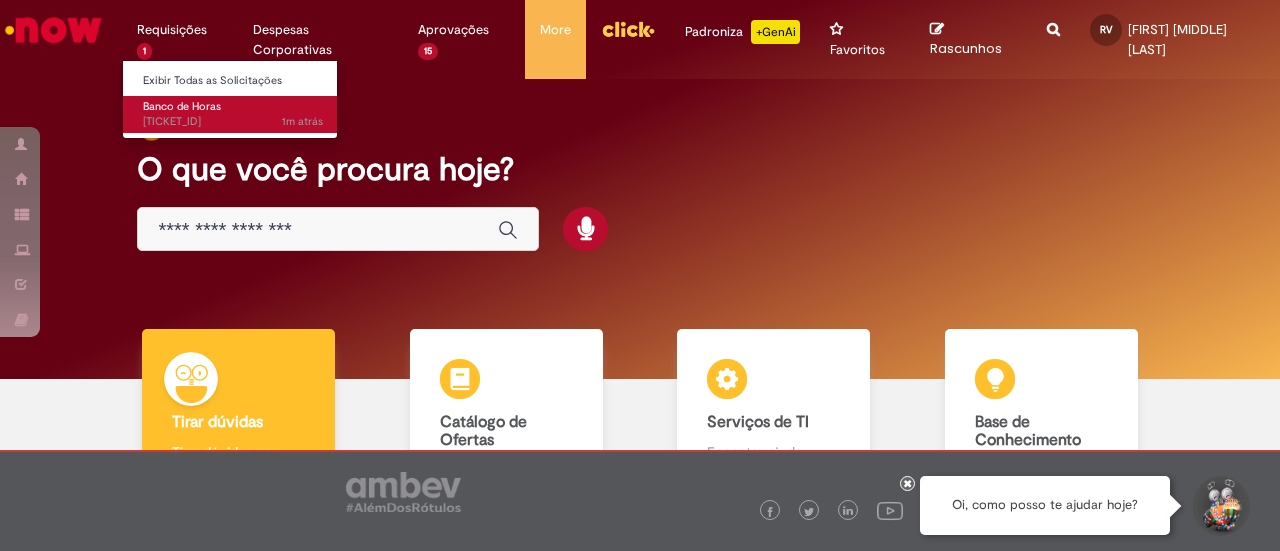 click on "Banco de Horas" at bounding box center (182, 106) 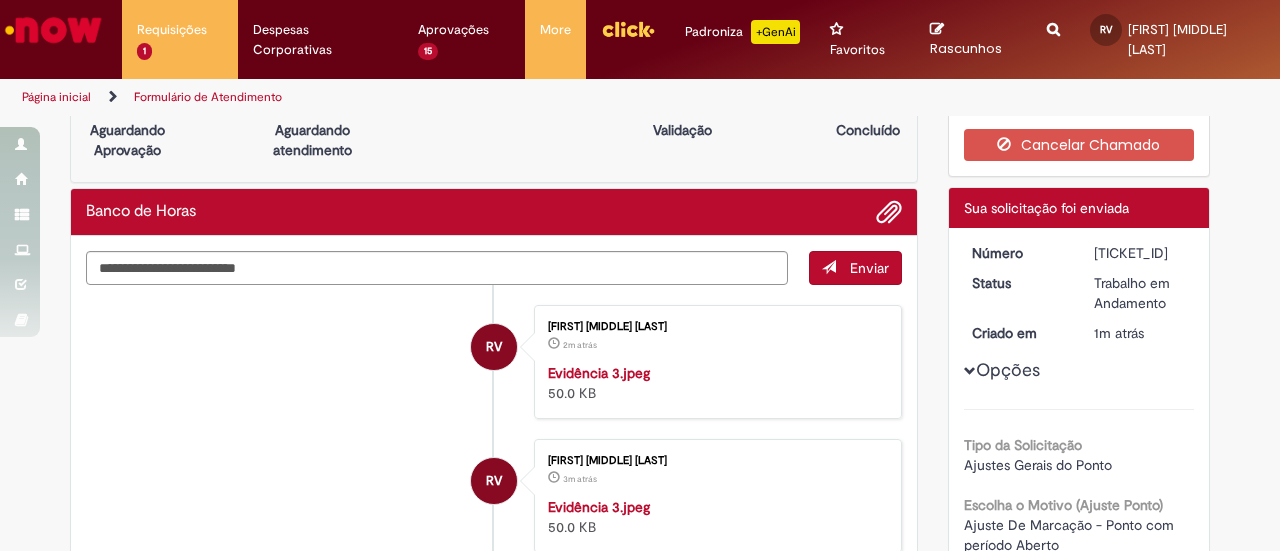 scroll, scrollTop: 28, scrollLeft: 0, axis: vertical 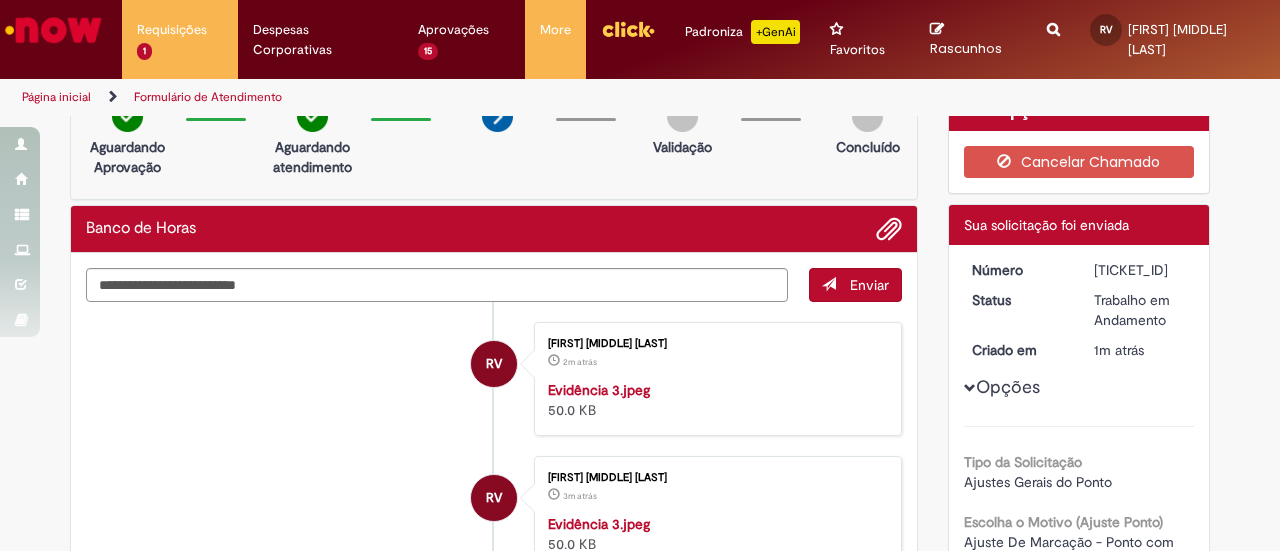 click at bounding box center (970, 388) 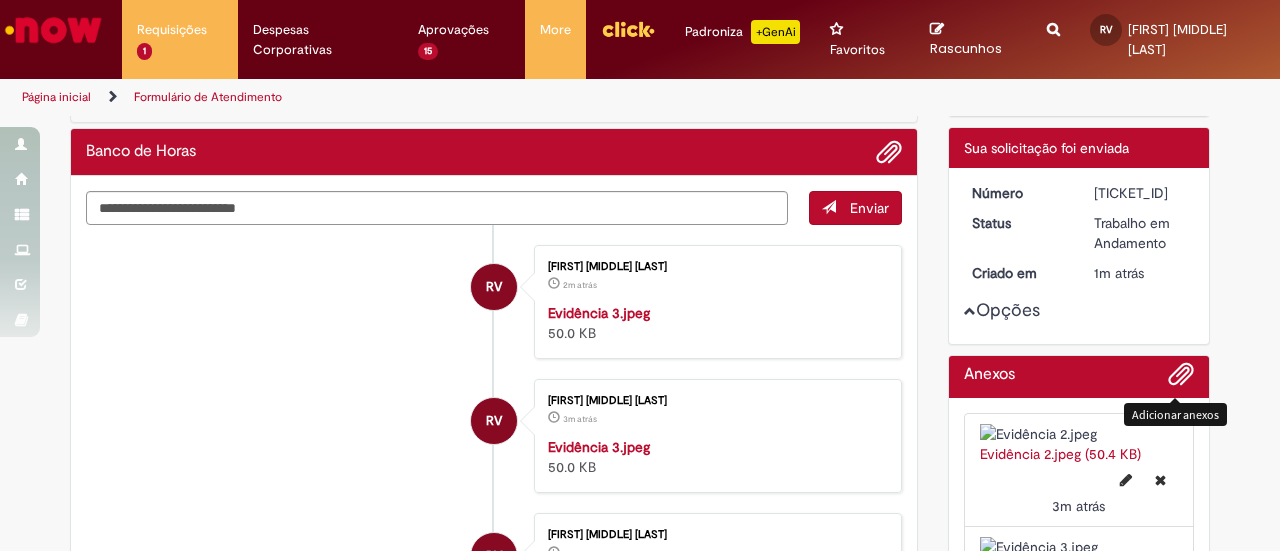 scroll, scrollTop: 28, scrollLeft: 0, axis: vertical 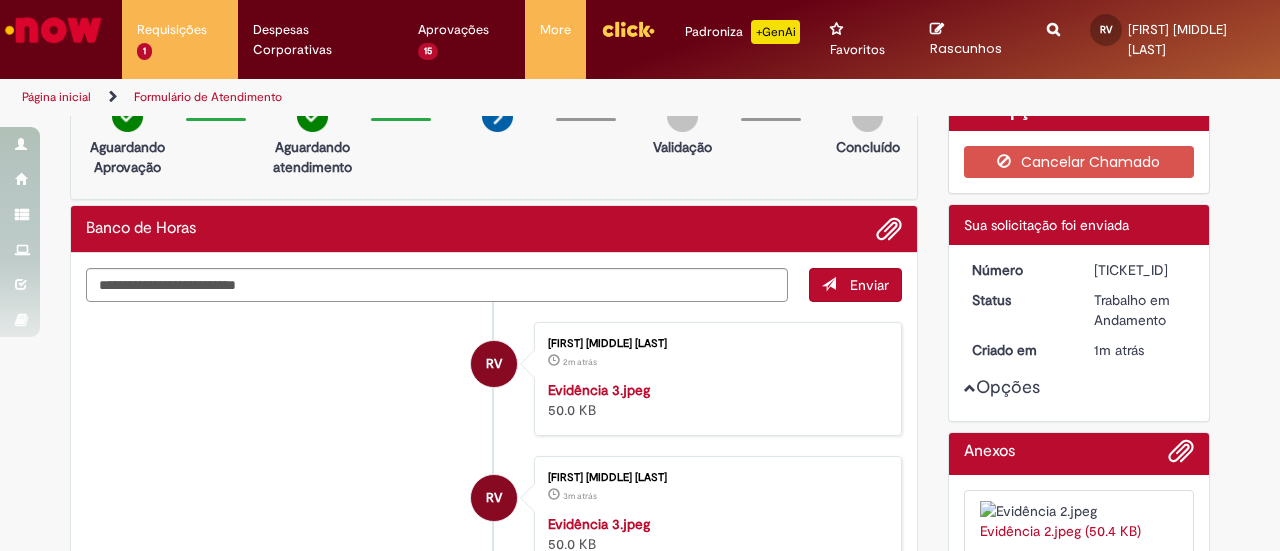 click on "Opções" at bounding box center [0, 0] 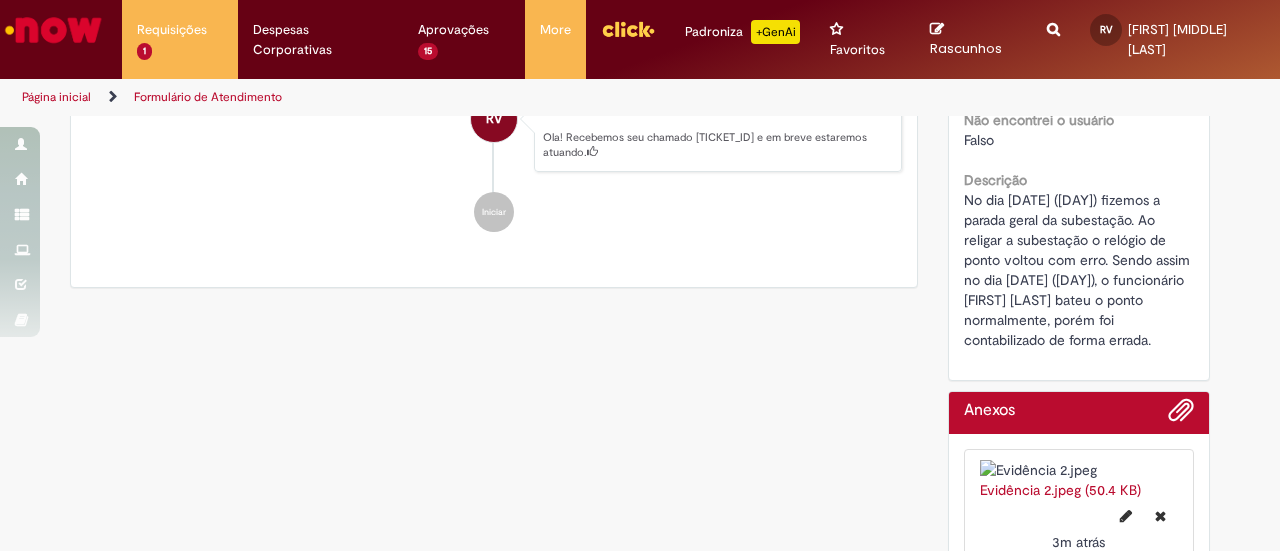 scroll, scrollTop: 828, scrollLeft: 0, axis: vertical 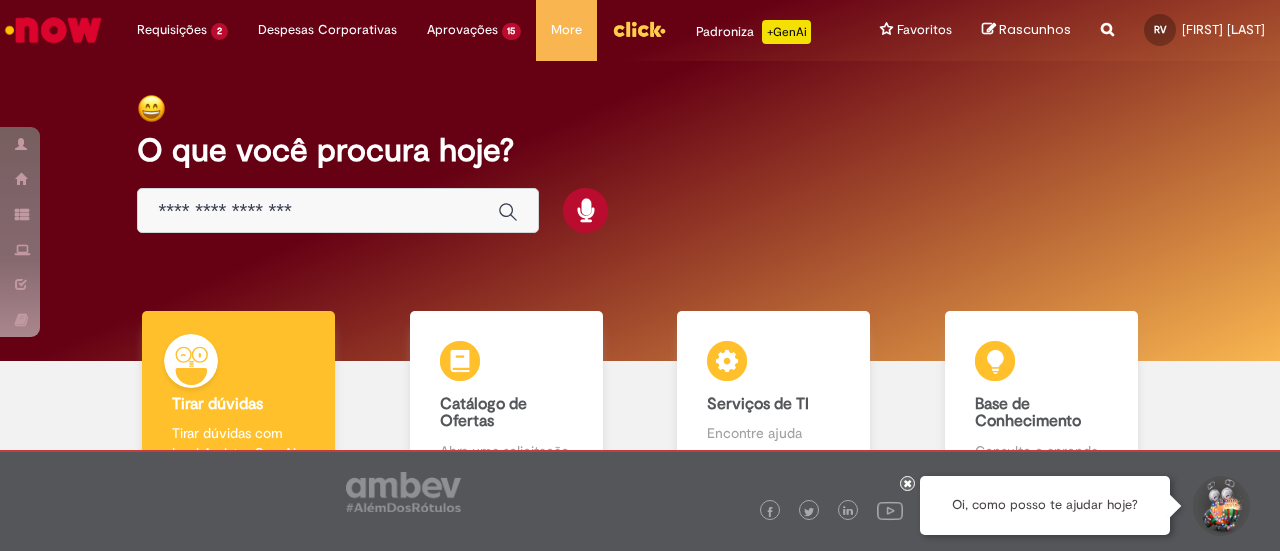 click at bounding box center (318, 211) 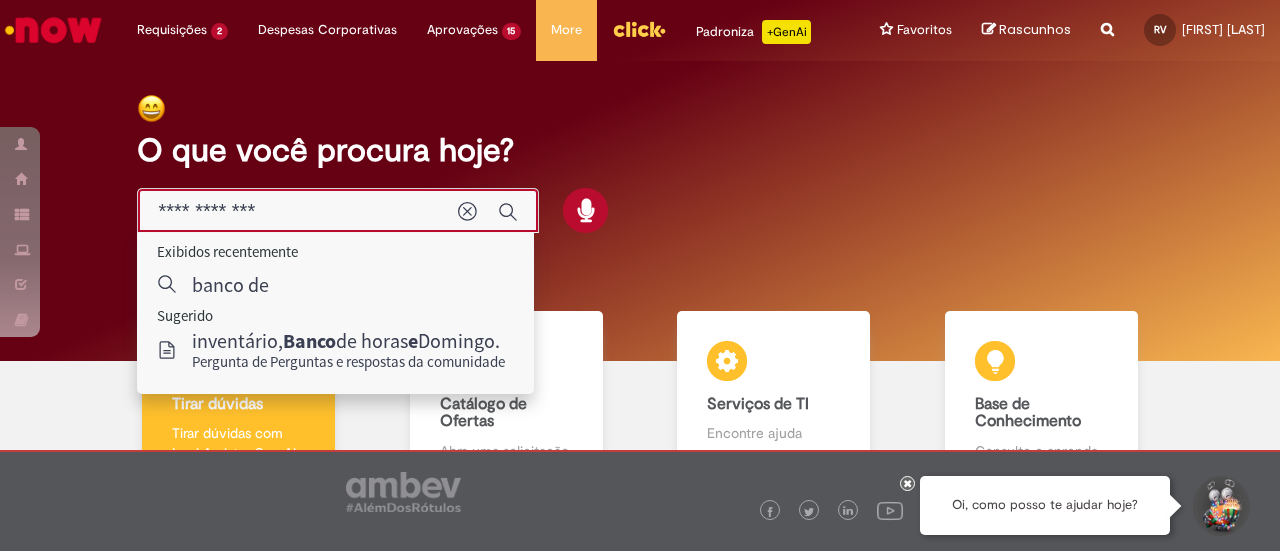 type on "**********" 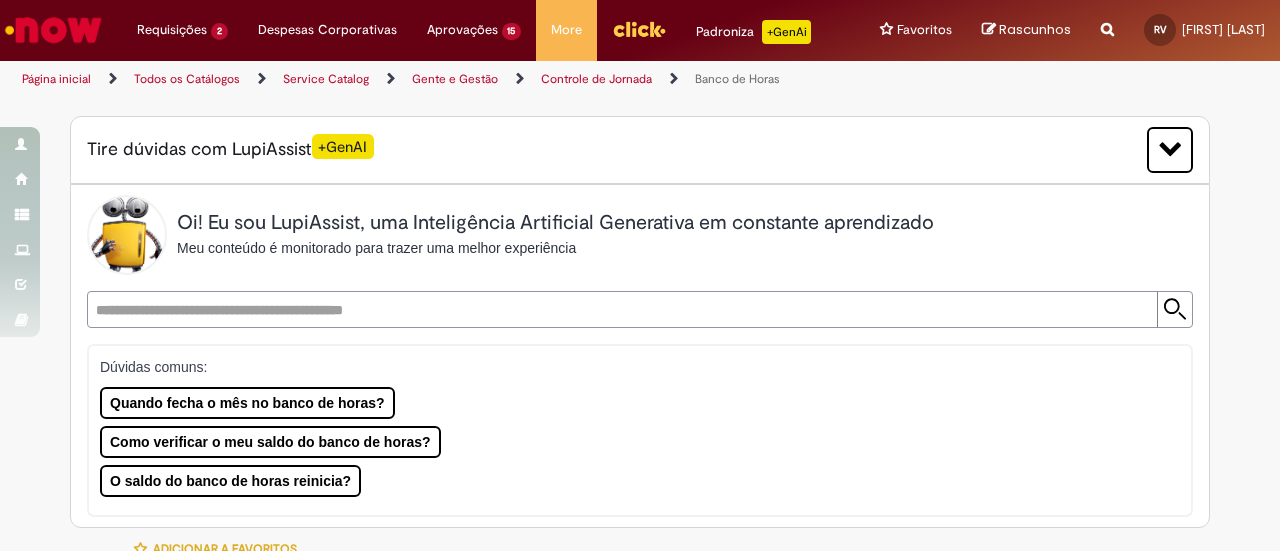 type on "********" 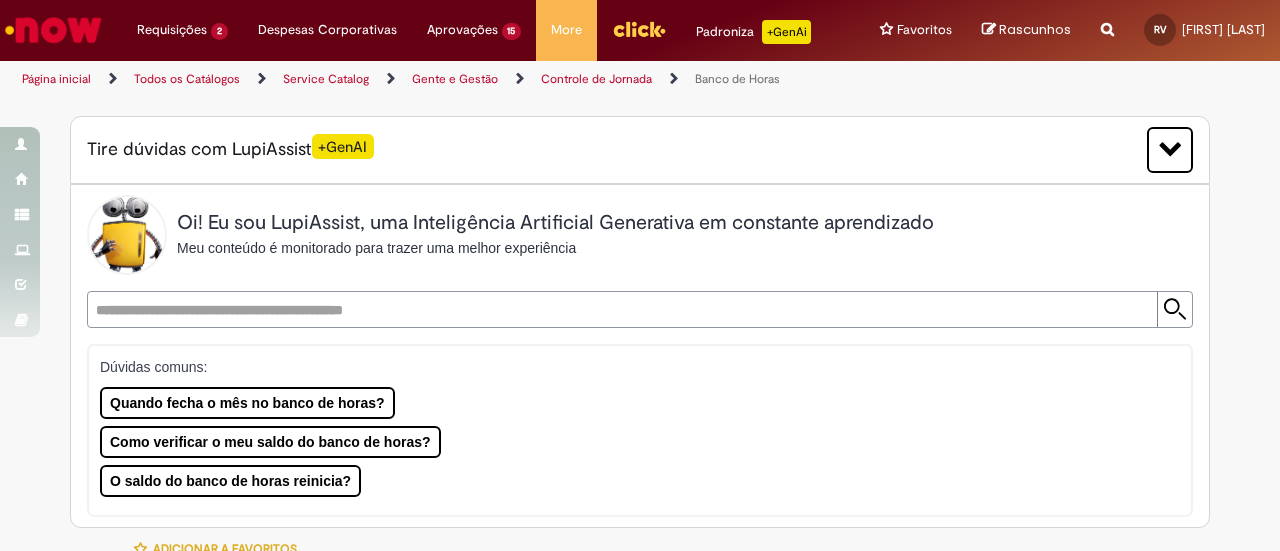type on "**********" 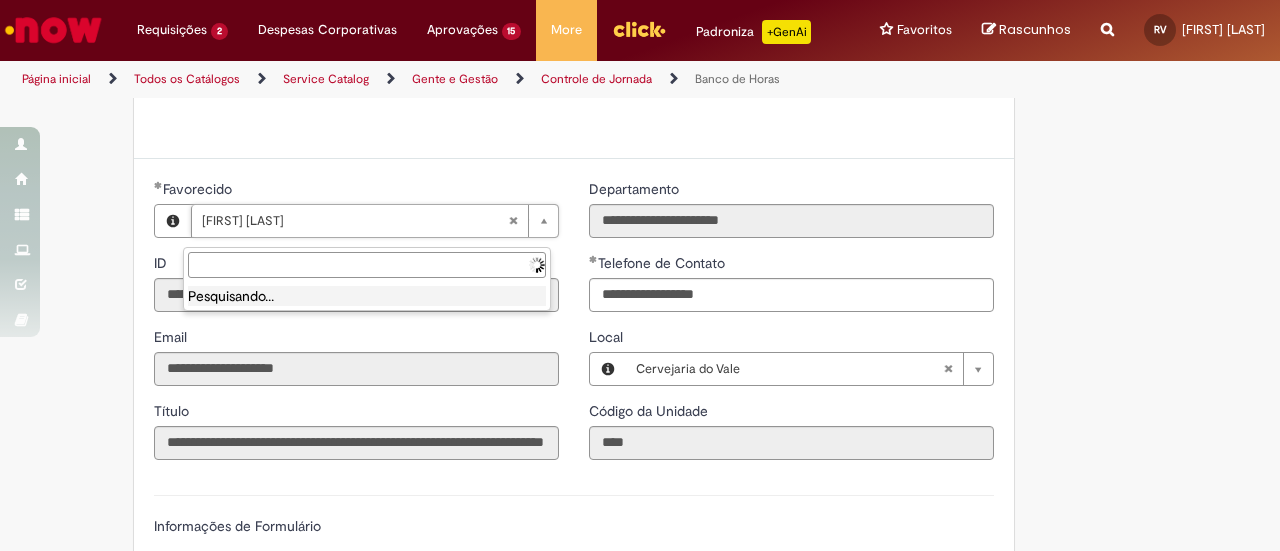 type on "**********" 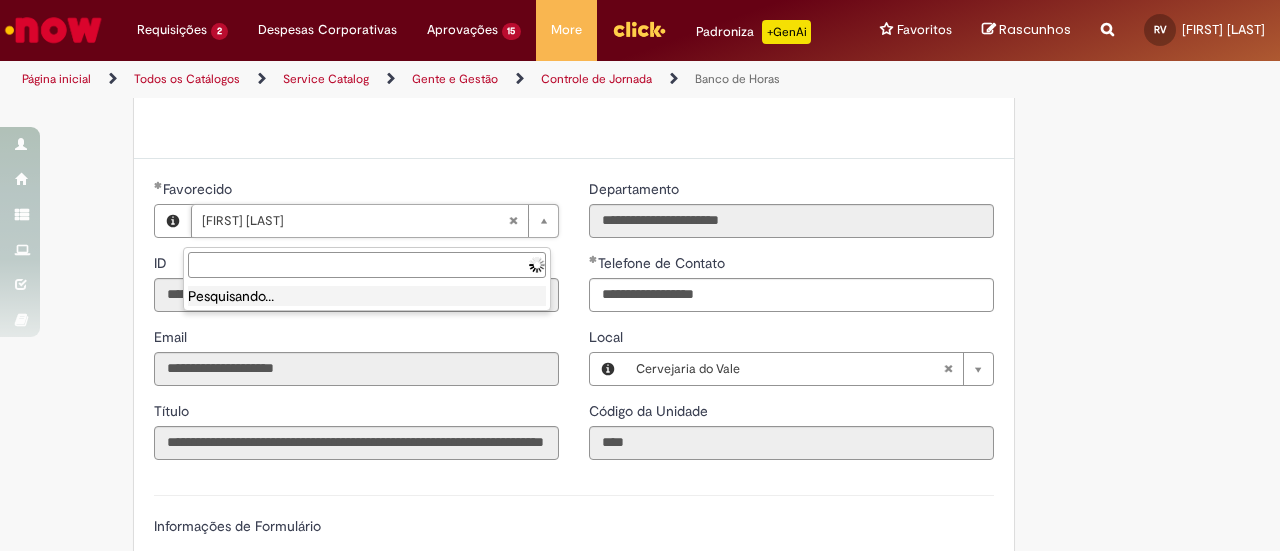 type on "**********" 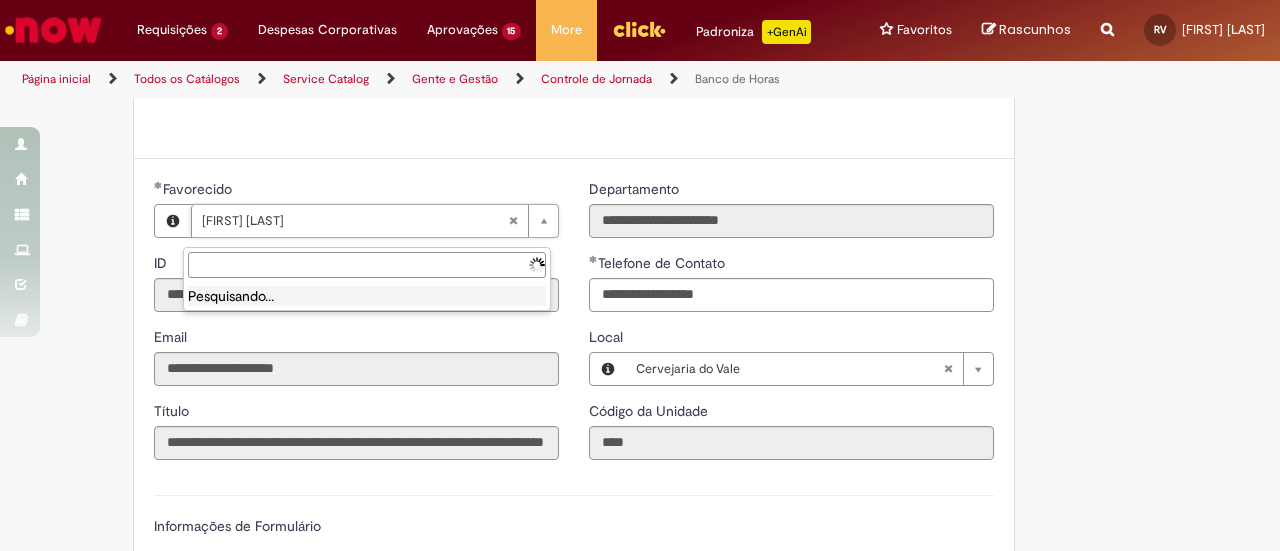 type on "**********" 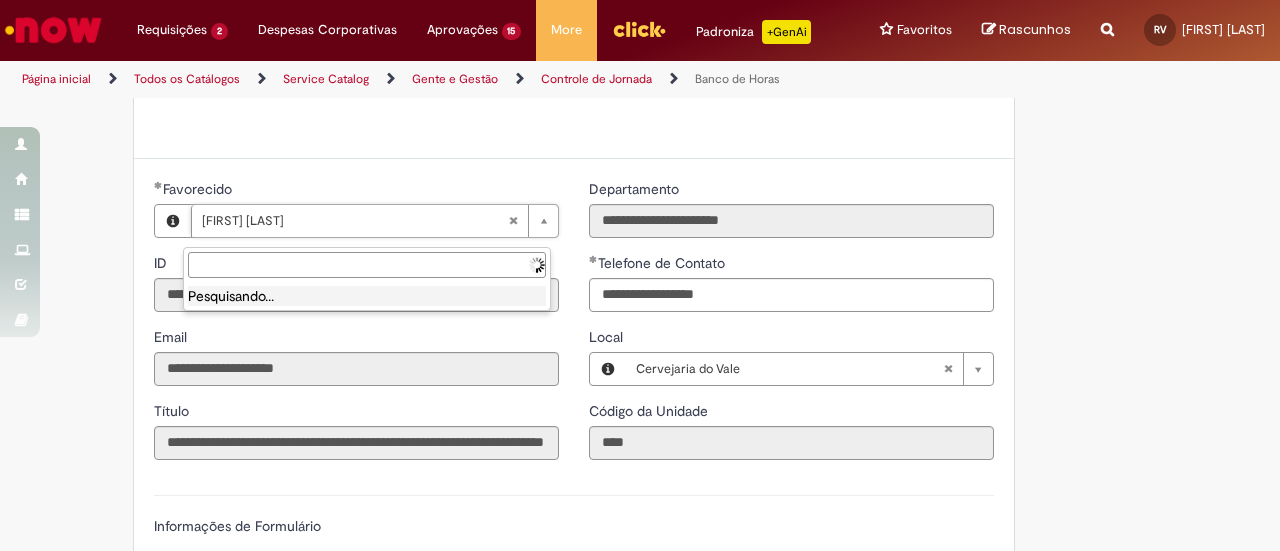 type on "**********" 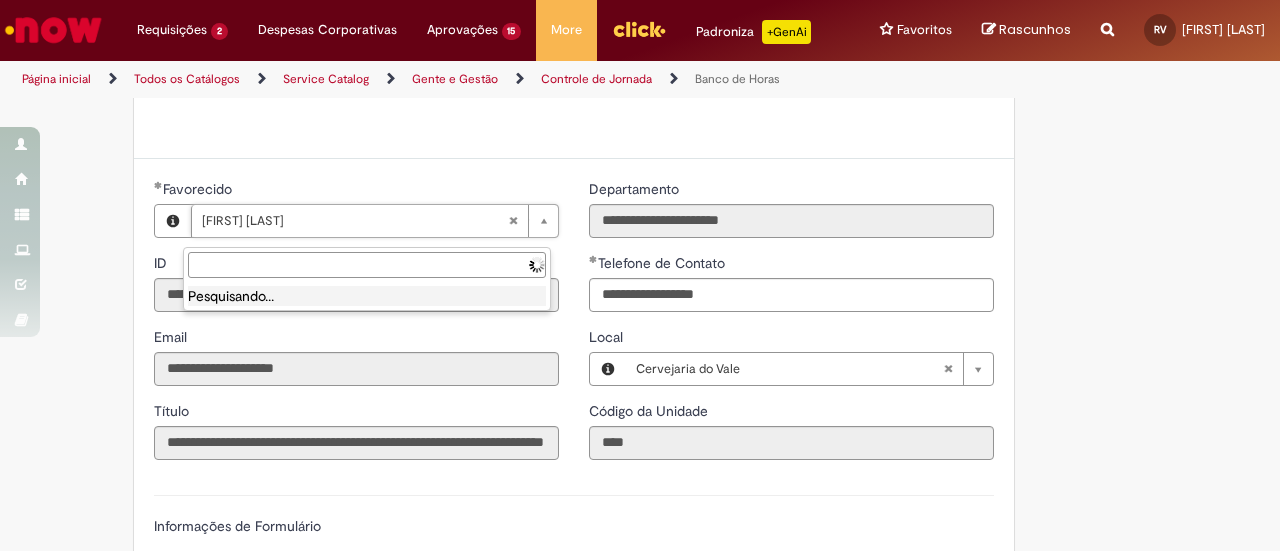 type on "**********" 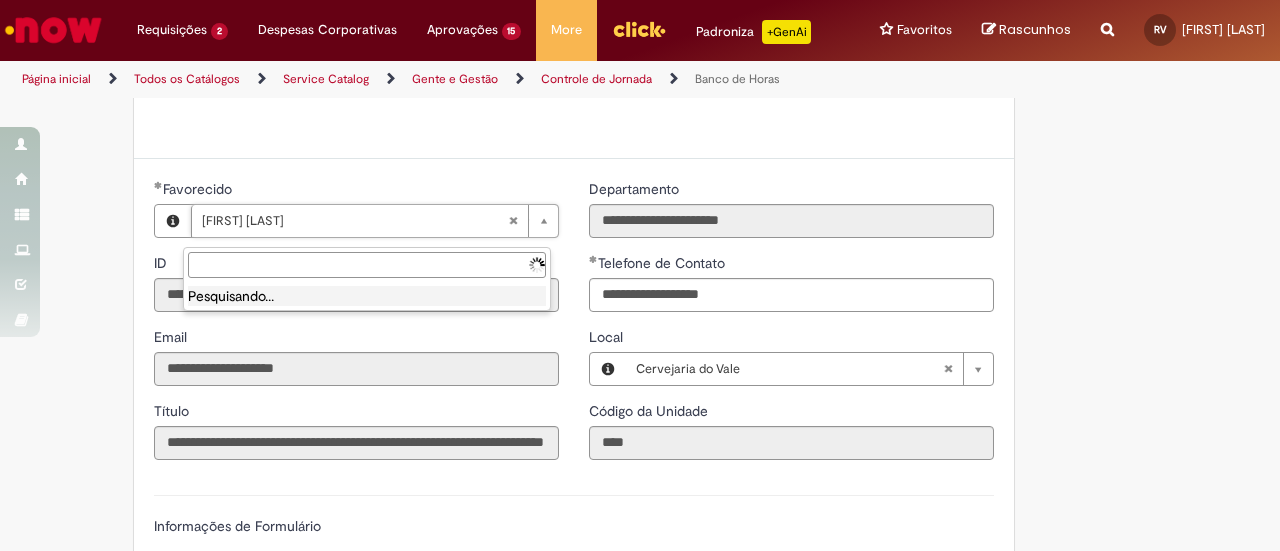 type on "**********" 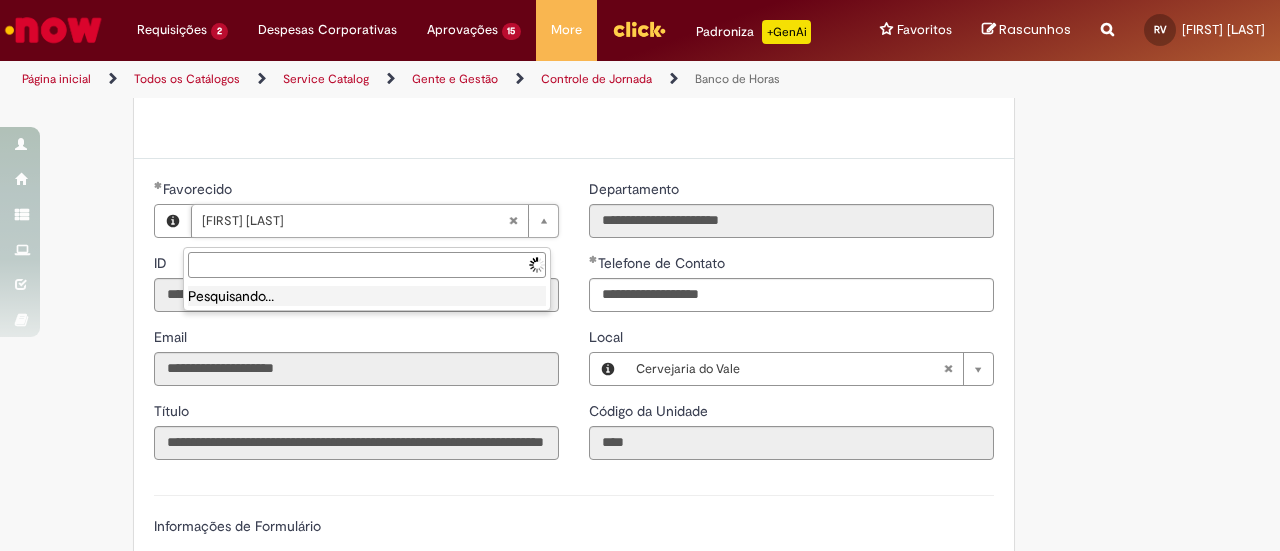 click on "Favorecido" at bounding box center (367, 265) 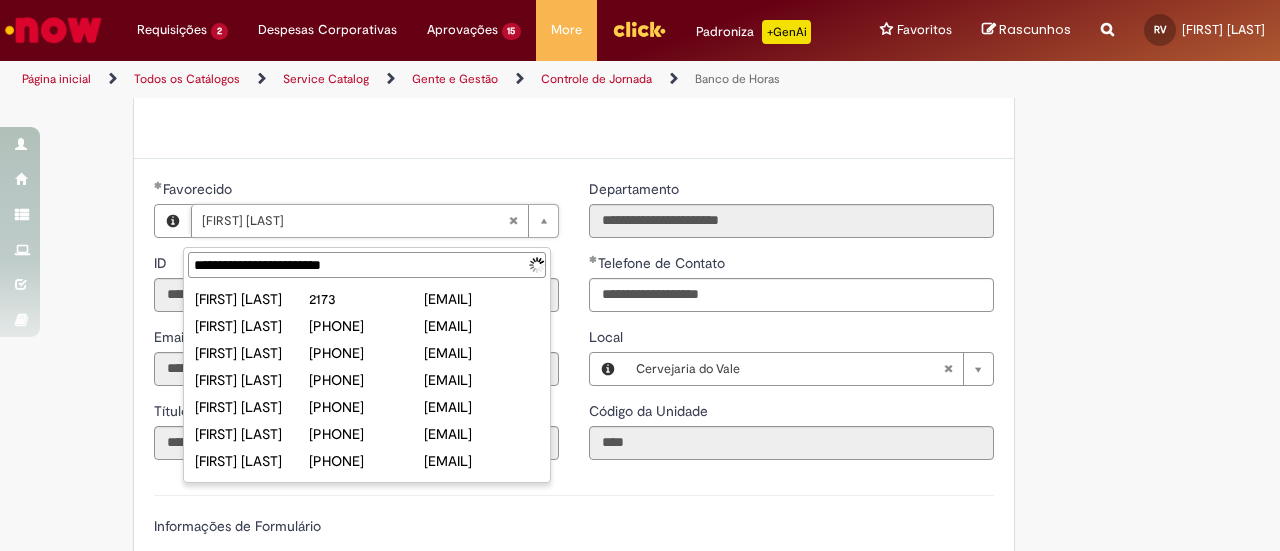 type on "**********" 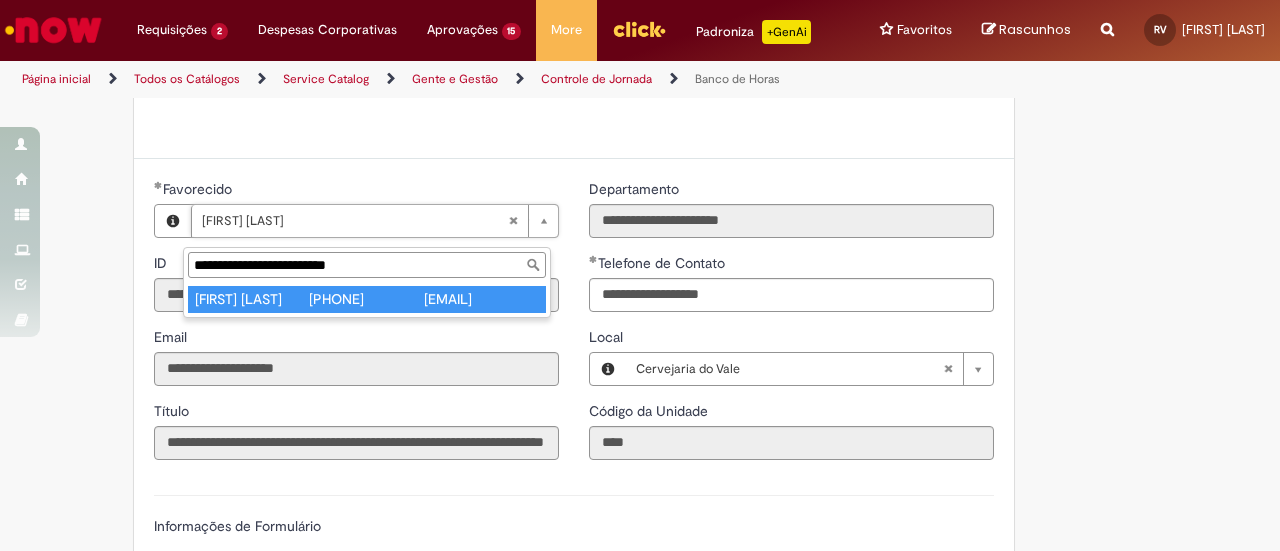 type on "**********" 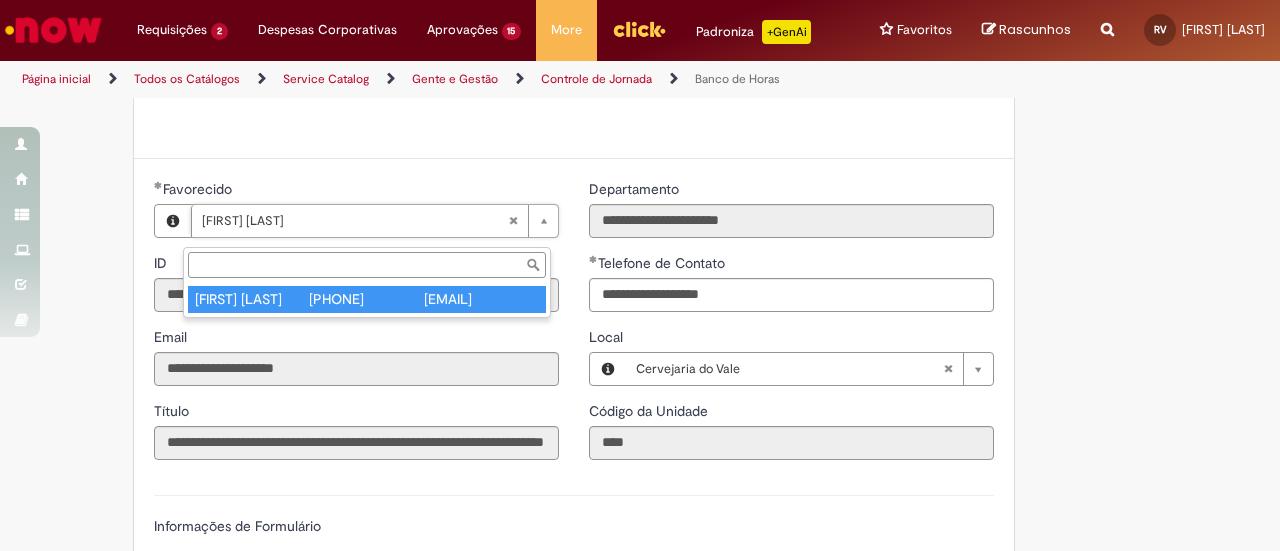 type on "********" 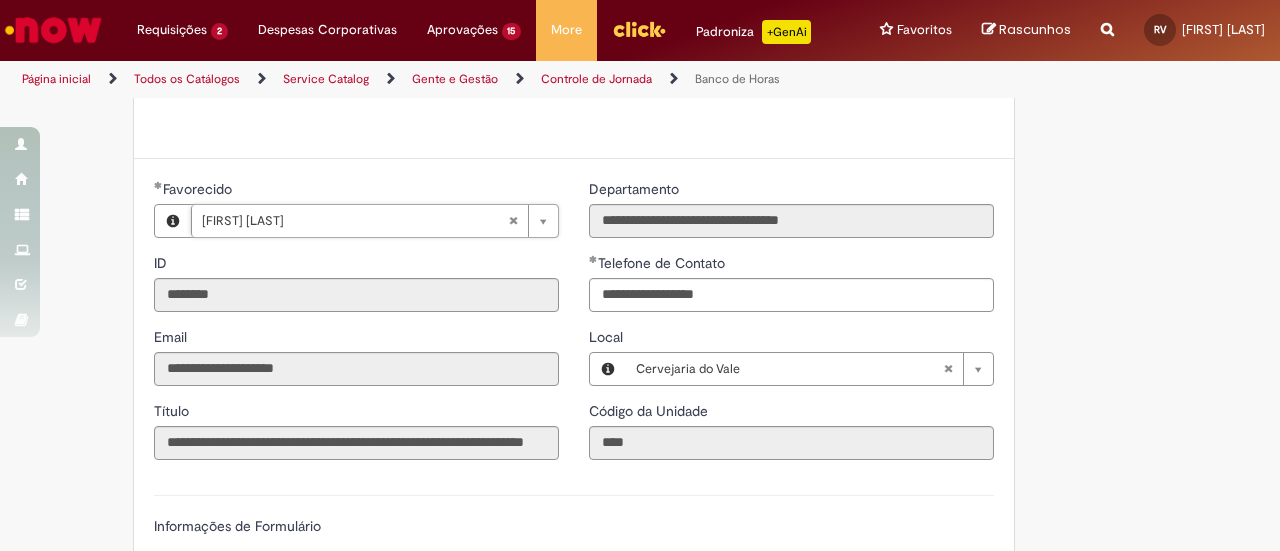 scroll, scrollTop: 0, scrollLeft: 159, axis: horizontal 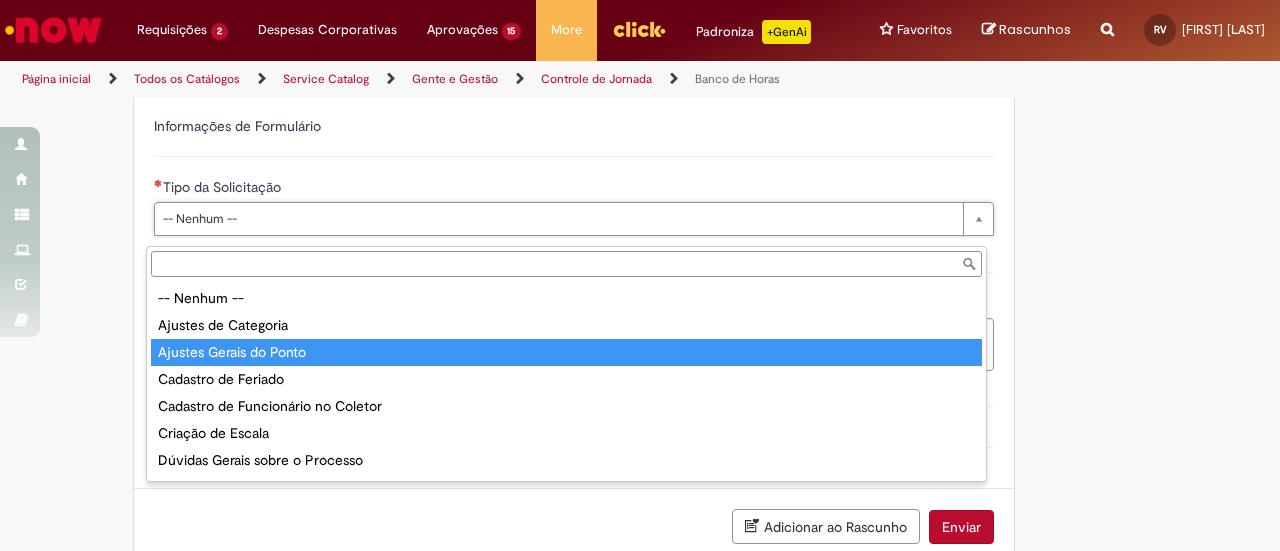 type on "**********" 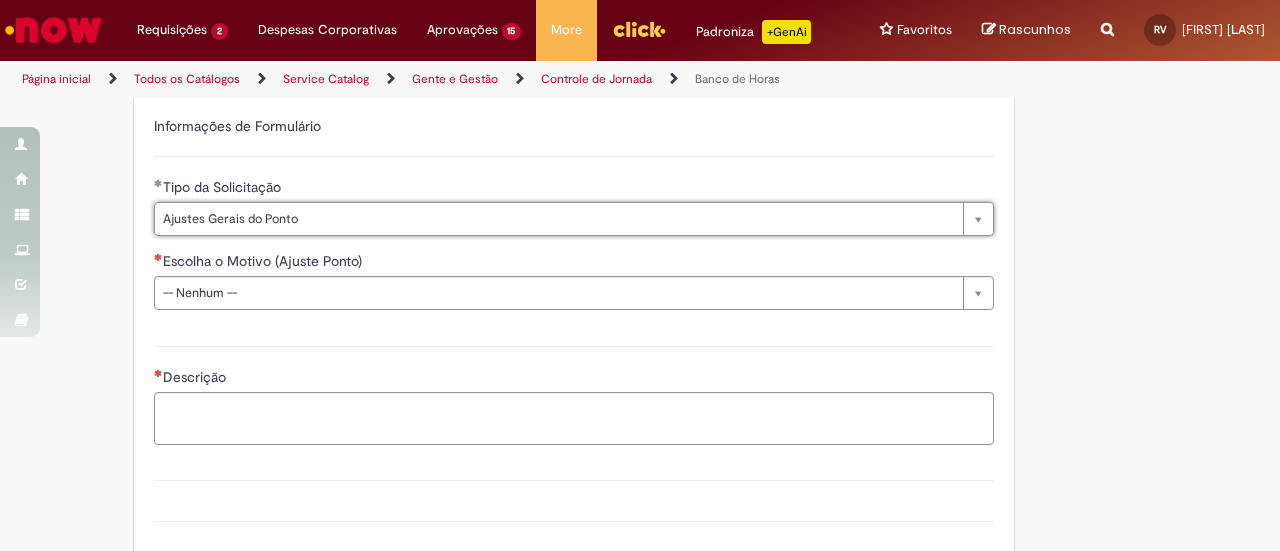 click on "**********" at bounding box center [640, -13] 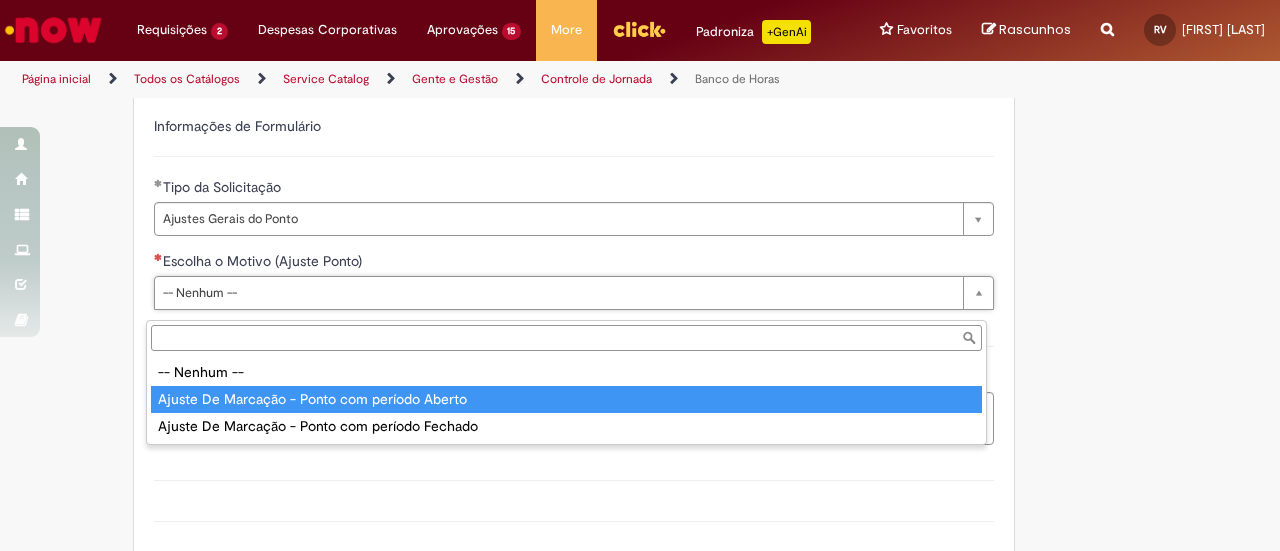 type on "**********" 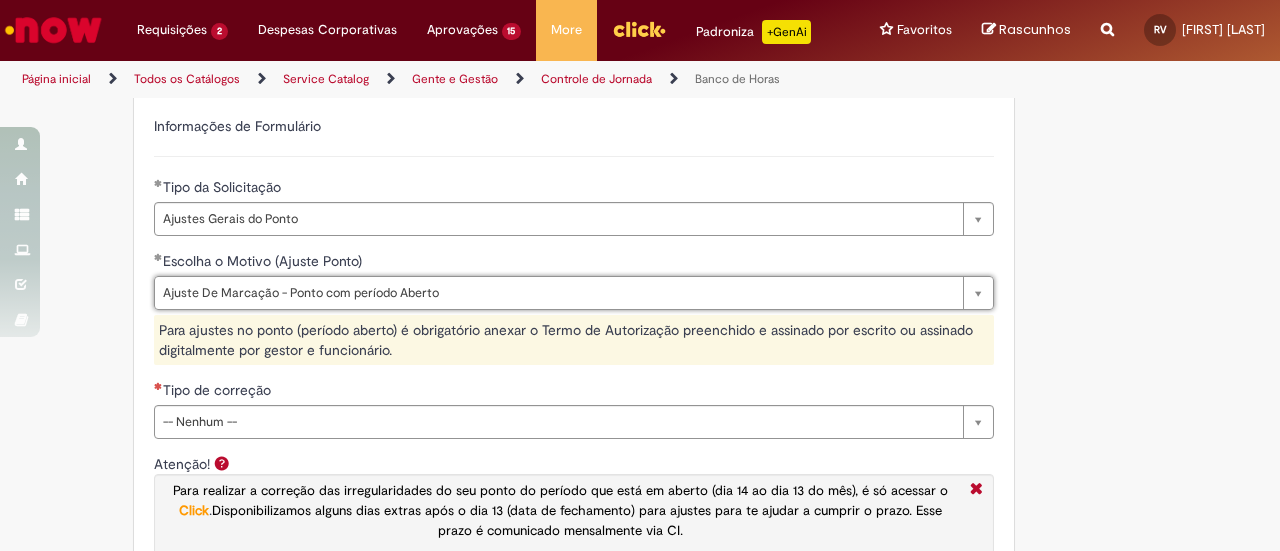 click on "**********" at bounding box center (640, 276) 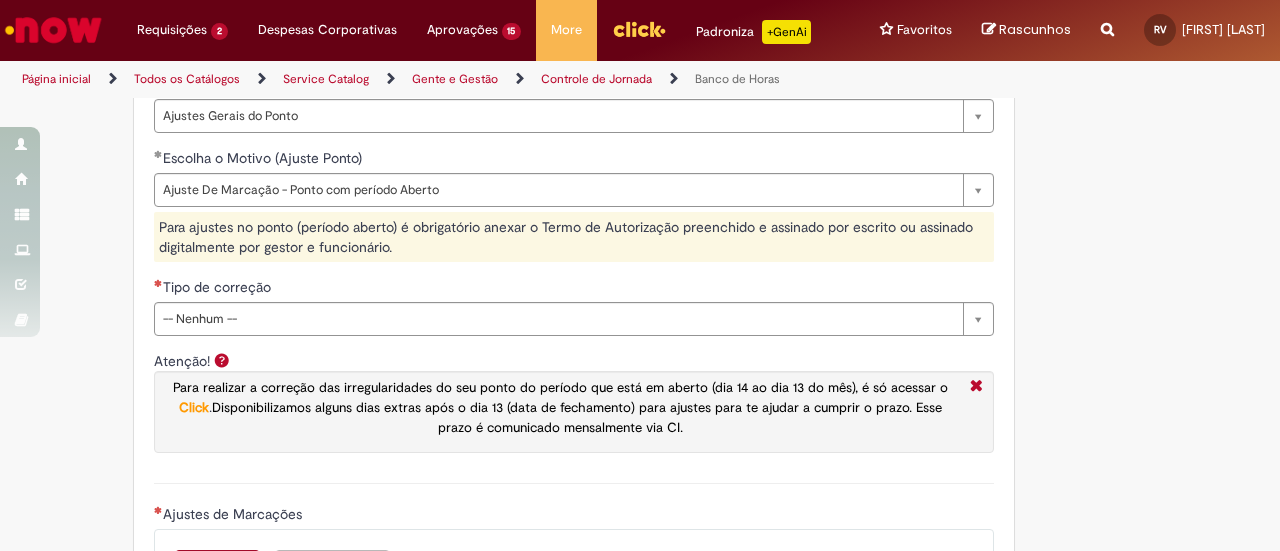 scroll, scrollTop: 1500, scrollLeft: 0, axis: vertical 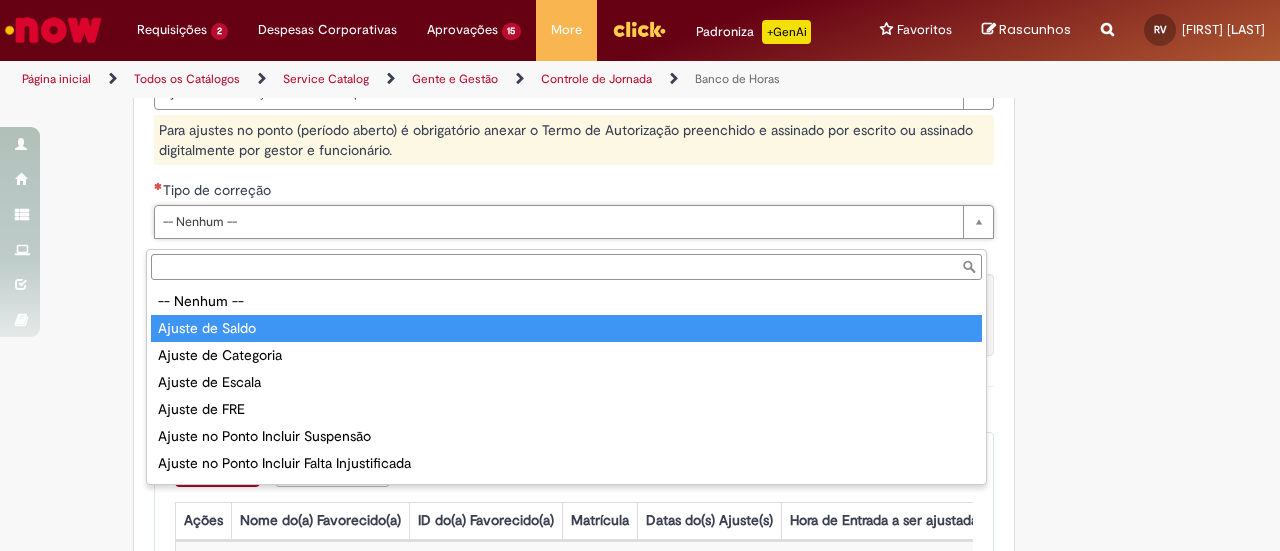 type on "**********" 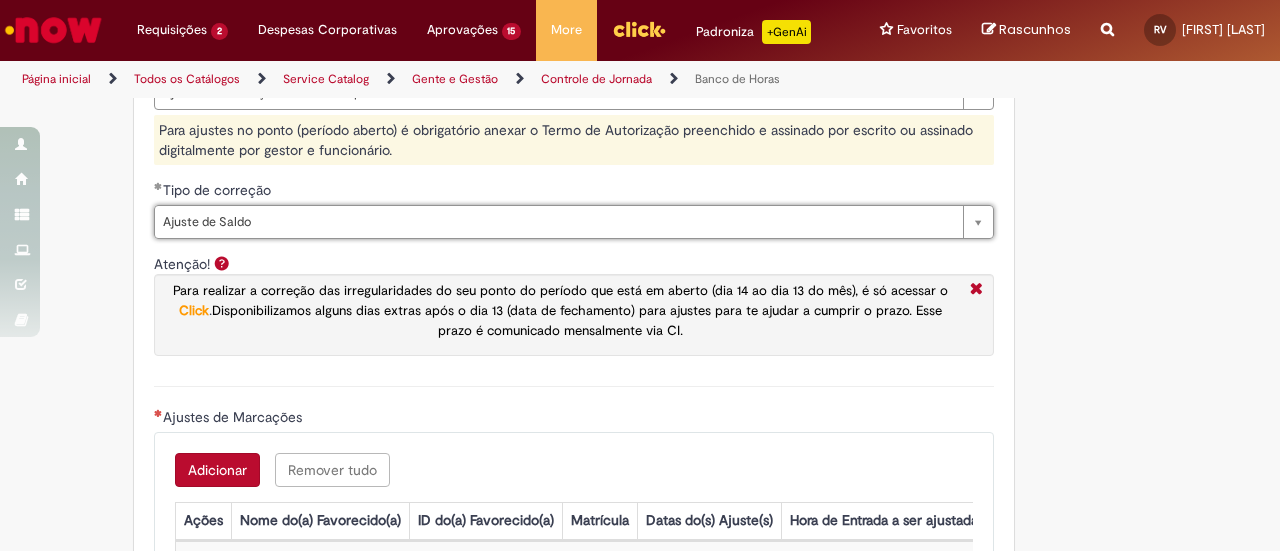 scroll, scrollTop: 1600, scrollLeft: 0, axis: vertical 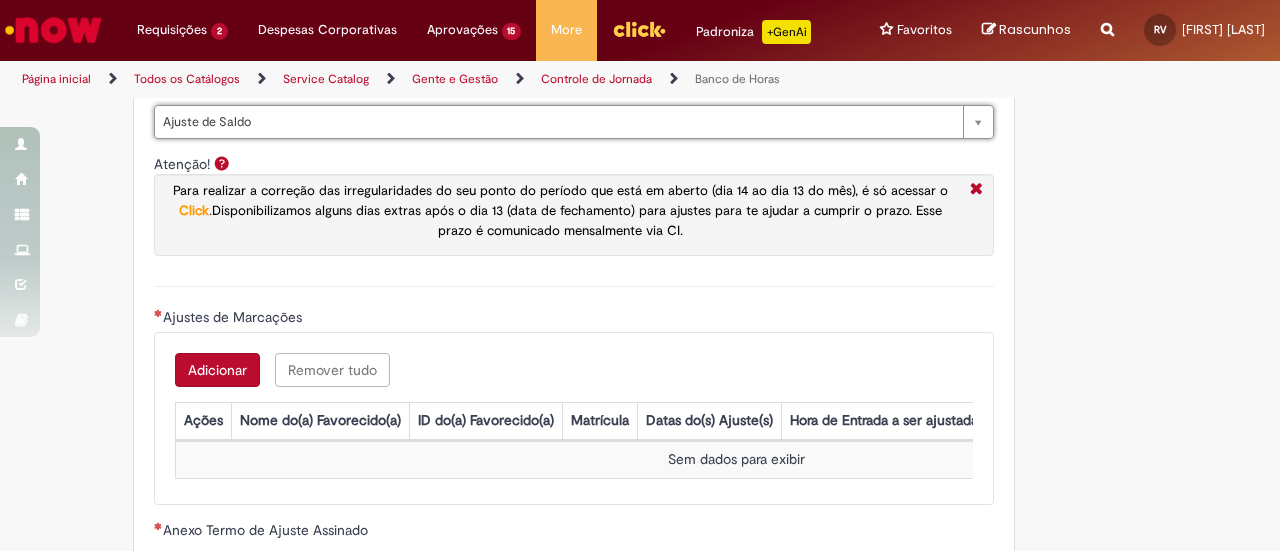 click on "Adicionar" at bounding box center [217, 370] 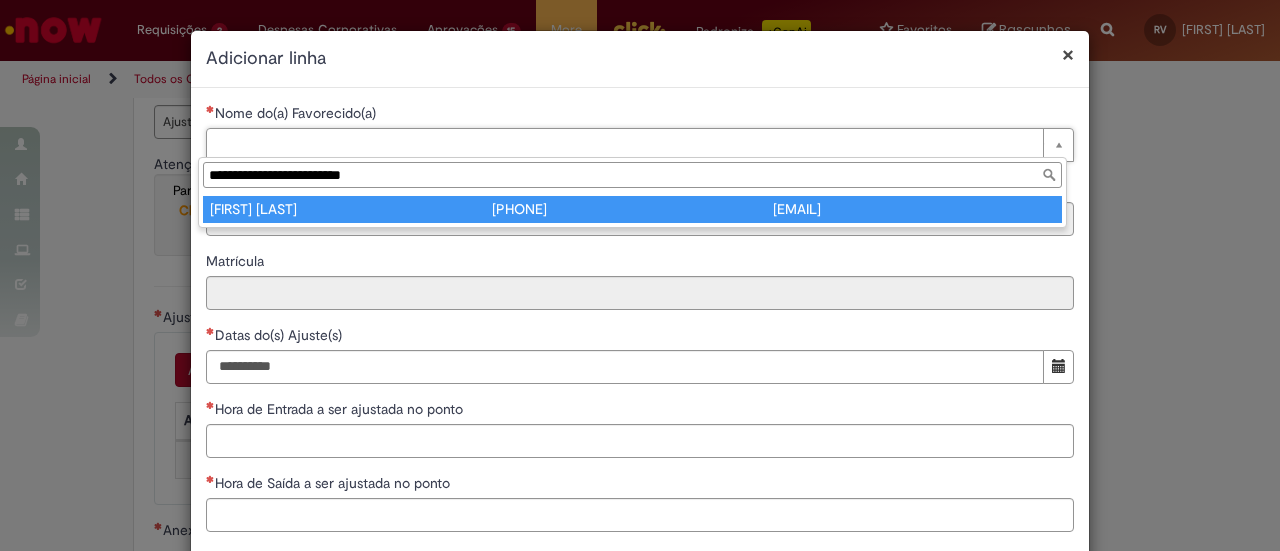 type on "**********" 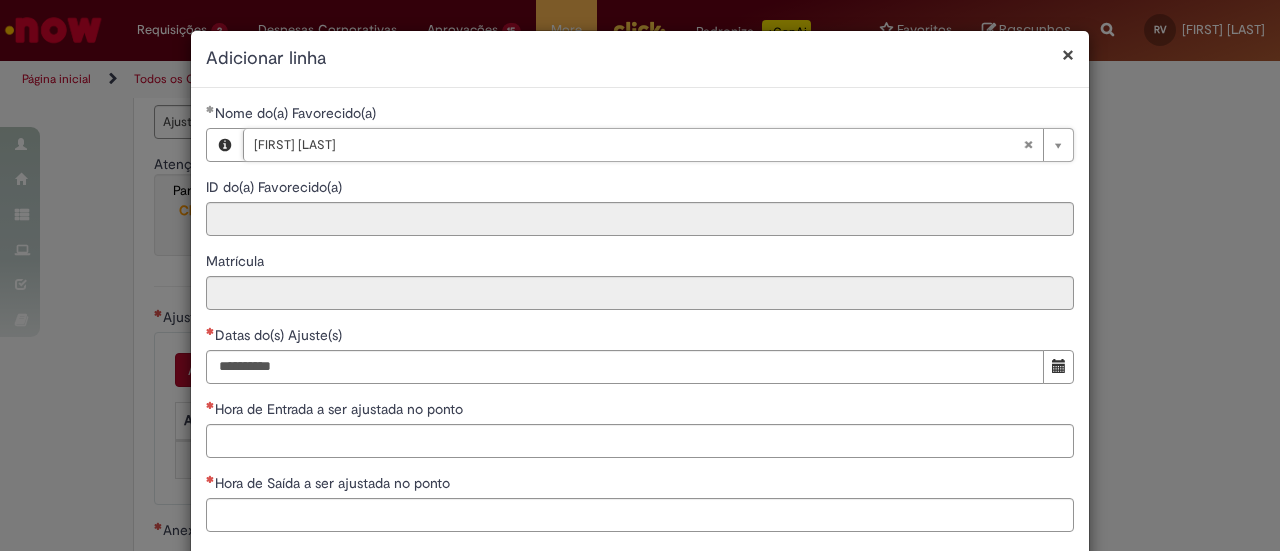 type on "********" 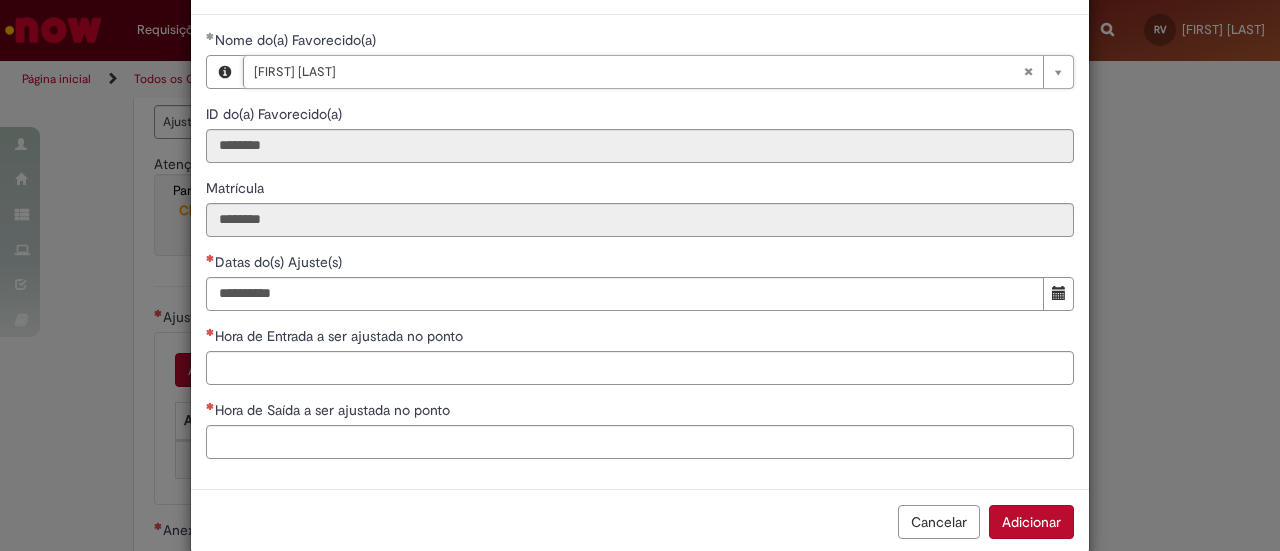 scroll, scrollTop: 104, scrollLeft: 0, axis: vertical 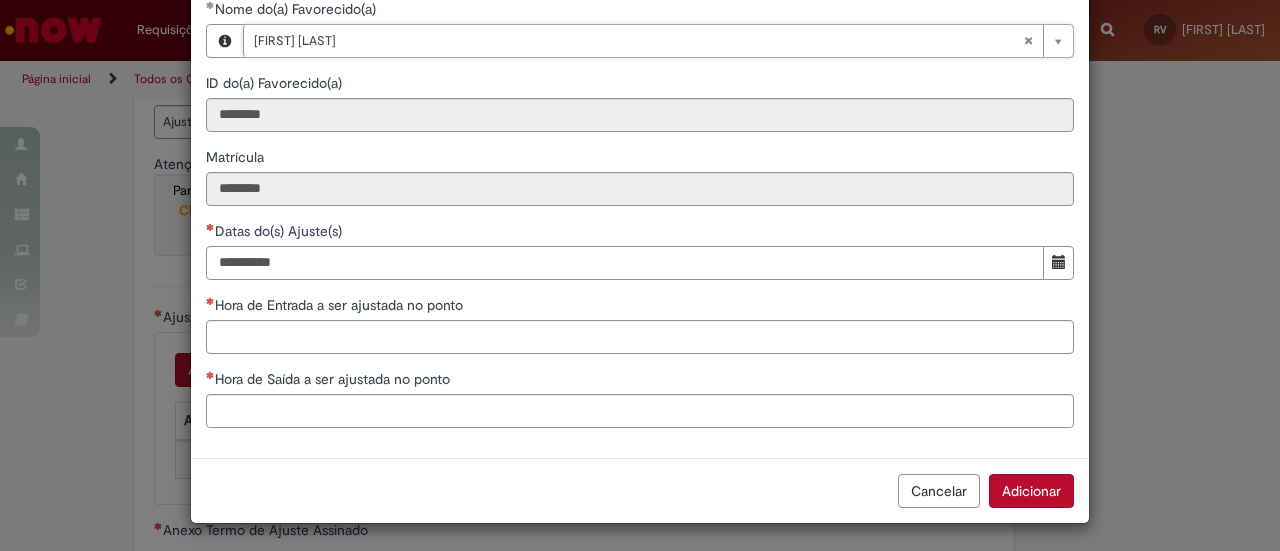 click on "Datas do(s) Ajuste(s)" at bounding box center (625, 263) 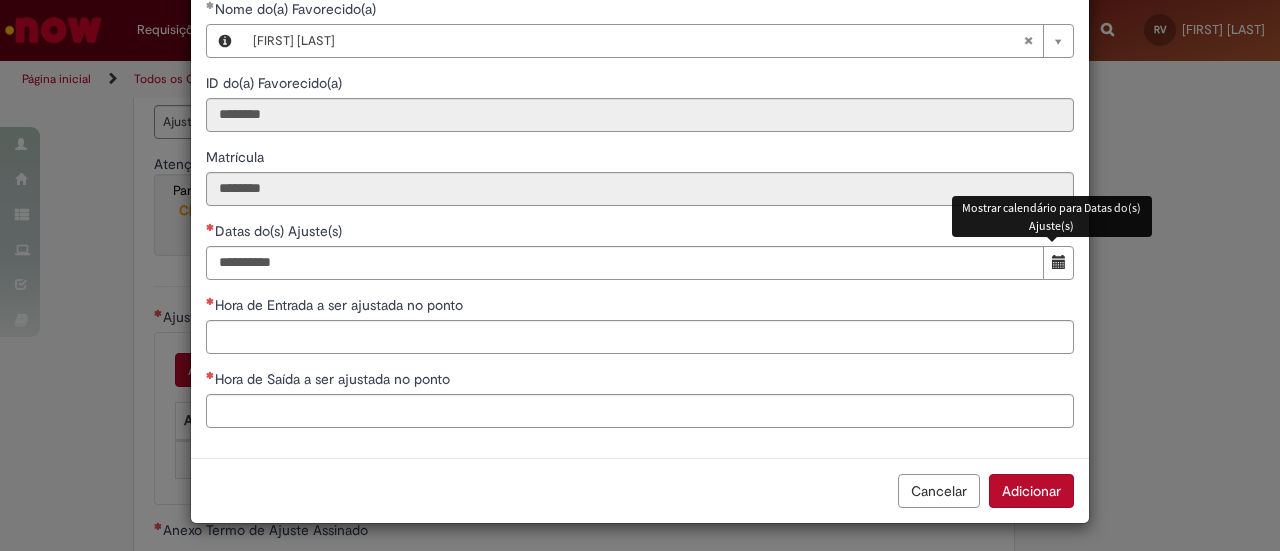 click at bounding box center [1059, 262] 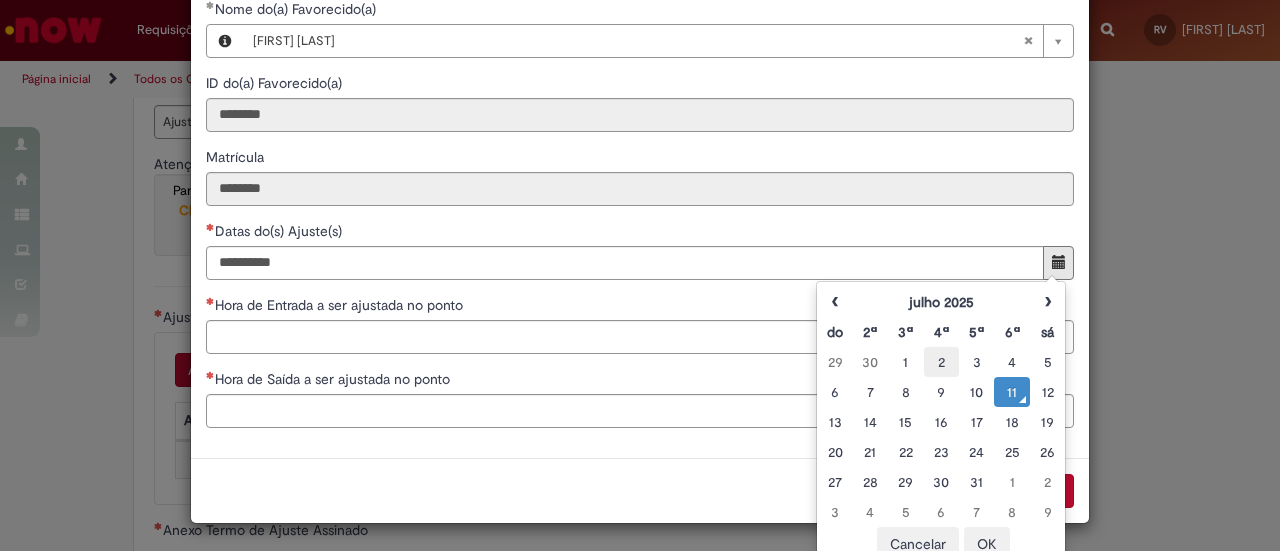 click on "2" at bounding box center [941, 362] 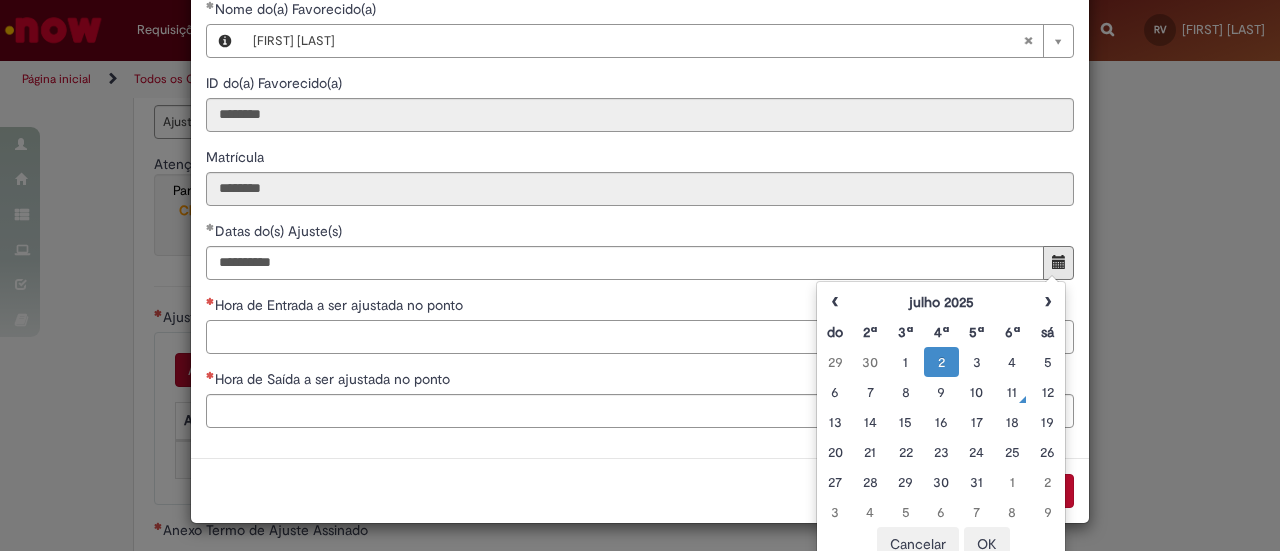 click on "Hora de Entrada a ser ajustada no ponto" at bounding box center (640, 337) 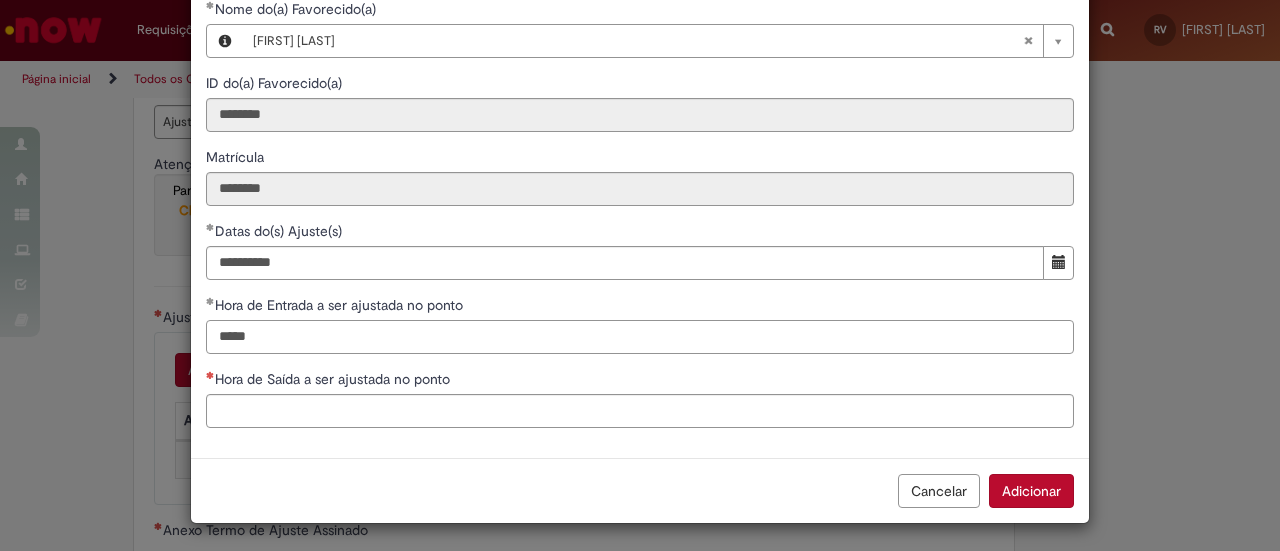 type on "*****" 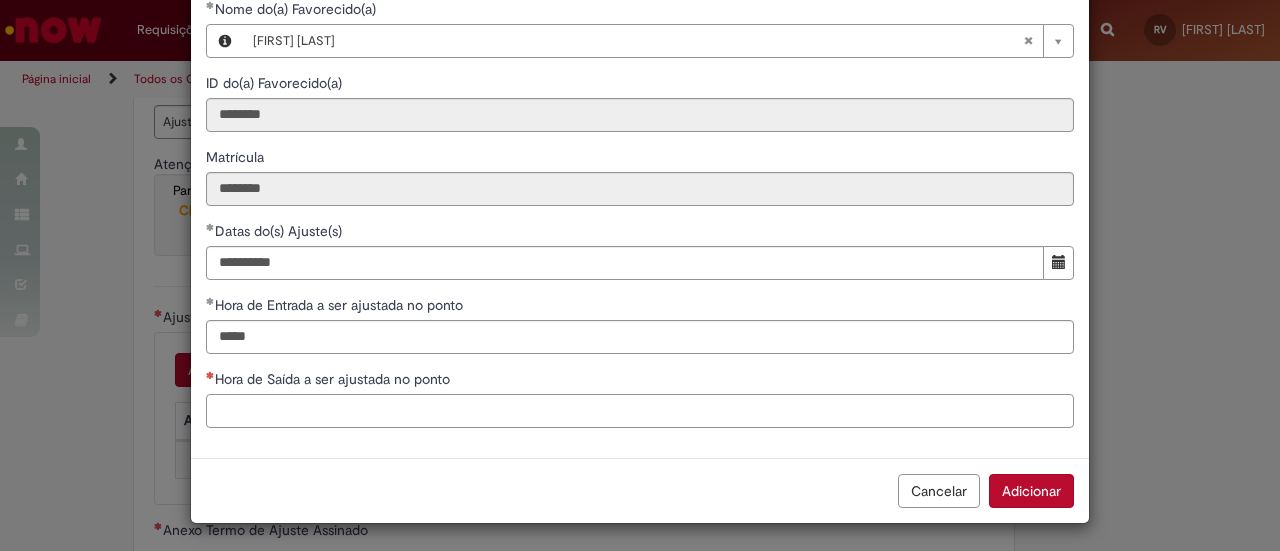click on "Hora de Saída a ser ajustada no ponto" at bounding box center (640, 411) 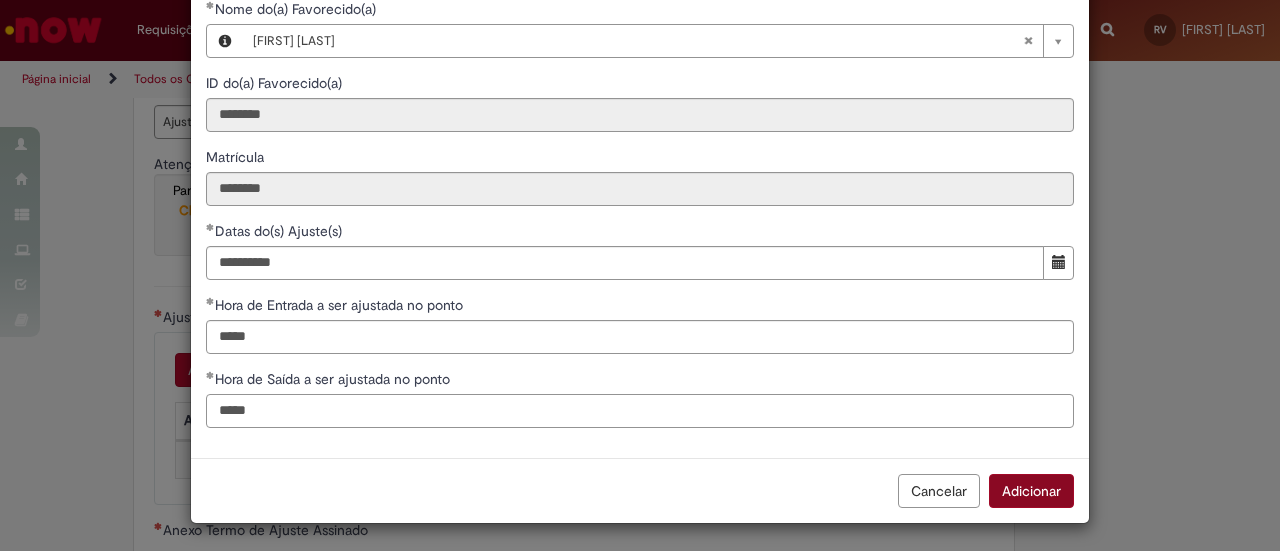 type on "*****" 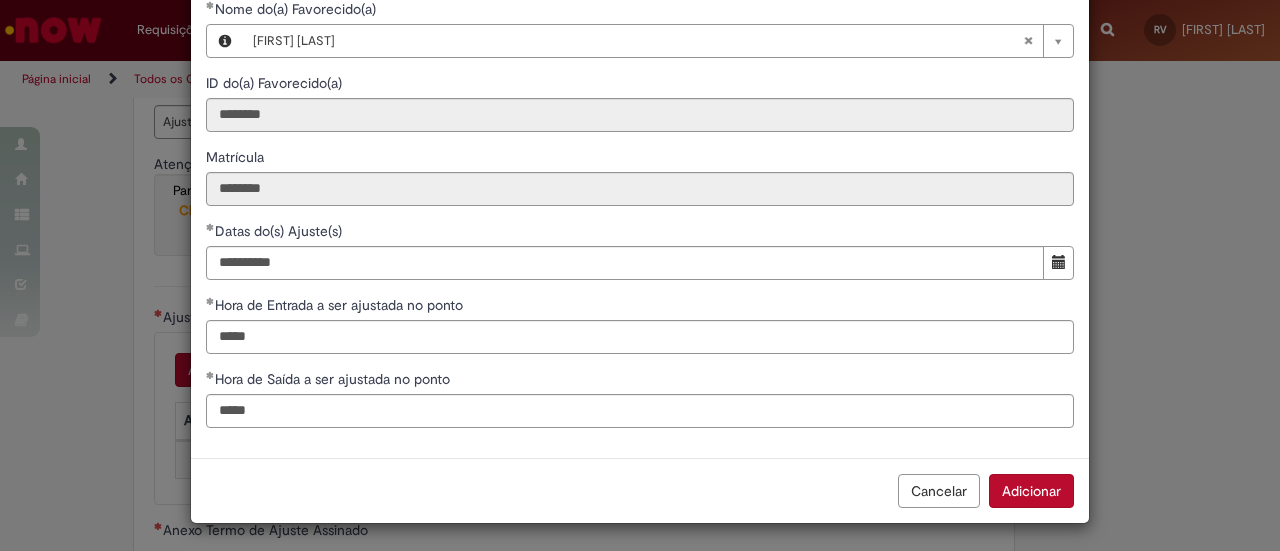 click on "Adicionar" at bounding box center [1031, 491] 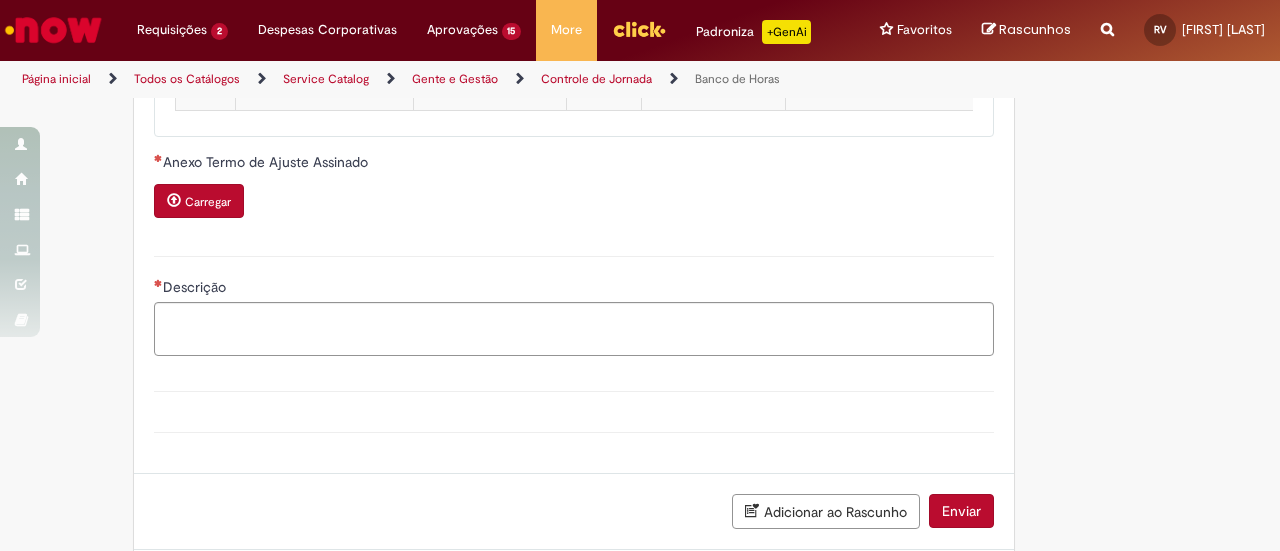scroll, scrollTop: 2000, scrollLeft: 0, axis: vertical 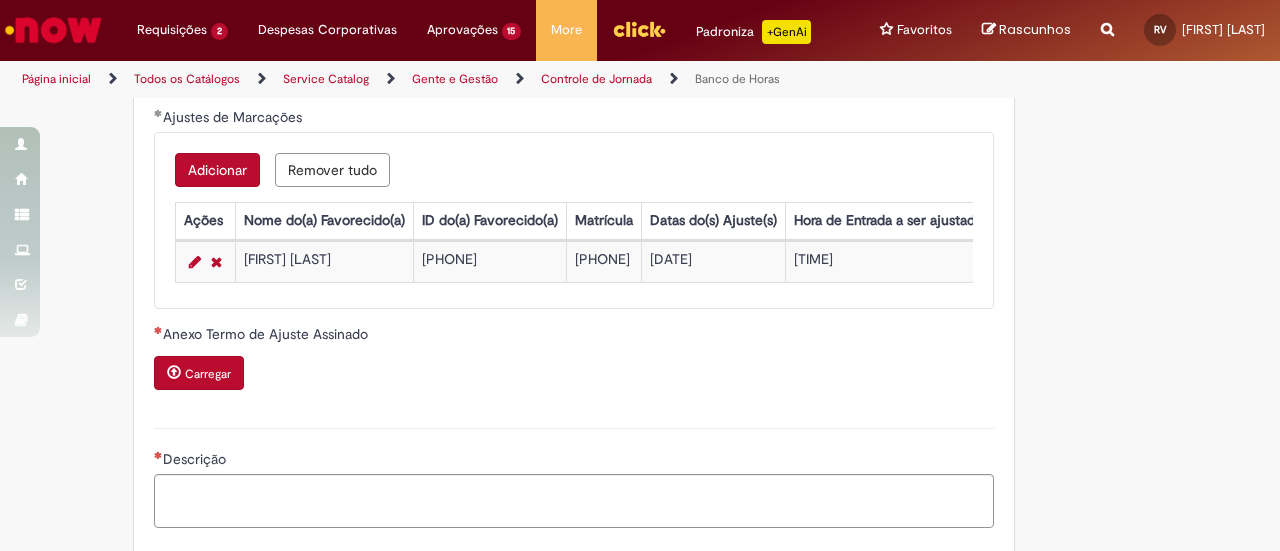 click on "Carregar" at bounding box center [208, 374] 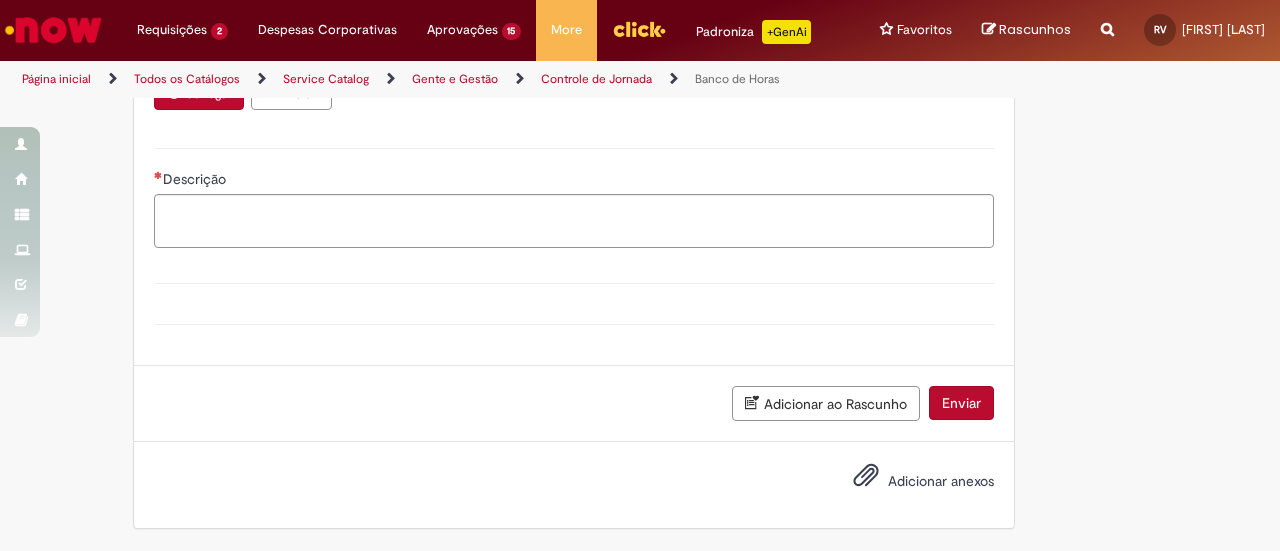 scroll, scrollTop: 2138, scrollLeft: 0, axis: vertical 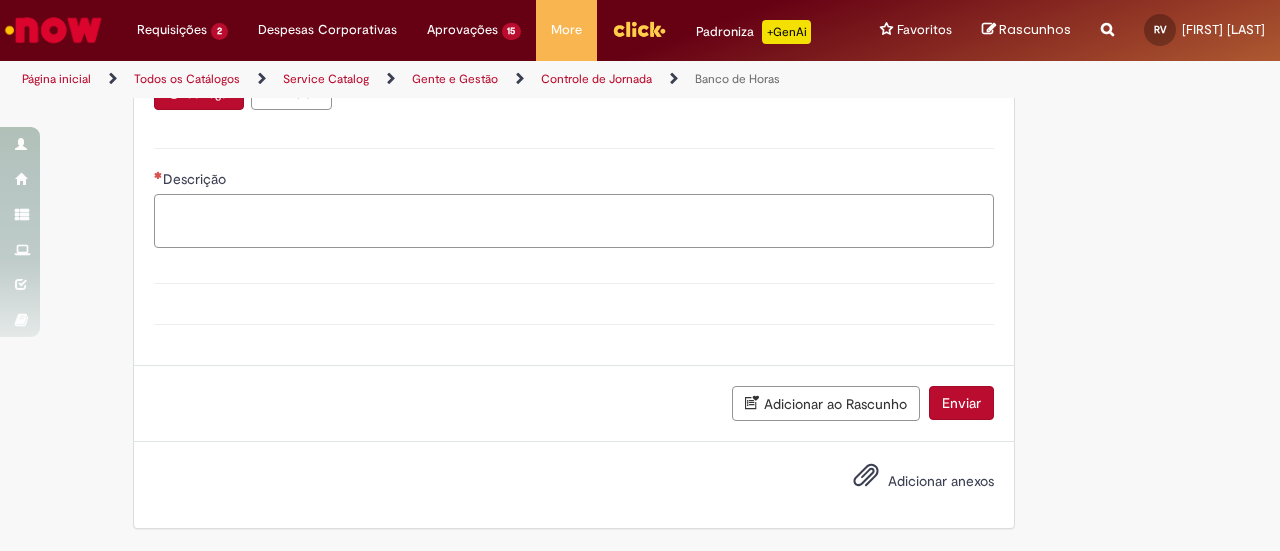 click on "Descrição" at bounding box center [574, 220] 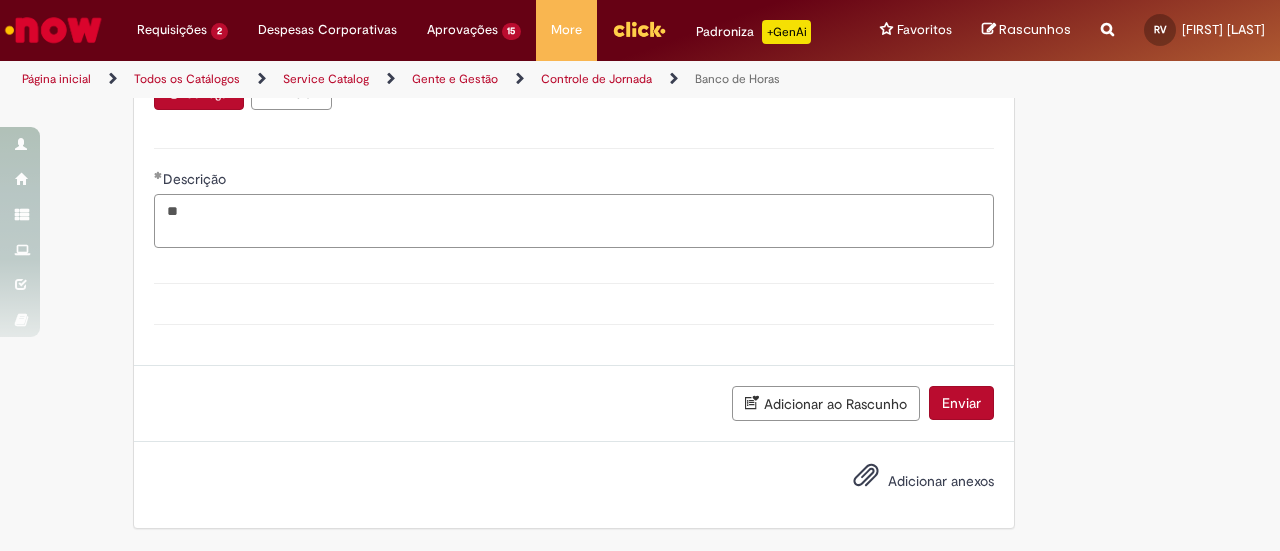 type on "*" 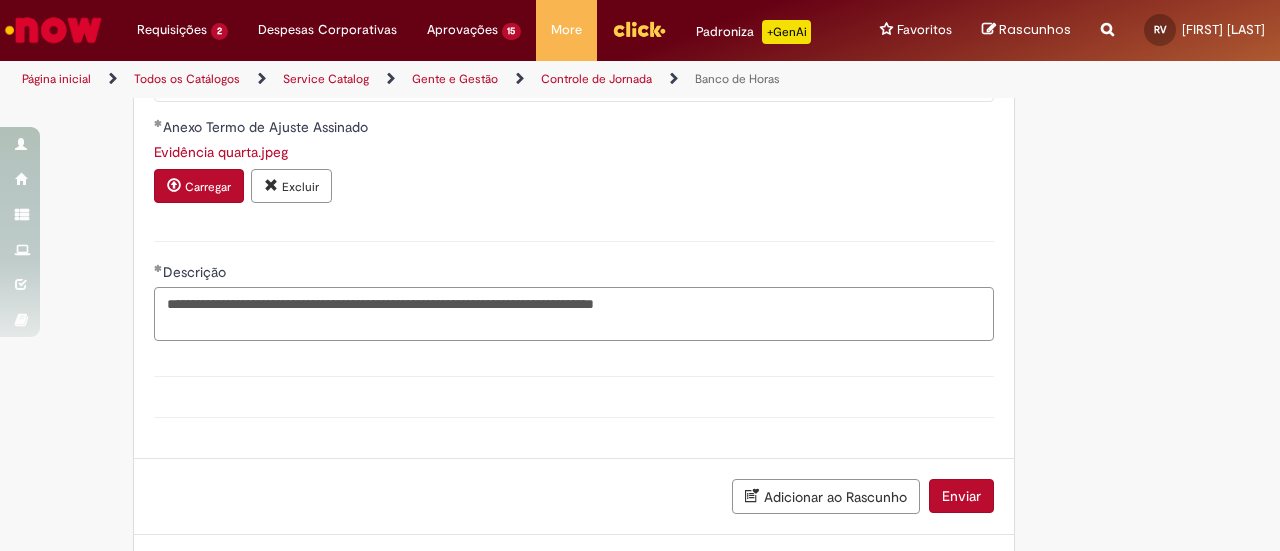 scroll, scrollTop: 2138, scrollLeft: 0, axis: vertical 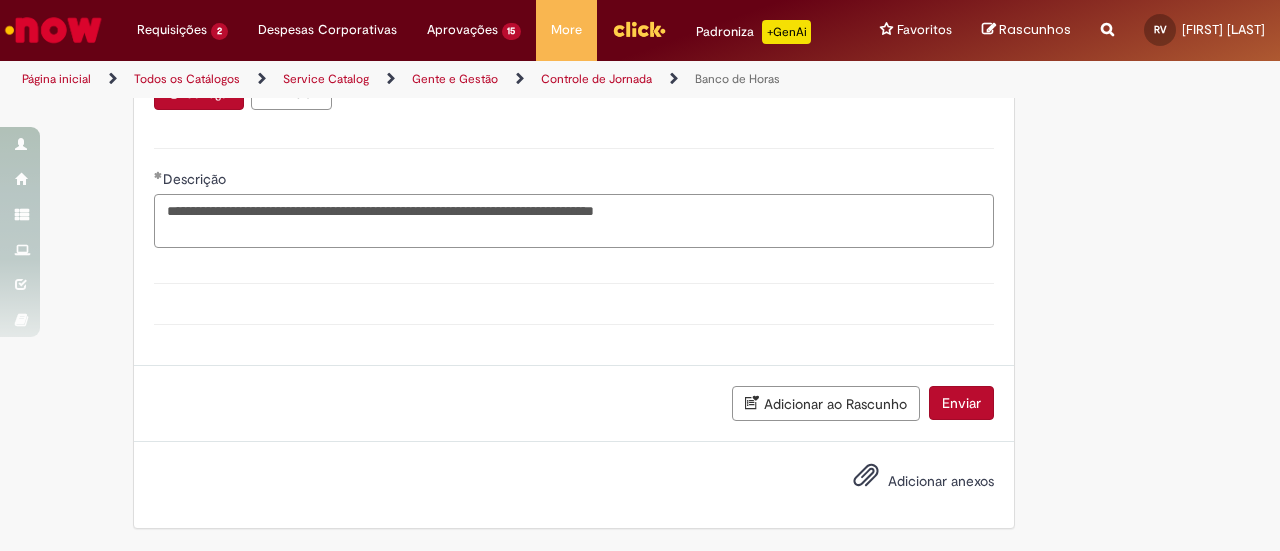 type on "**********" 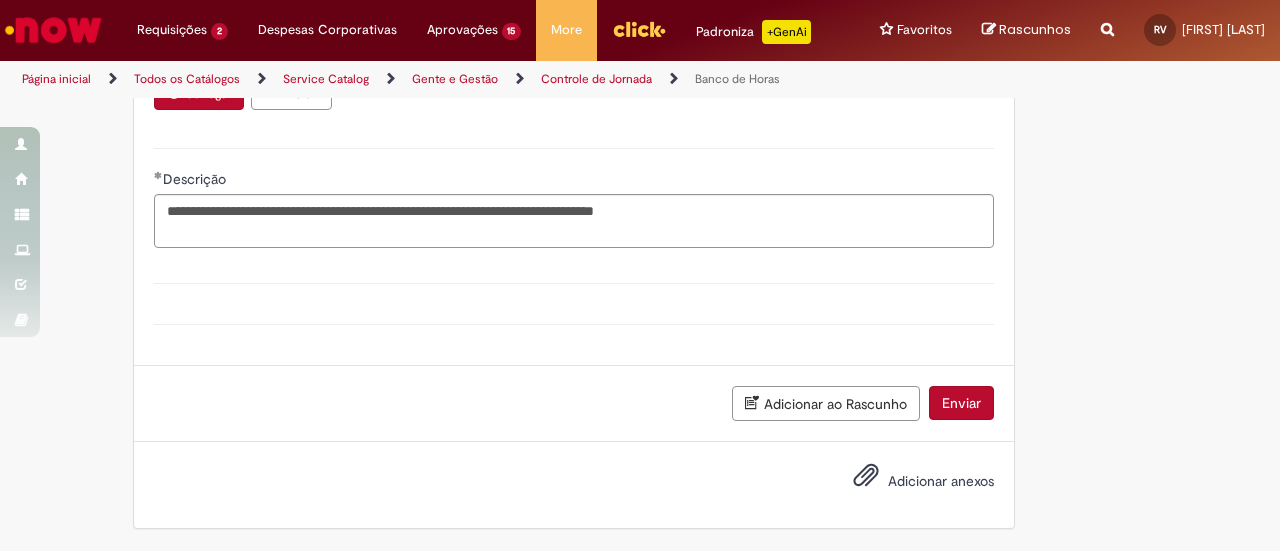 click on "Adicionar anexos" at bounding box center [909, 482] 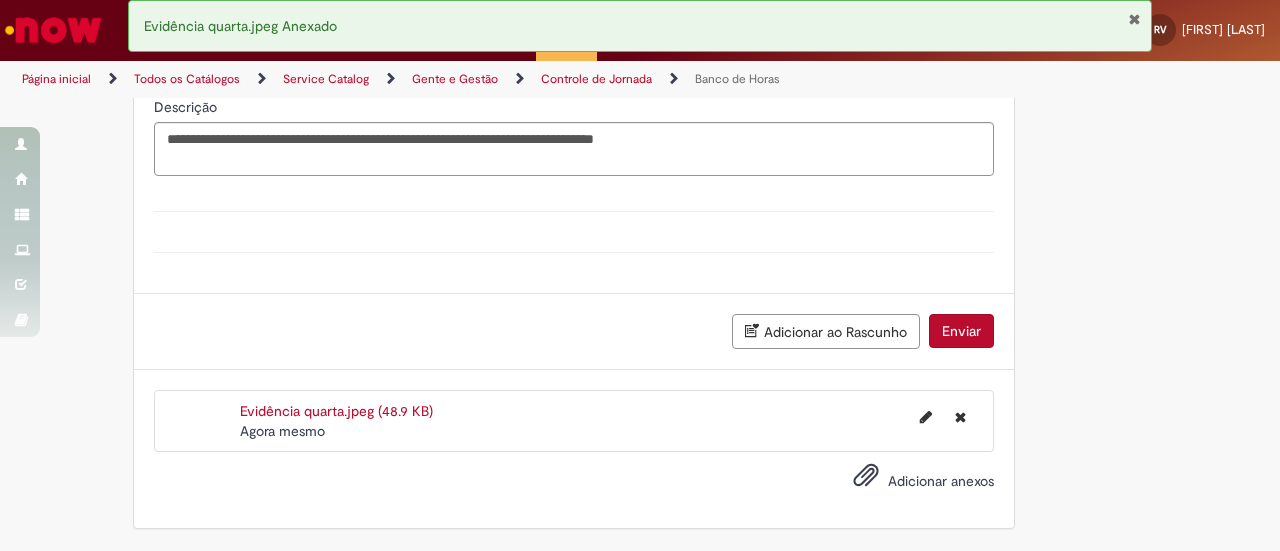 scroll, scrollTop: 2209, scrollLeft: 0, axis: vertical 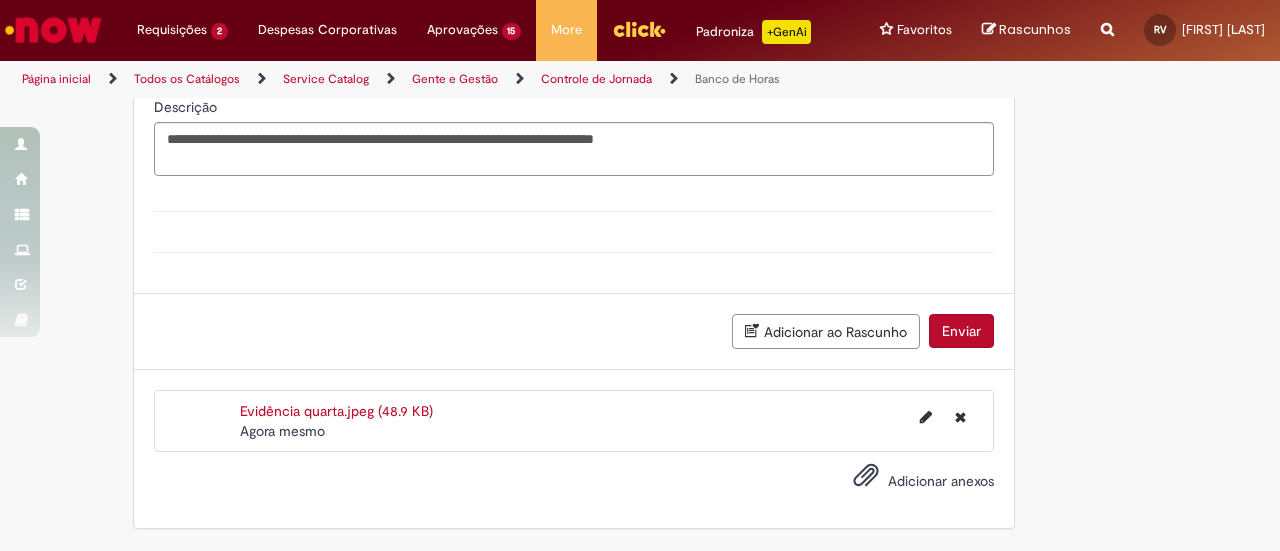 click on "Enviar" at bounding box center [961, 331] 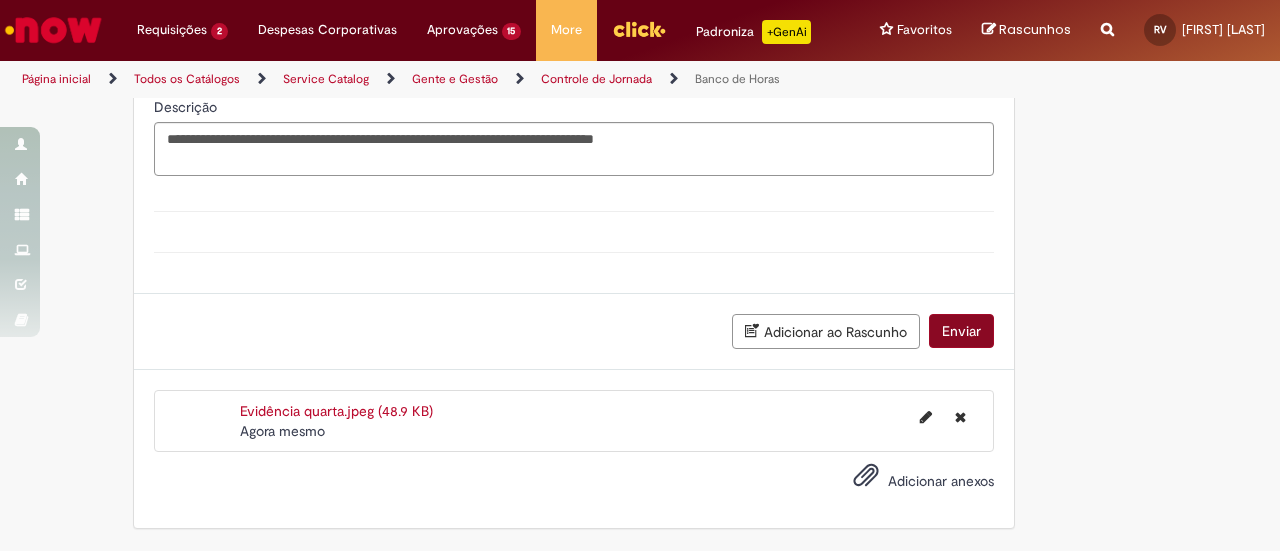 scroll, scrollTop: 2163, scrollLeft: 0, axis: vertical 